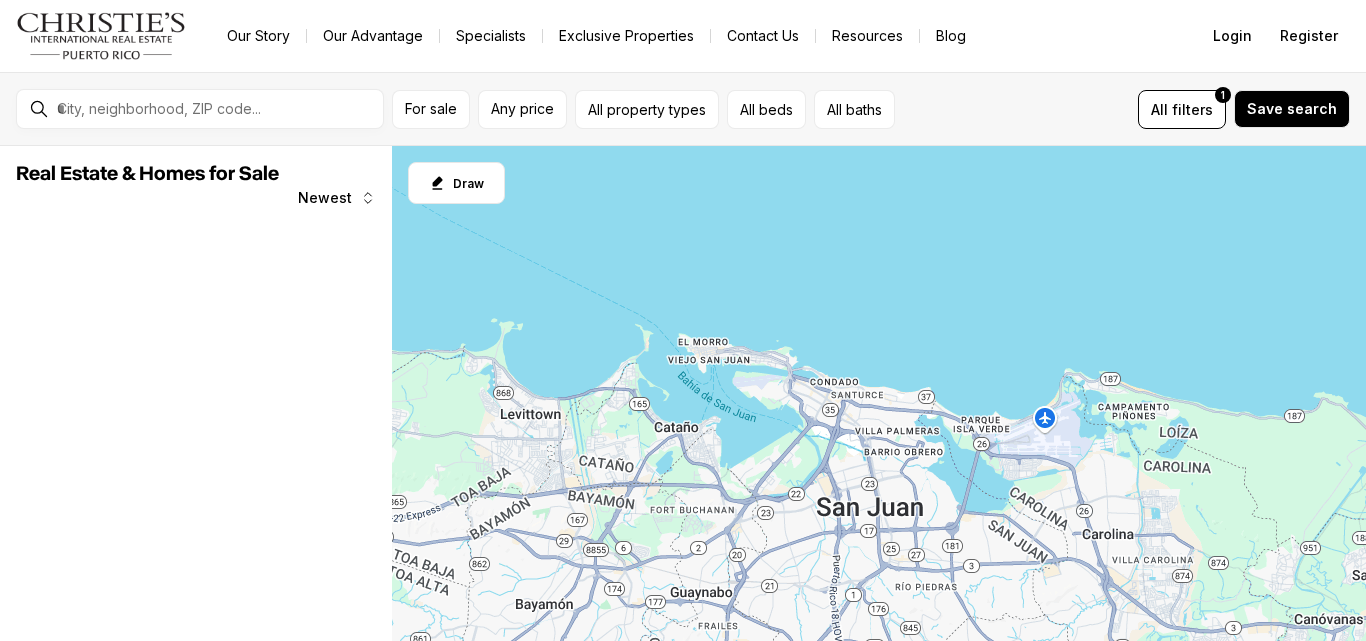 scroll, scrollTop: 0, scrollLeft: 0, axis: both 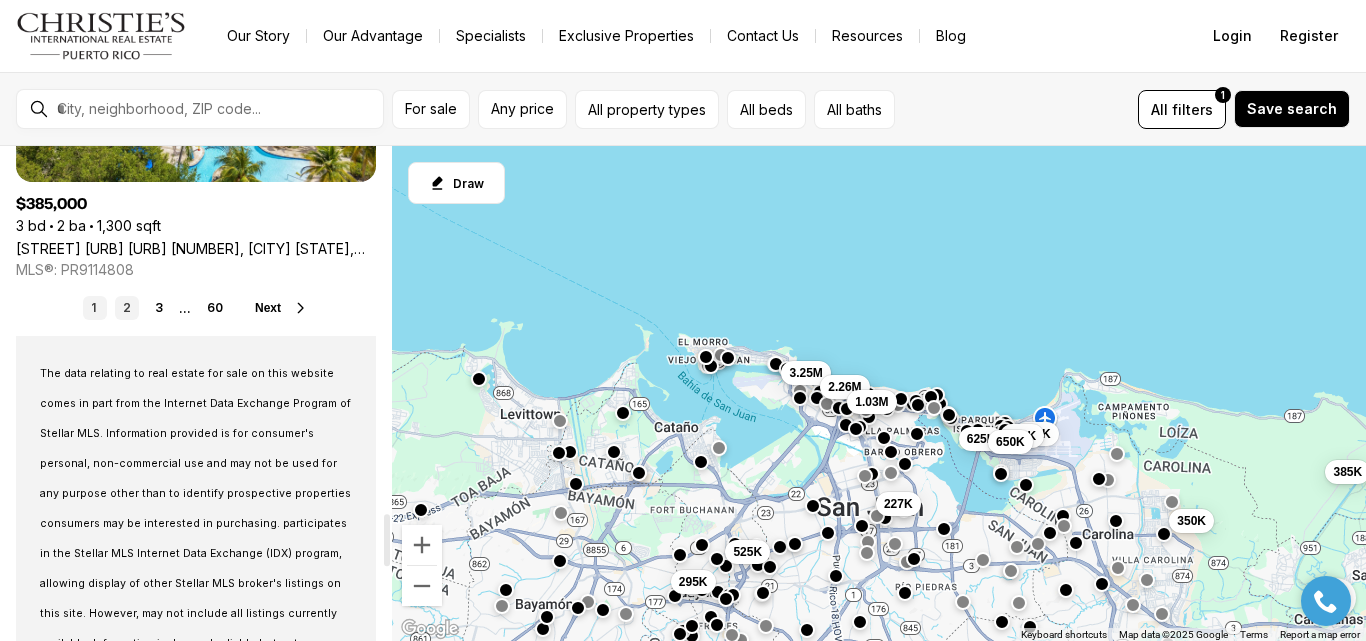 click on "2" at bounding box center [127, 308] 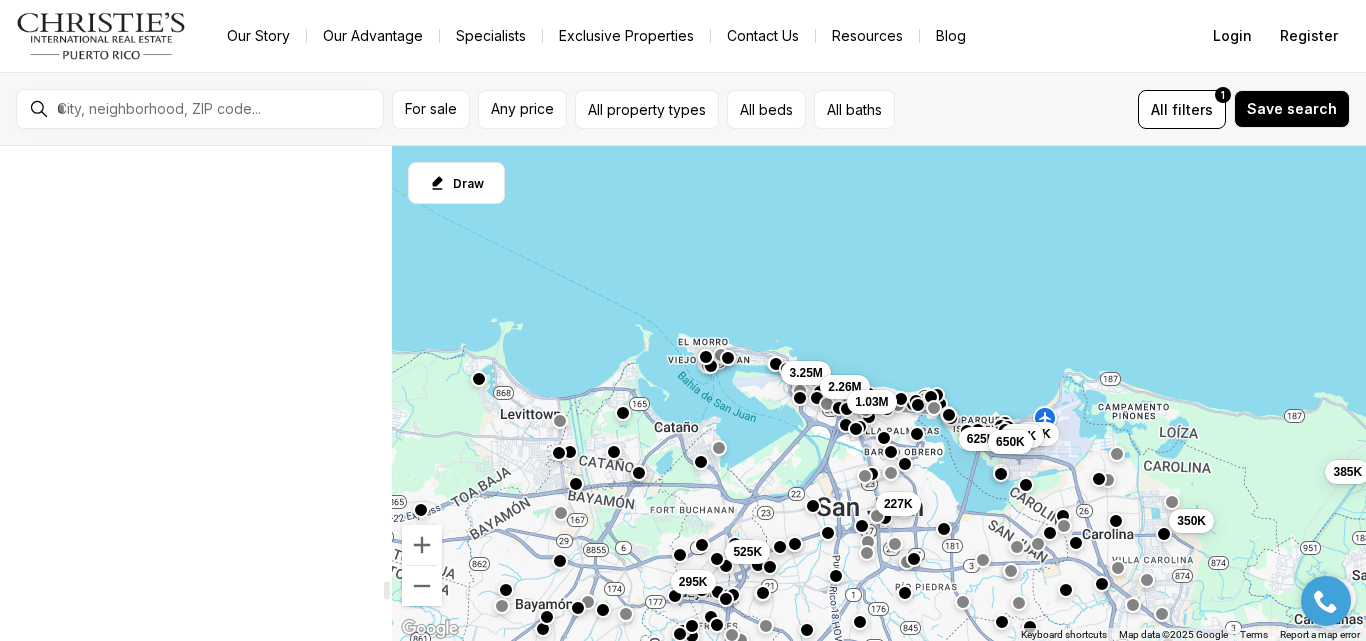scroll, scrollTop: 7505, scrollLeft: 0, axis: vertical 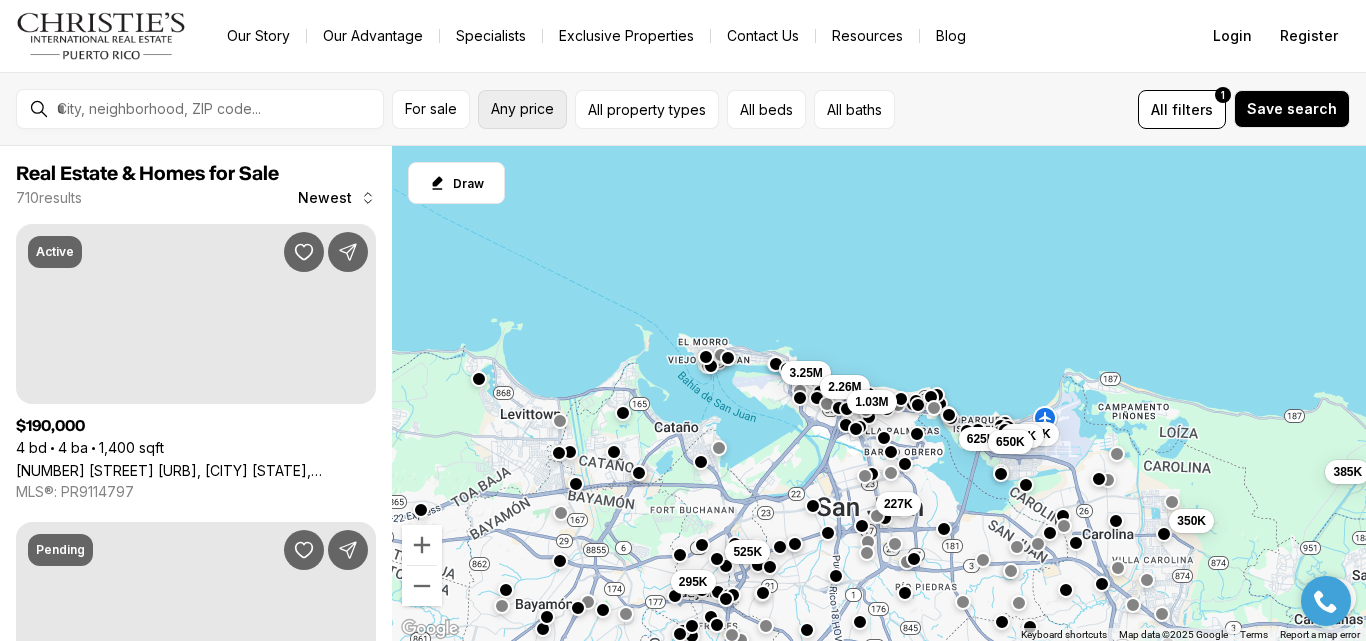 click on "Any price" at bounding box center (522, 109) 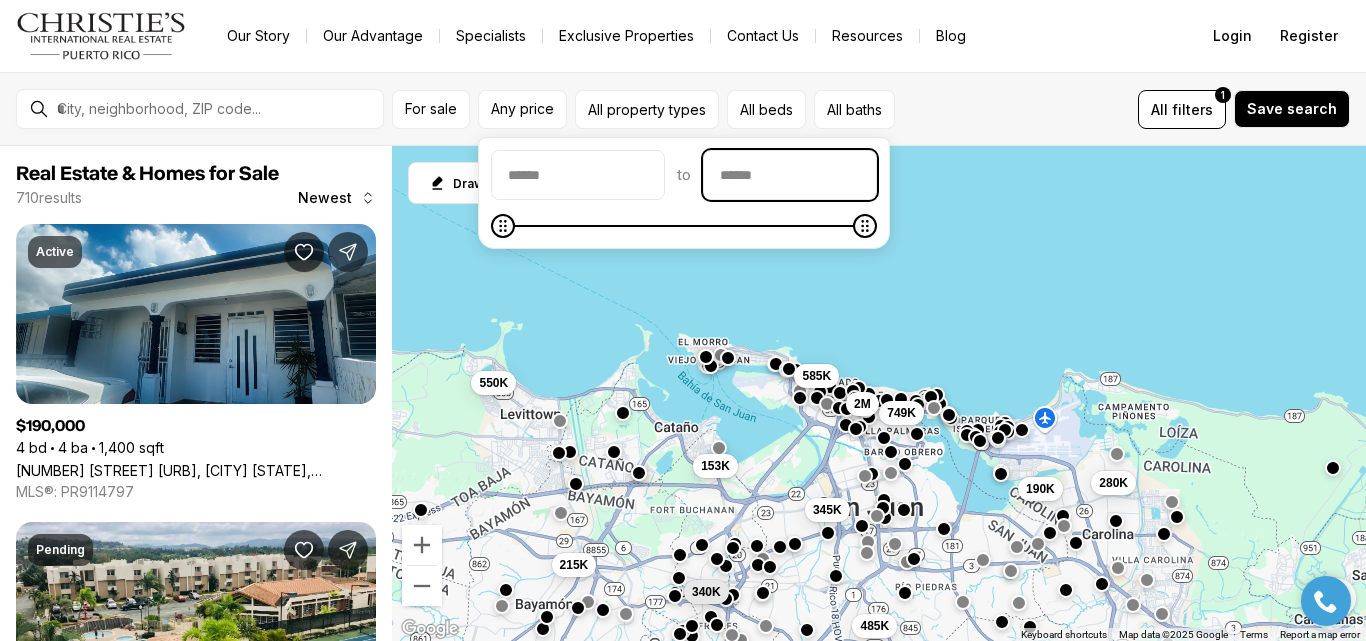 click at bounding box center (790, 175) 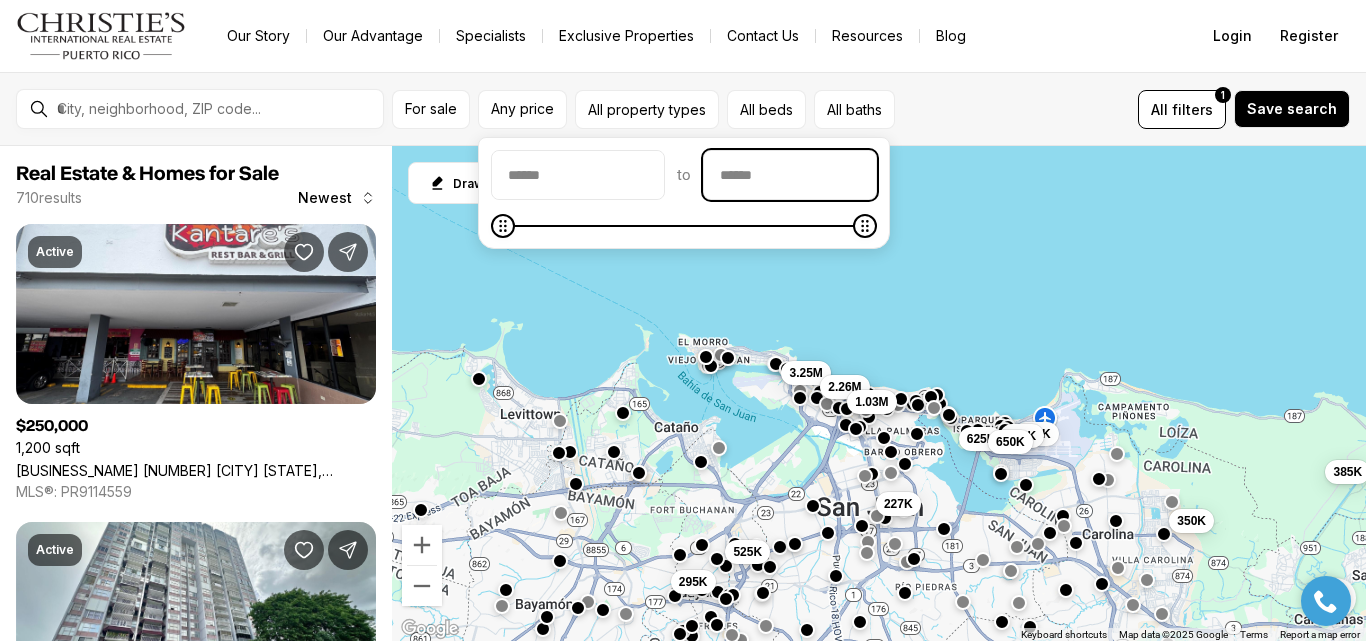 click at bounding box center [790, 175] 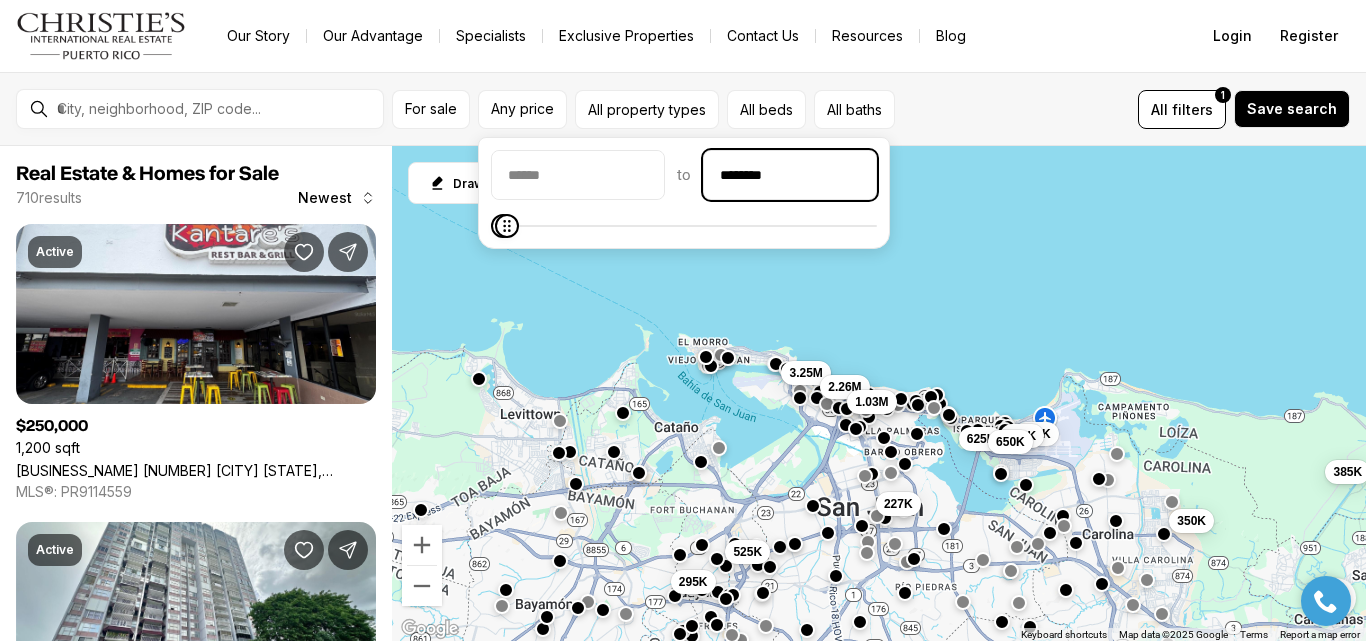 type on "********" 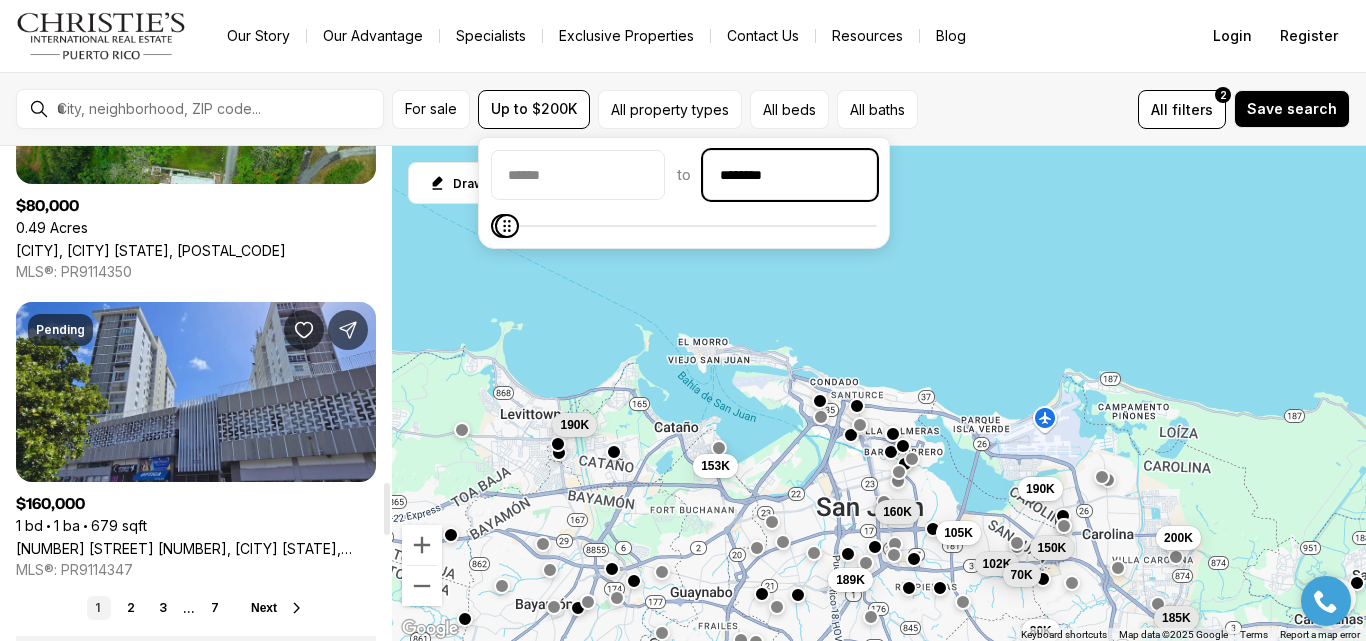 scroll, scrollTop: 3400, scrollLeft: 0, axis: vertical 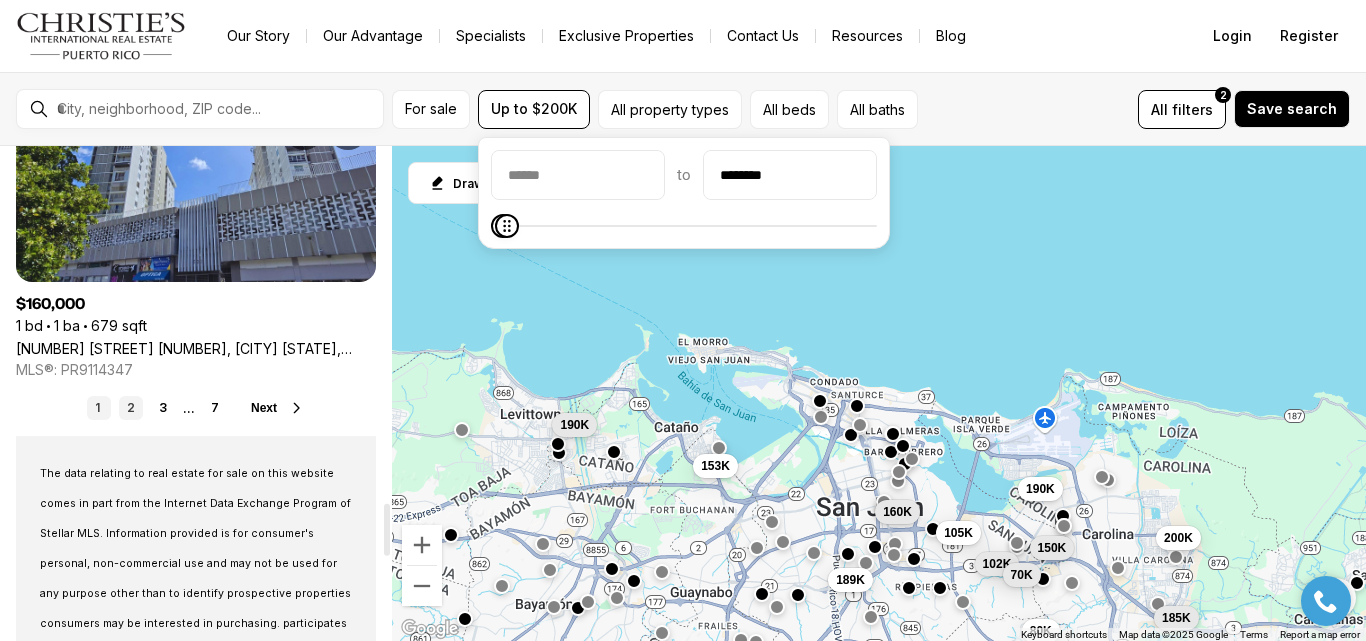 click on "2" at bounding box center (131, 408) 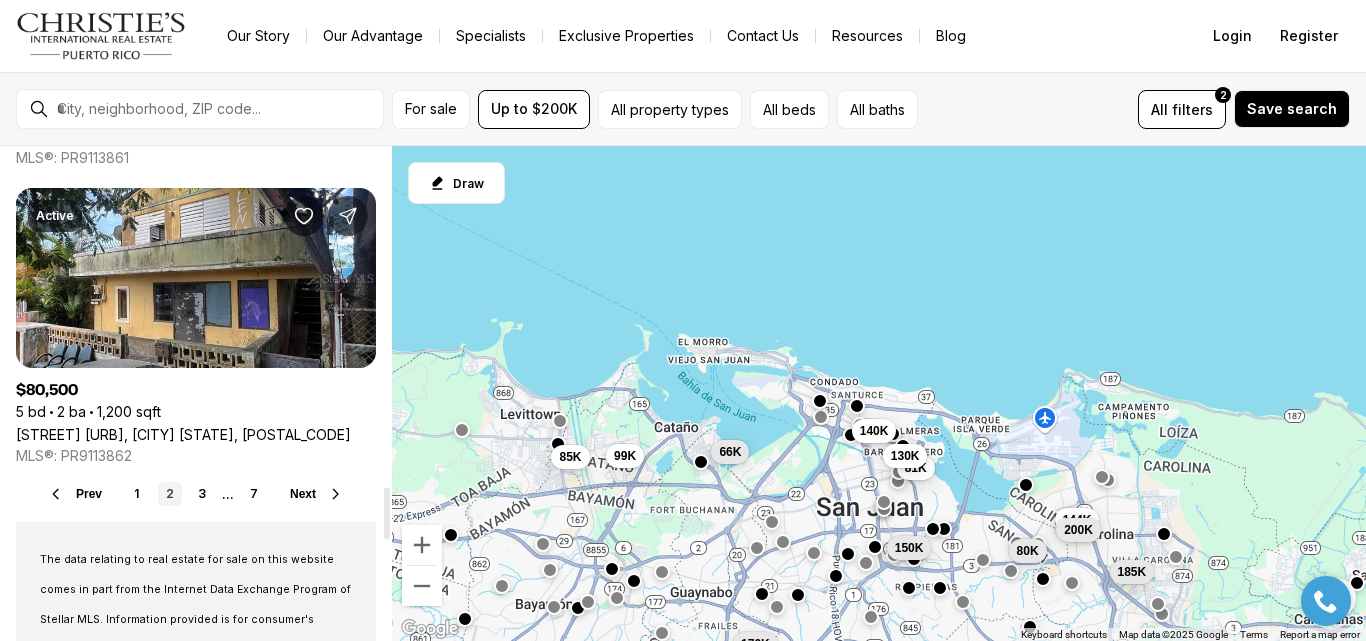 scroll, scrollTop: 3400, scrollLeft: 0, axis: vertical 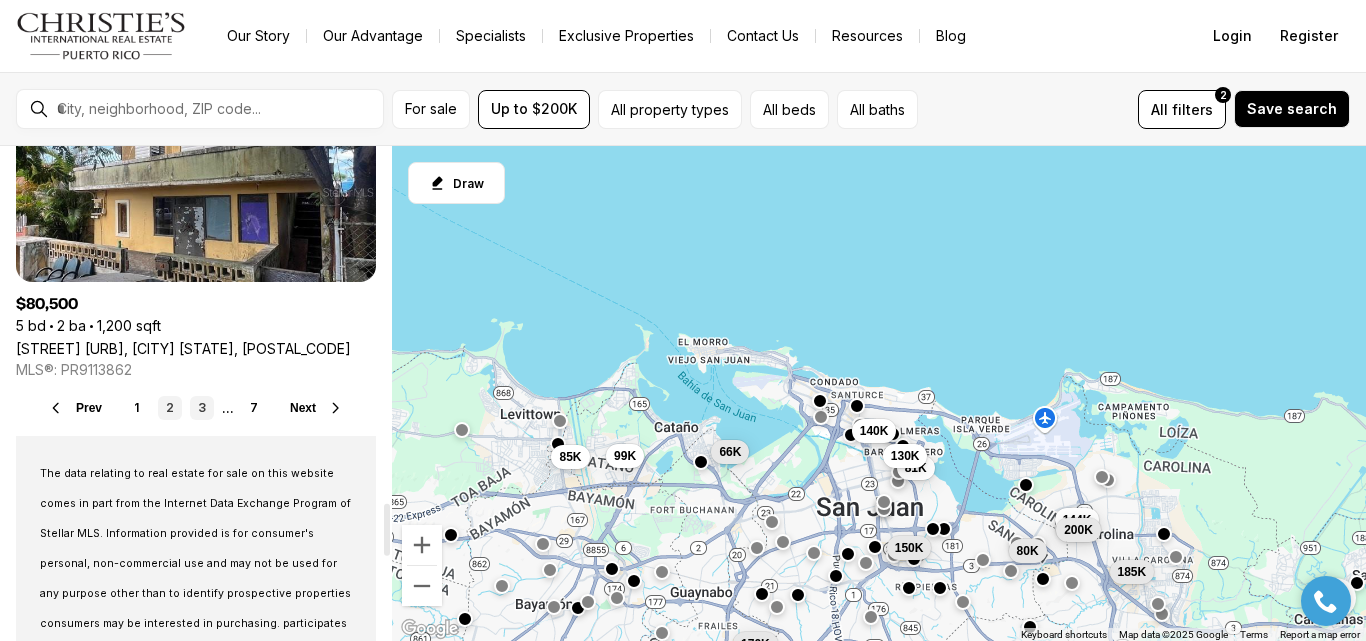 click on "3" at bounding box center [202, 408] 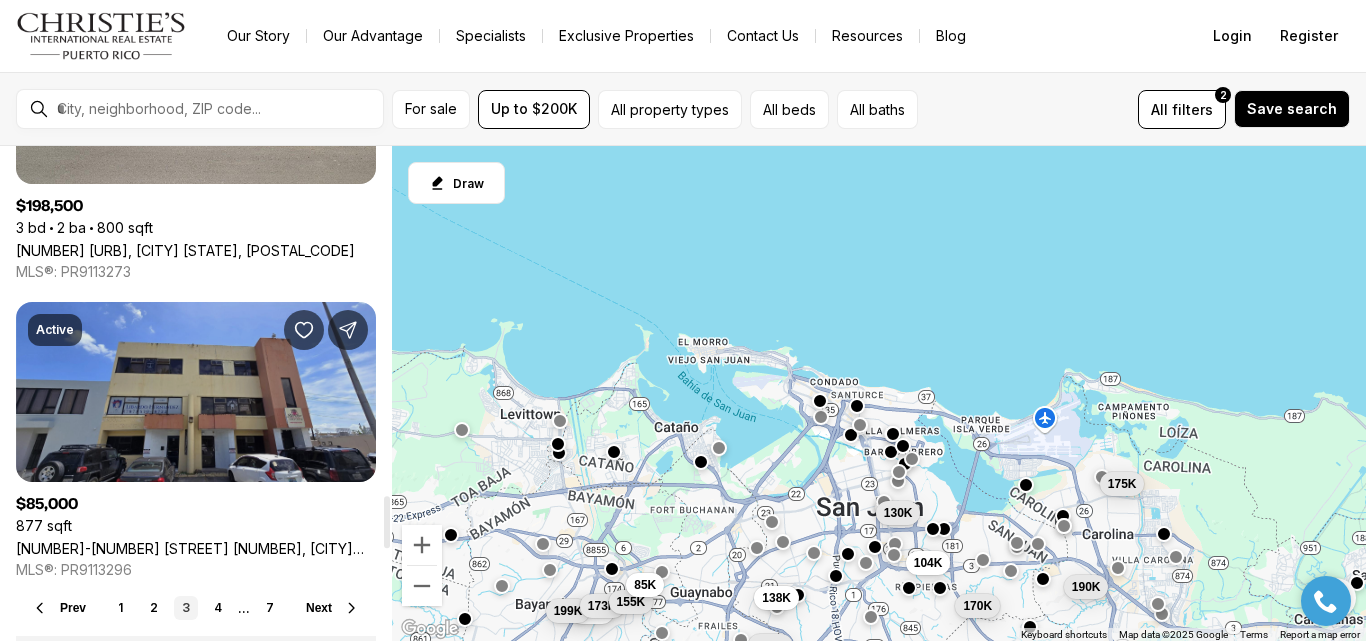 scroll, scrollTop: 3400, scrollLeft: 0, axis: vertical 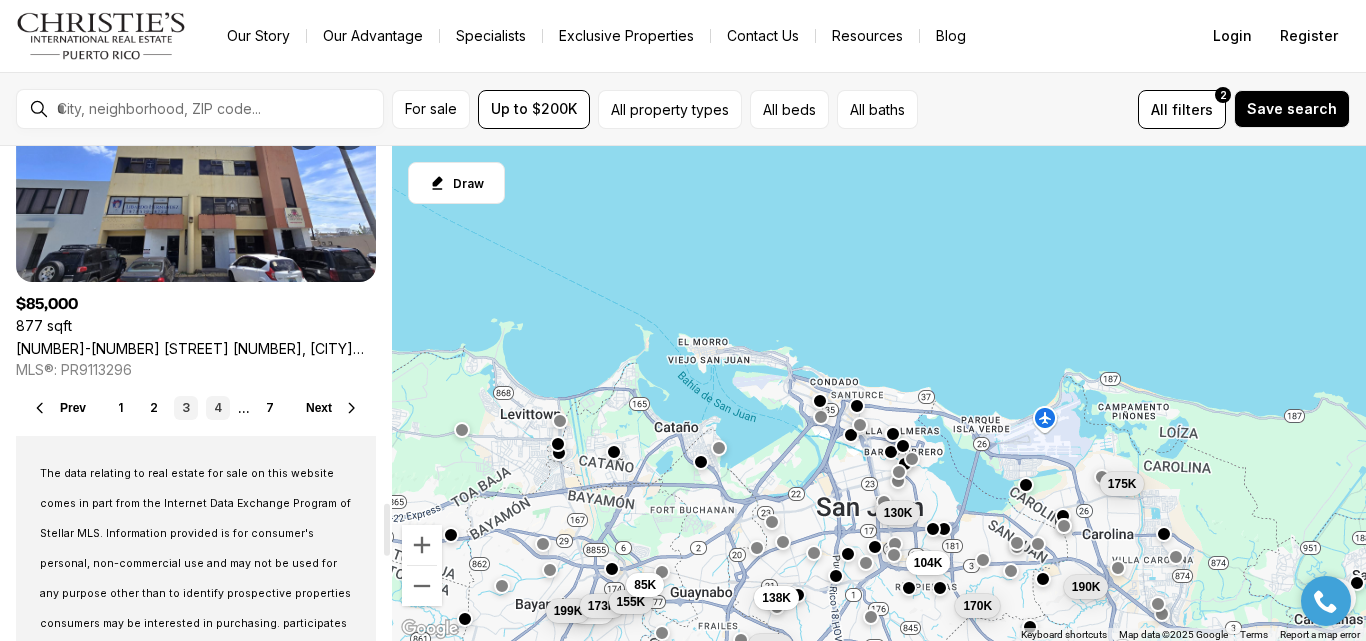click on "4" at bounding box center (218, 408) 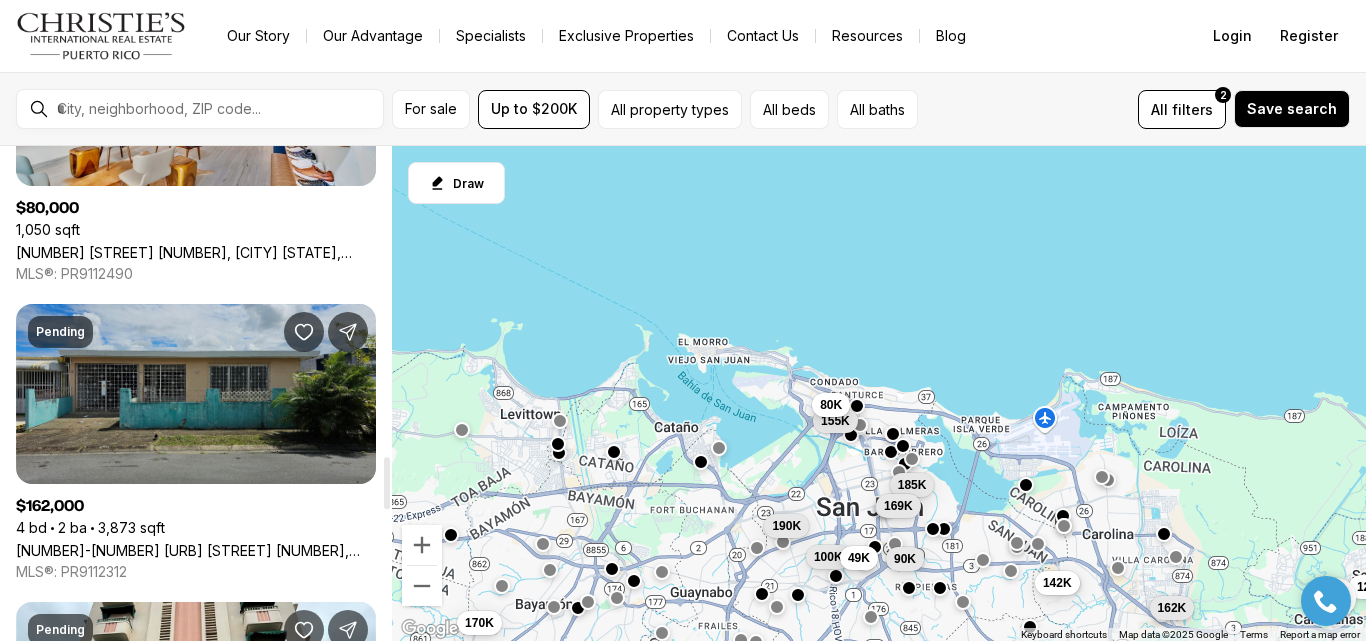 scroll, scrollTop: 3000, scrollLeft: 0, axis: vertical 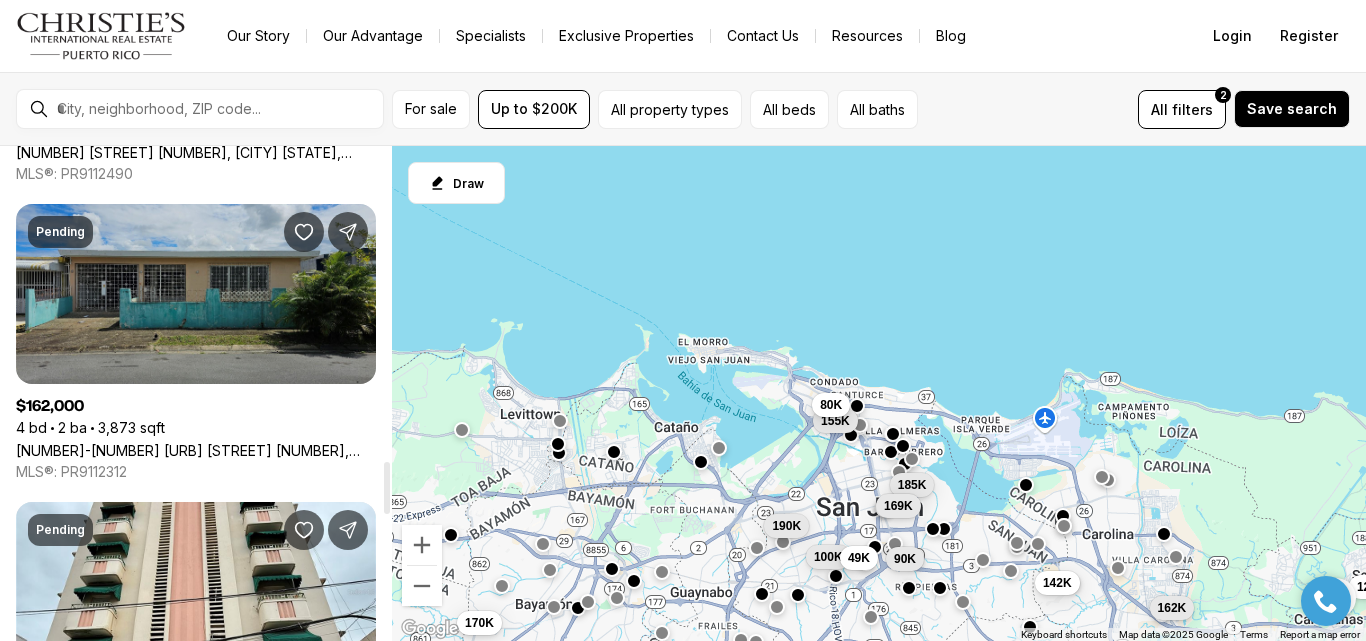 click on "501-783306 VILLA CAROLINA CALLE 6 #26-4, CAROLINA PR, 00985" at bounding box center [196, 450] 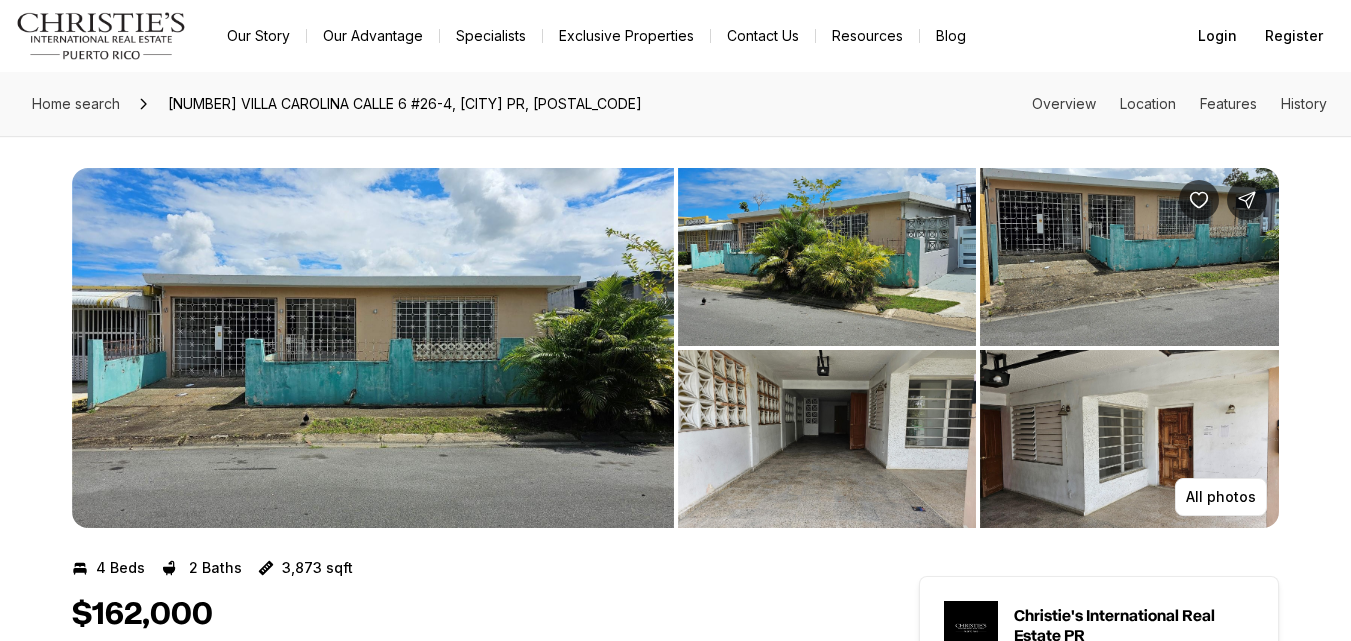 scroll, scrollTop: 0, scrollLeft: 0, axis: both 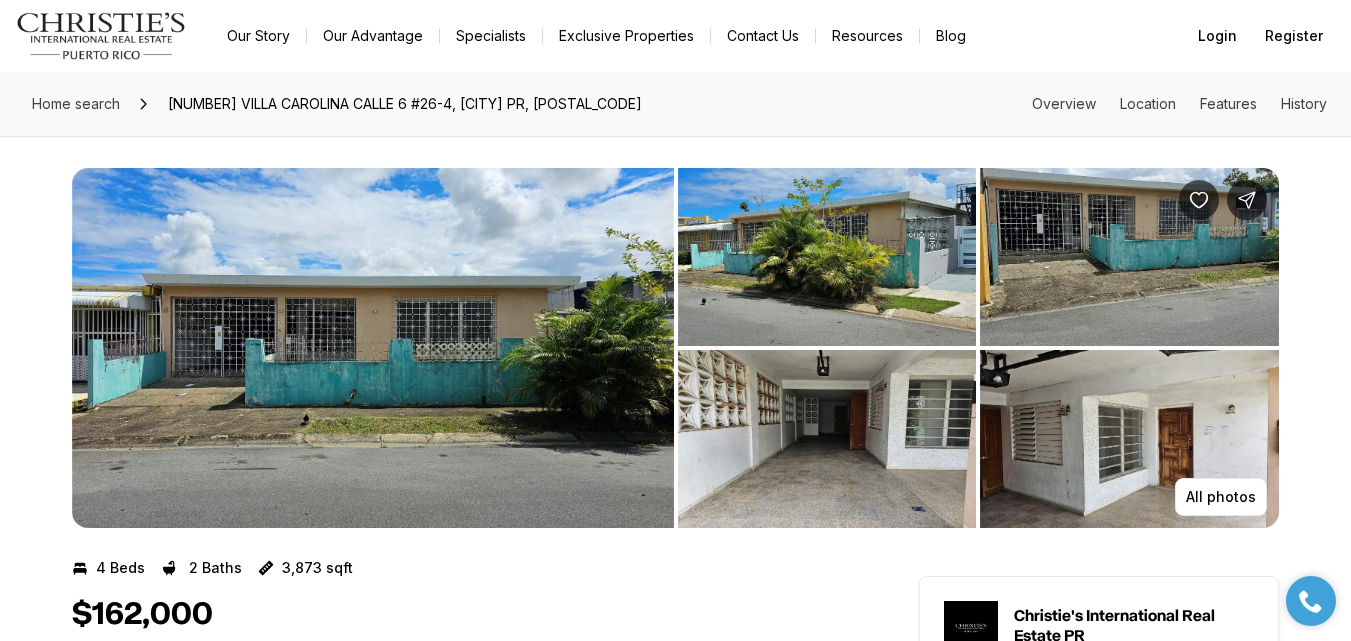 click at bounding box center [373, 348] 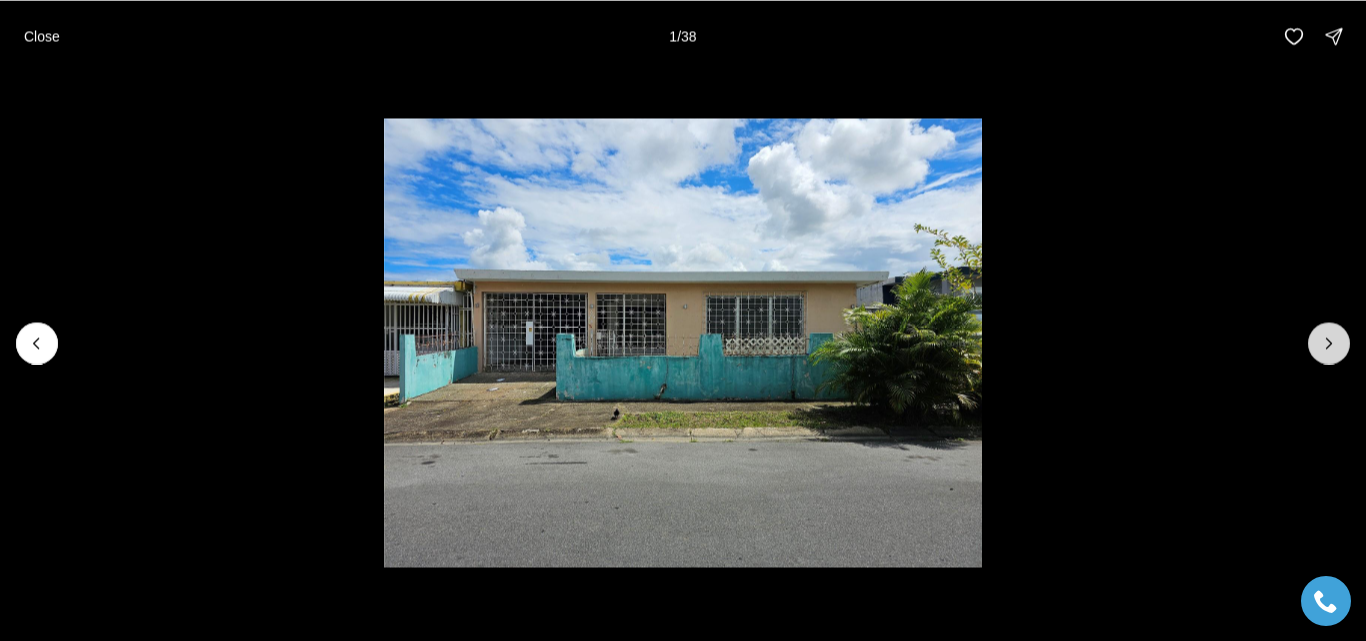click 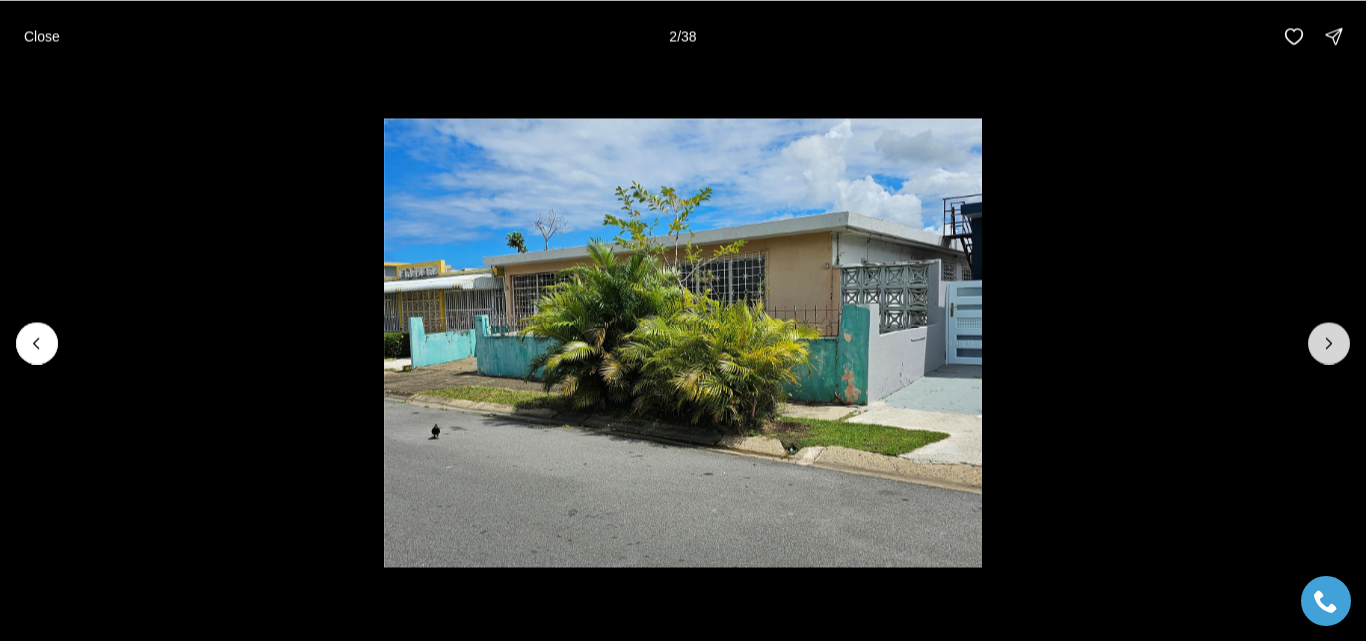 click 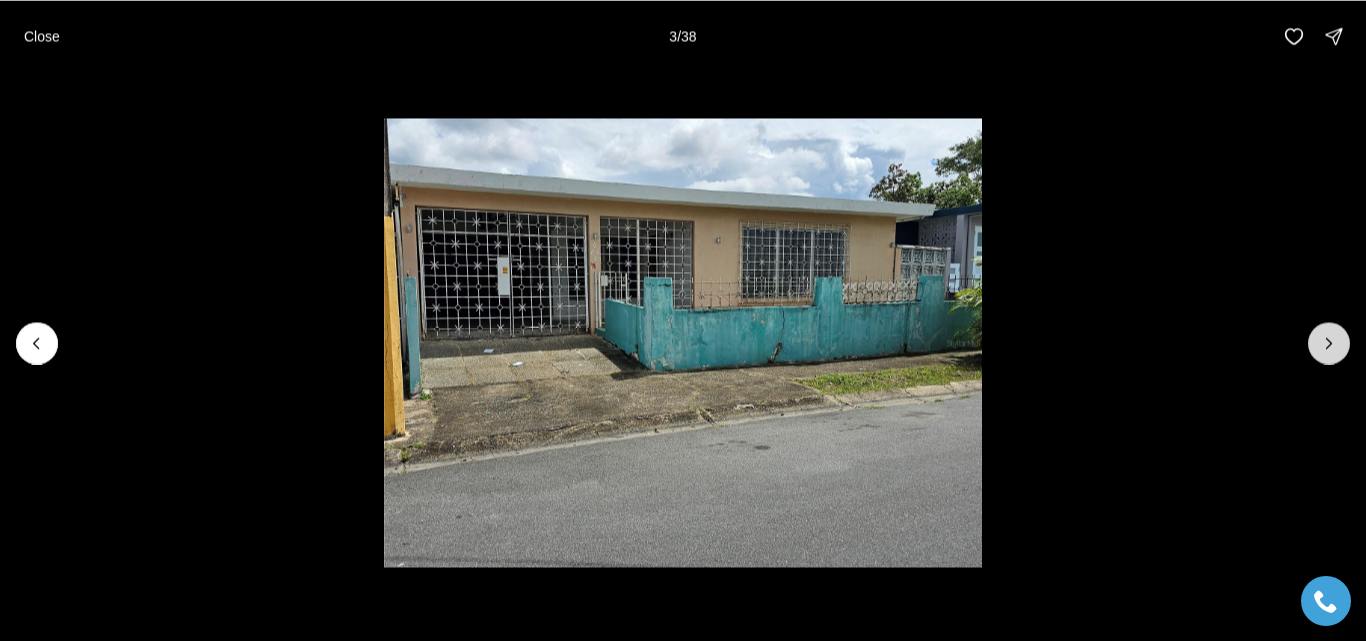 click 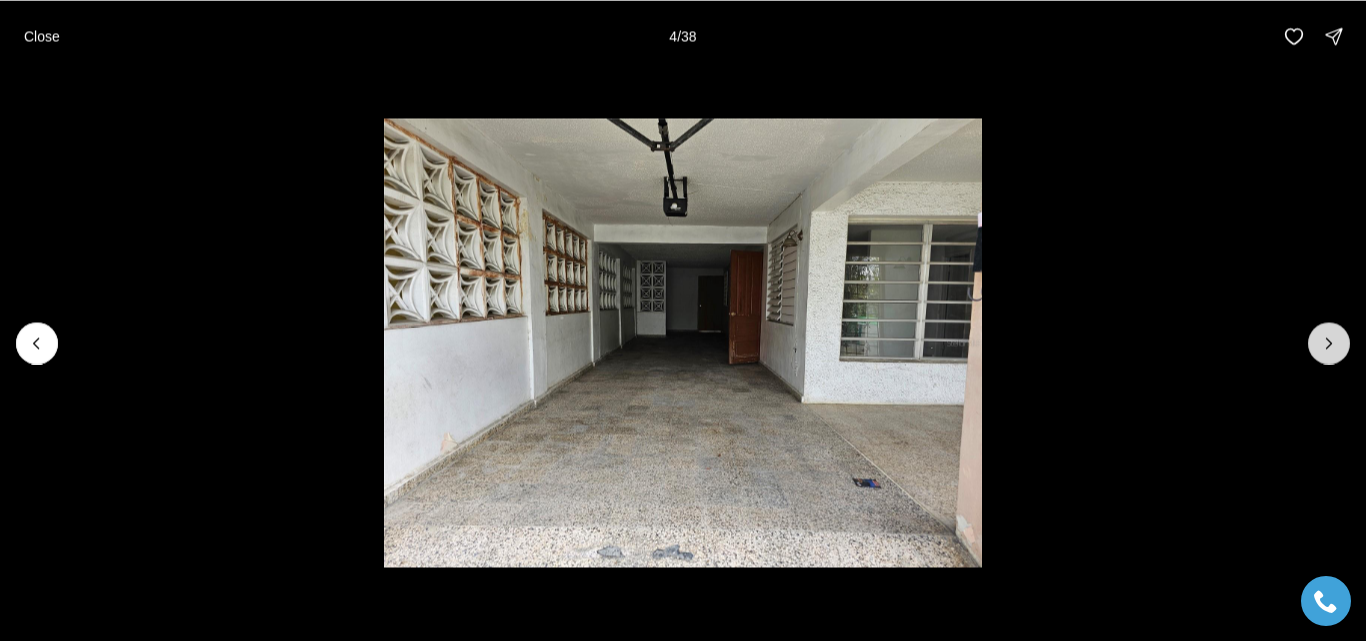 click 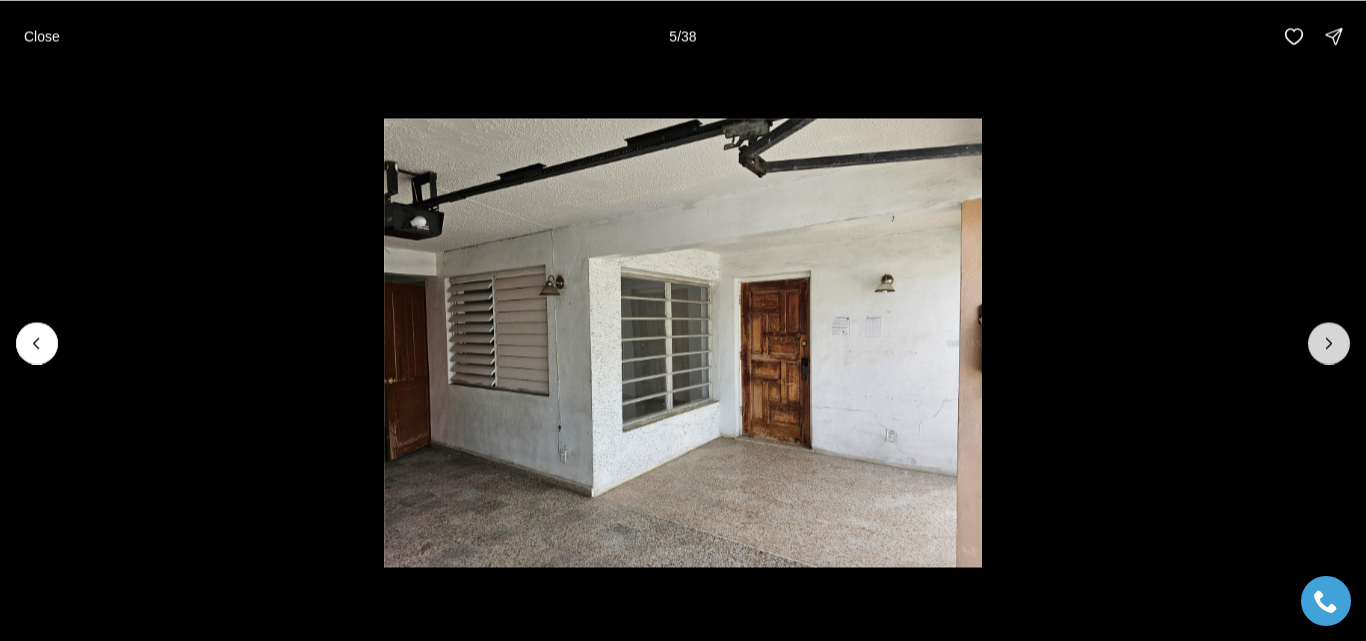 click 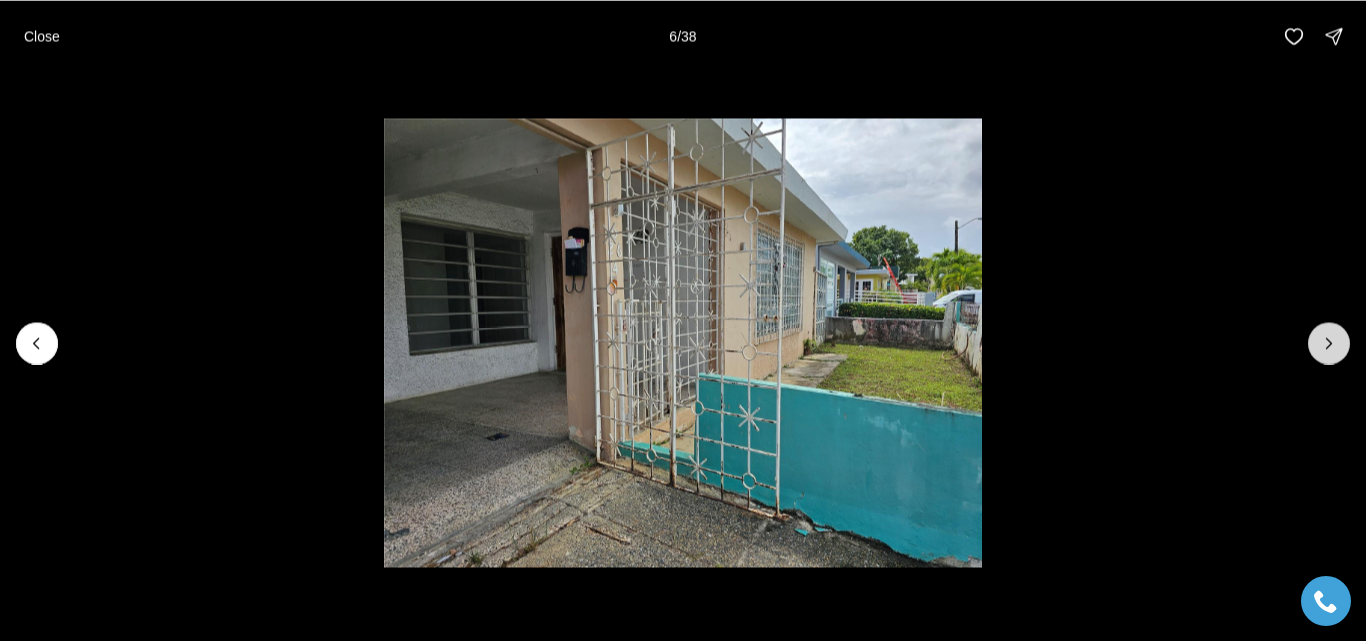 click 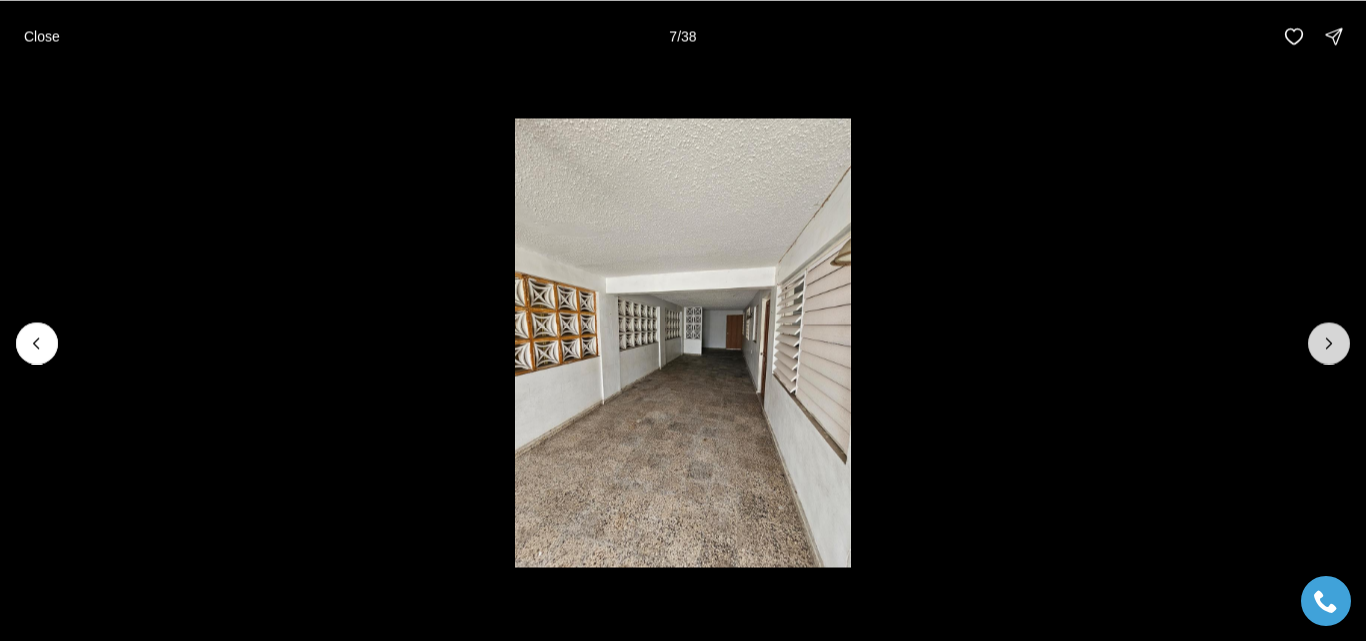 click 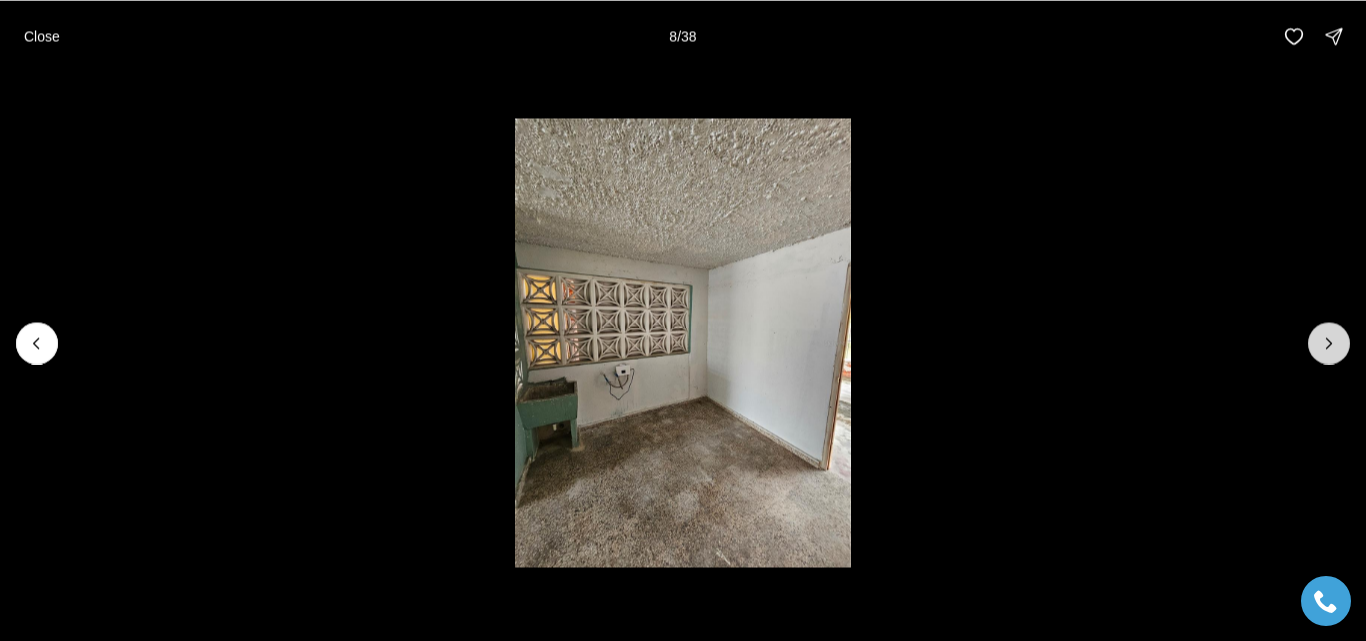 click 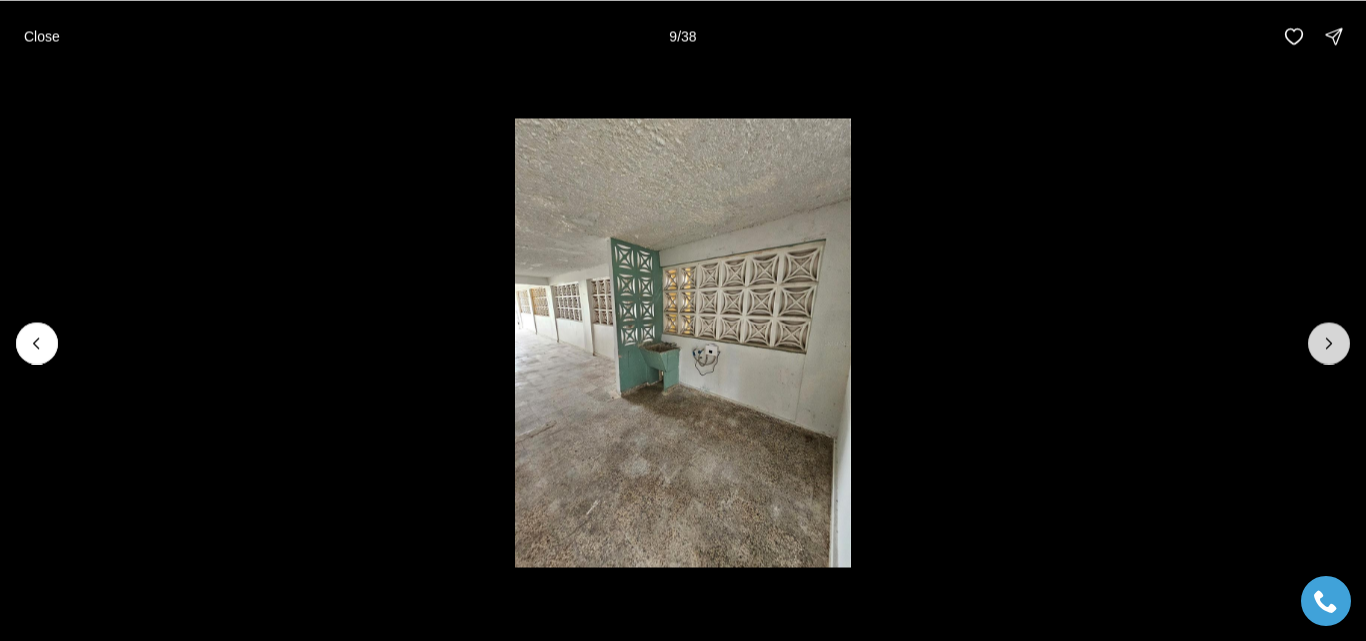 click 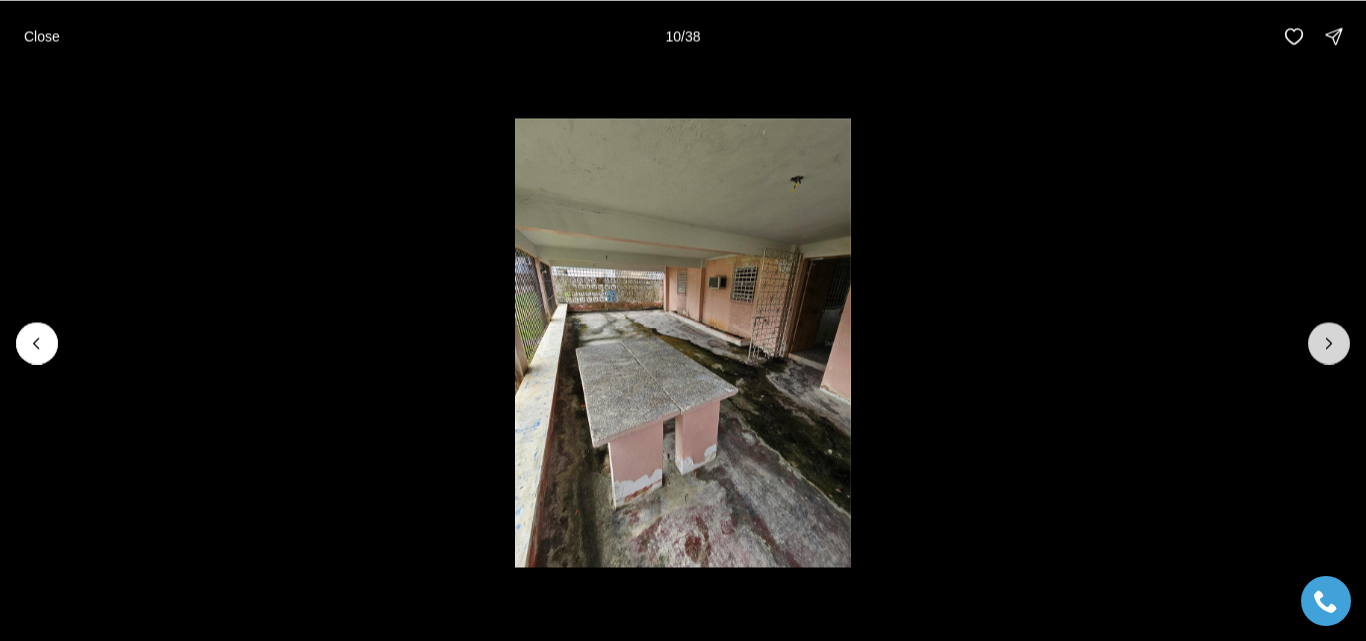 click 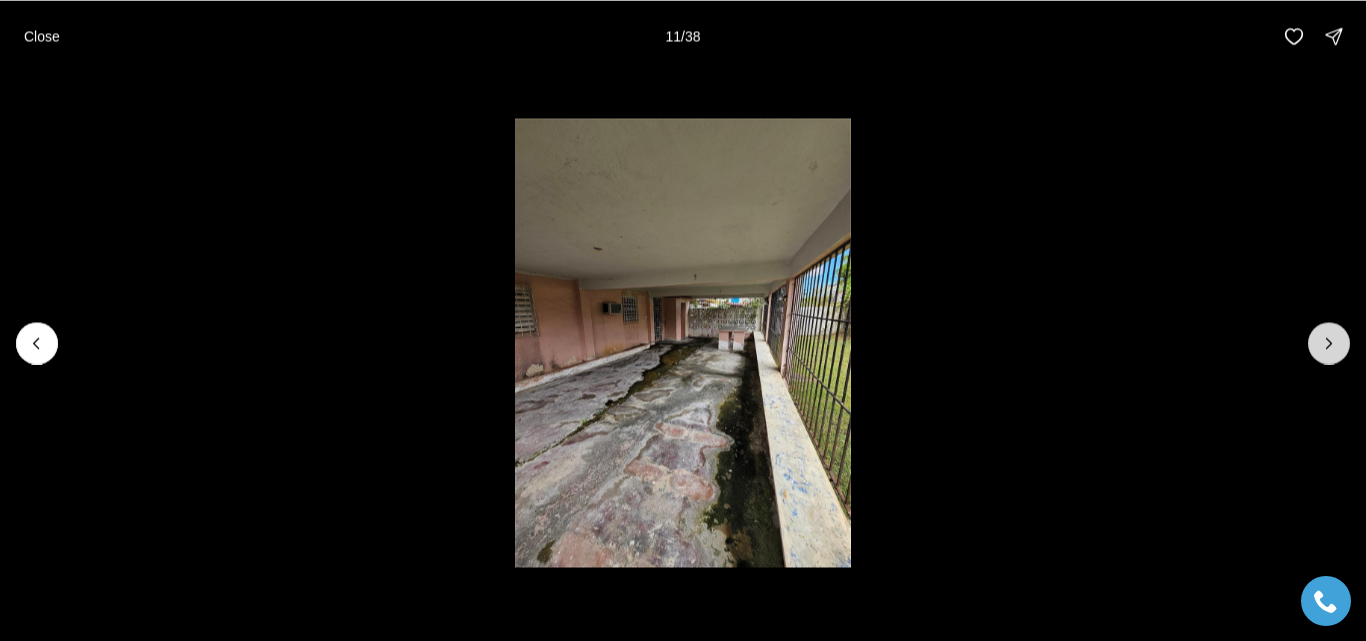 click 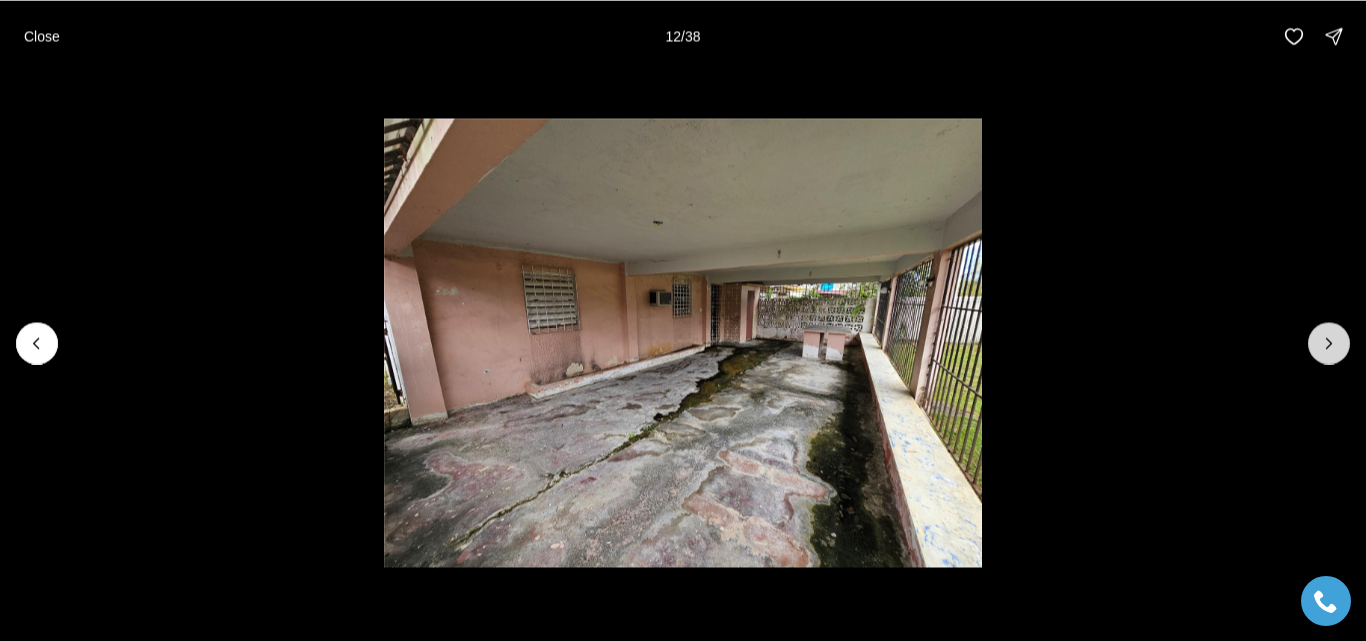 click 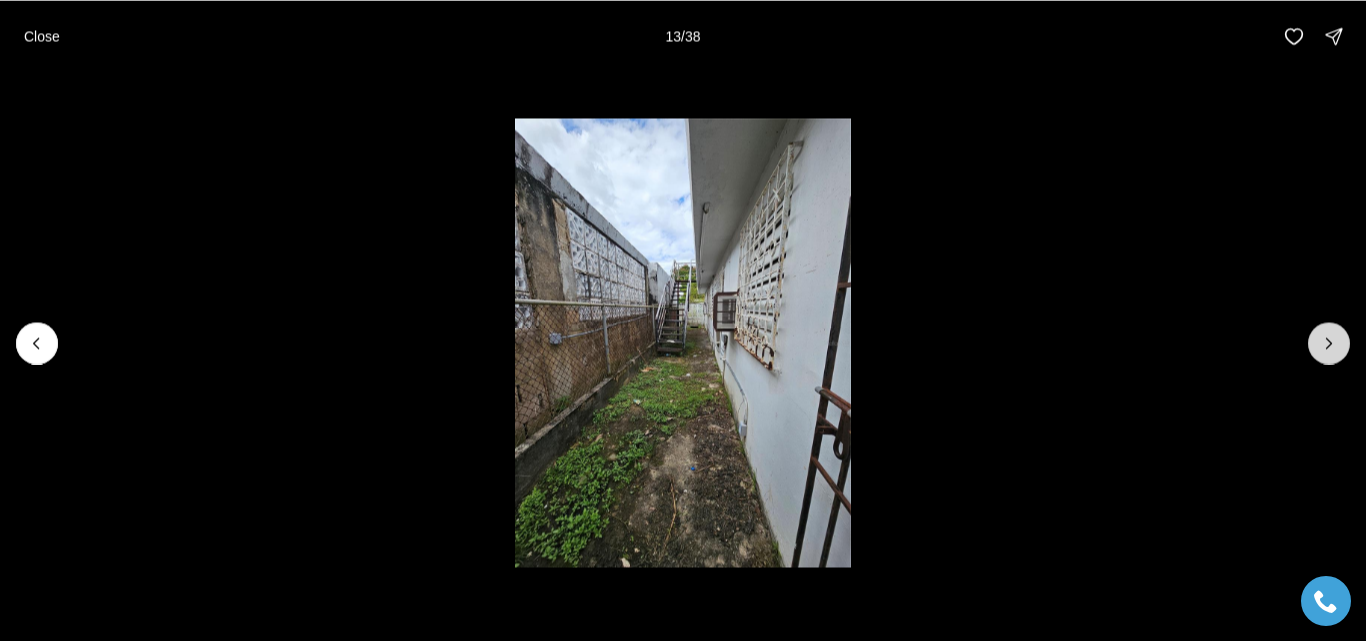 click 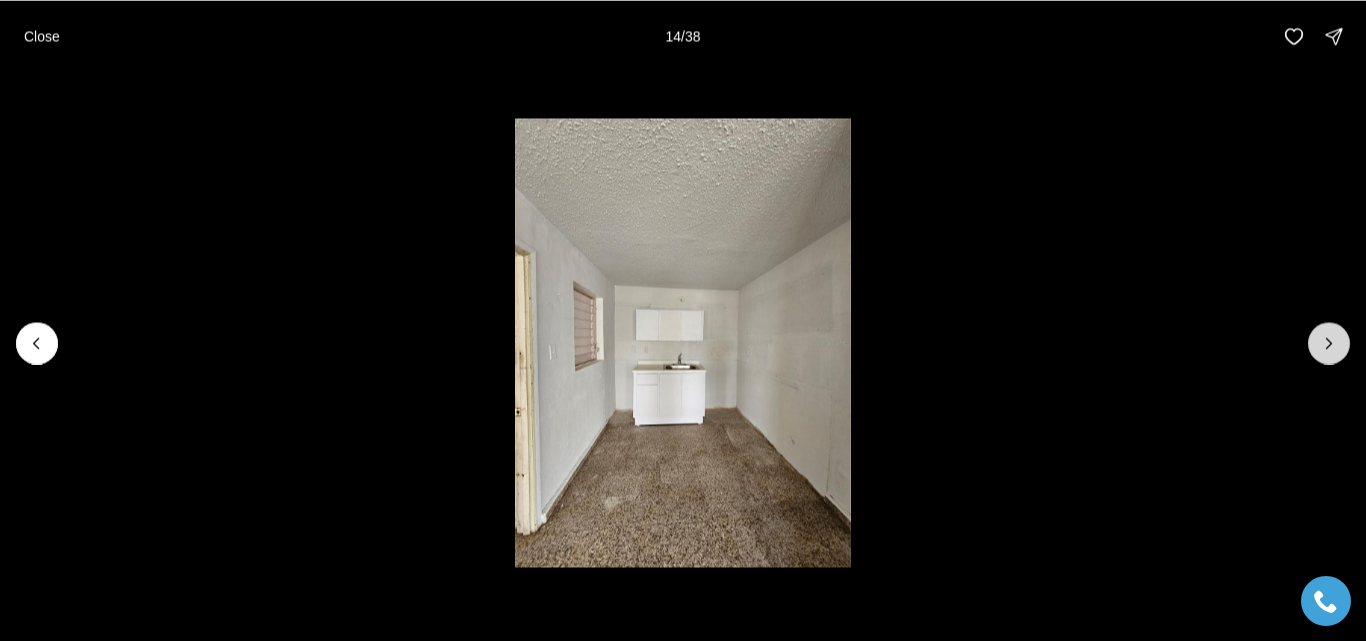 click 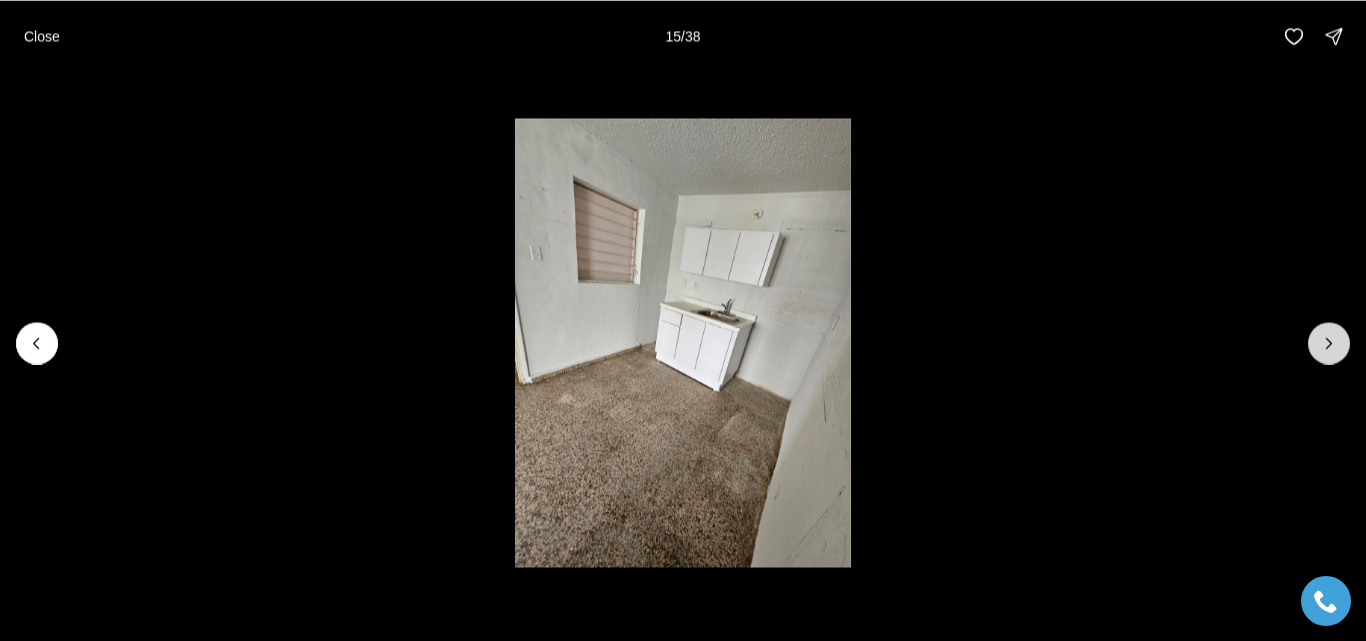 click 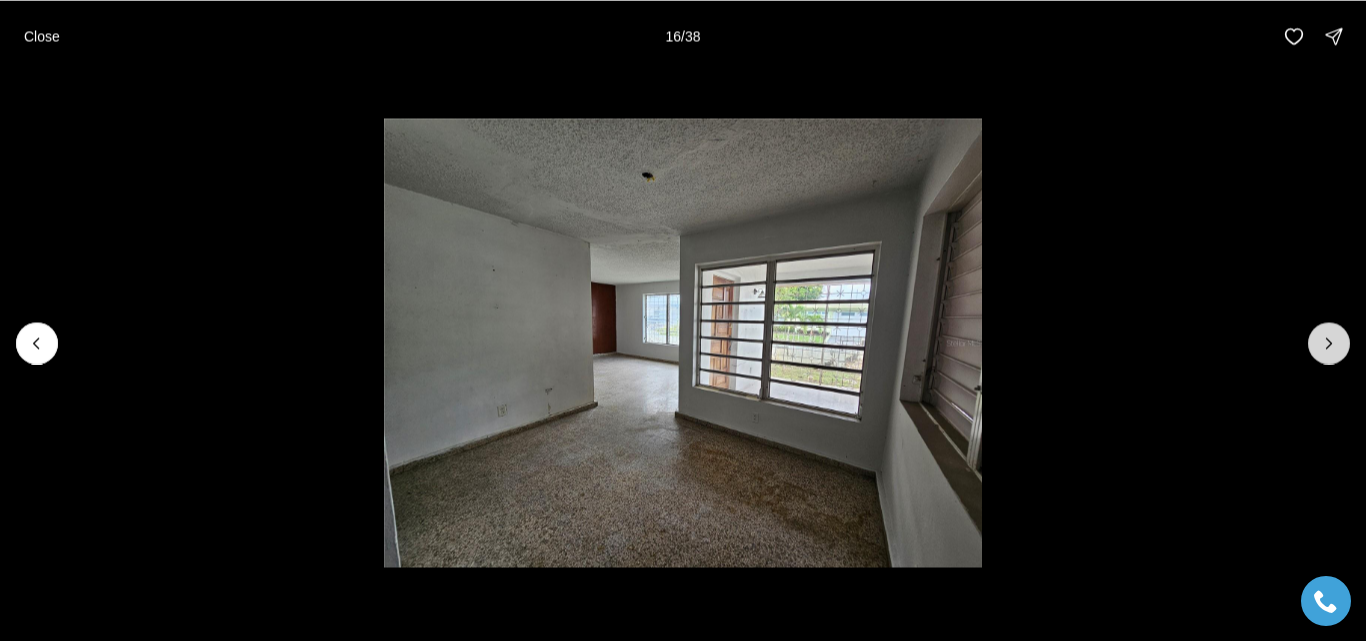 click 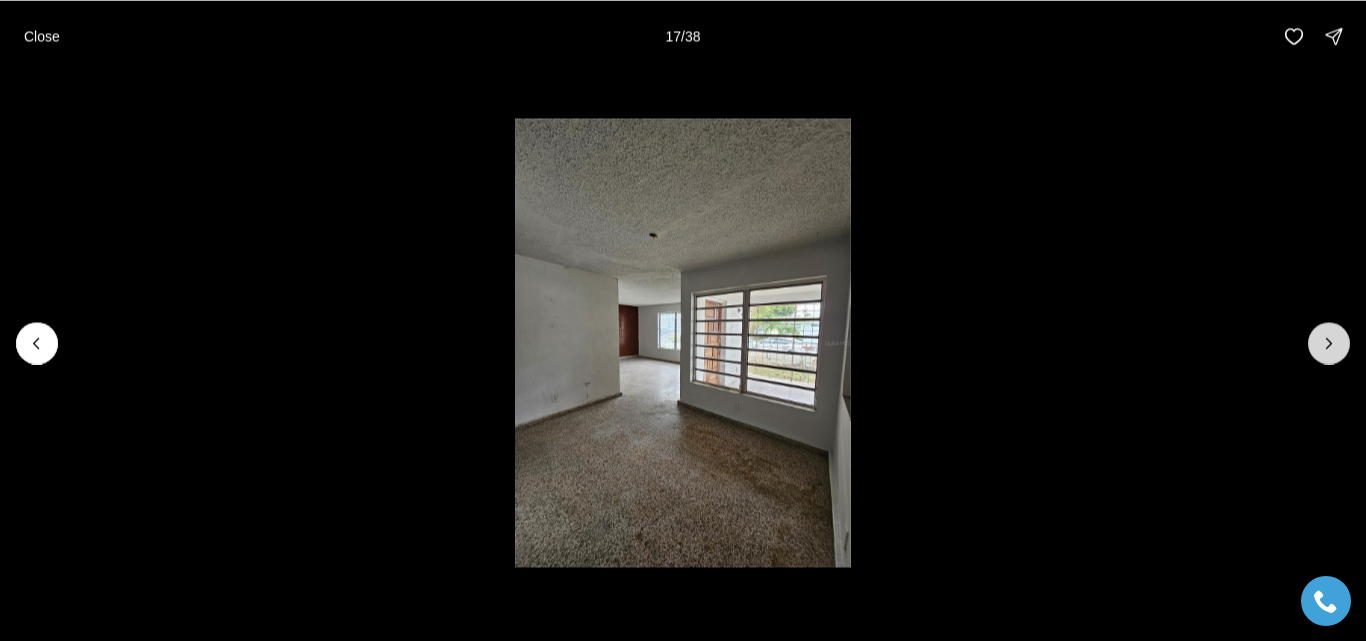 click at bounding box center [1329, 343] 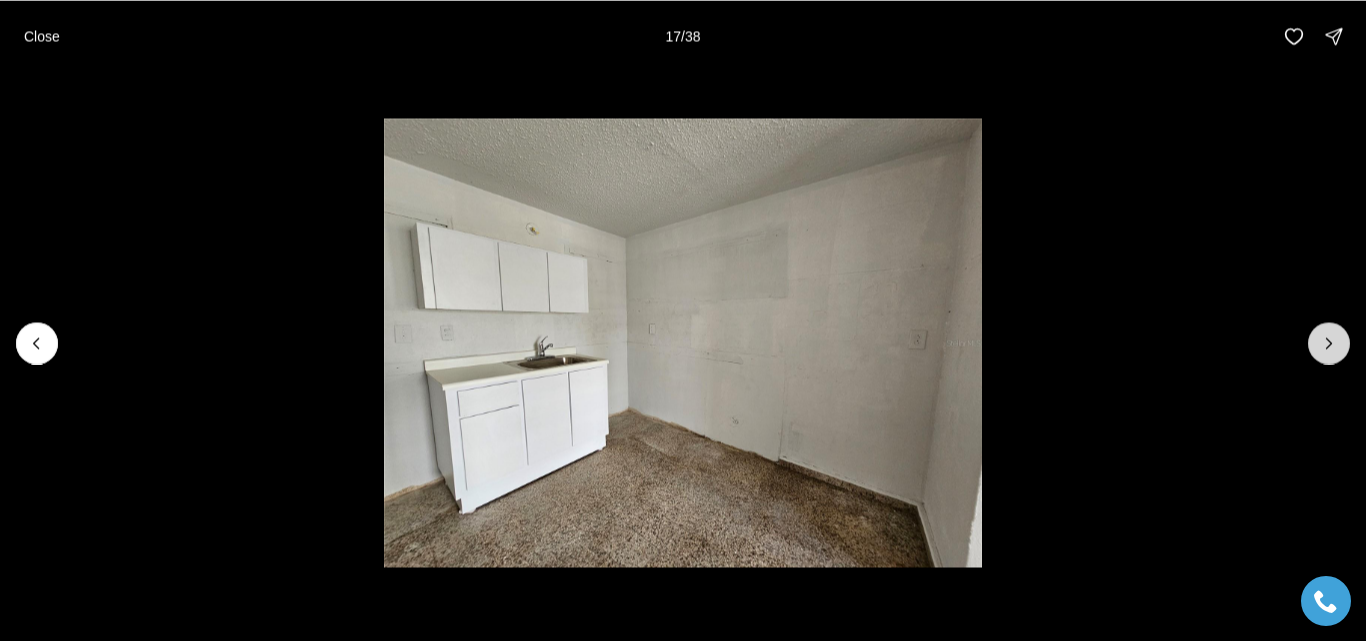 click at bounding box center [1329, 343] 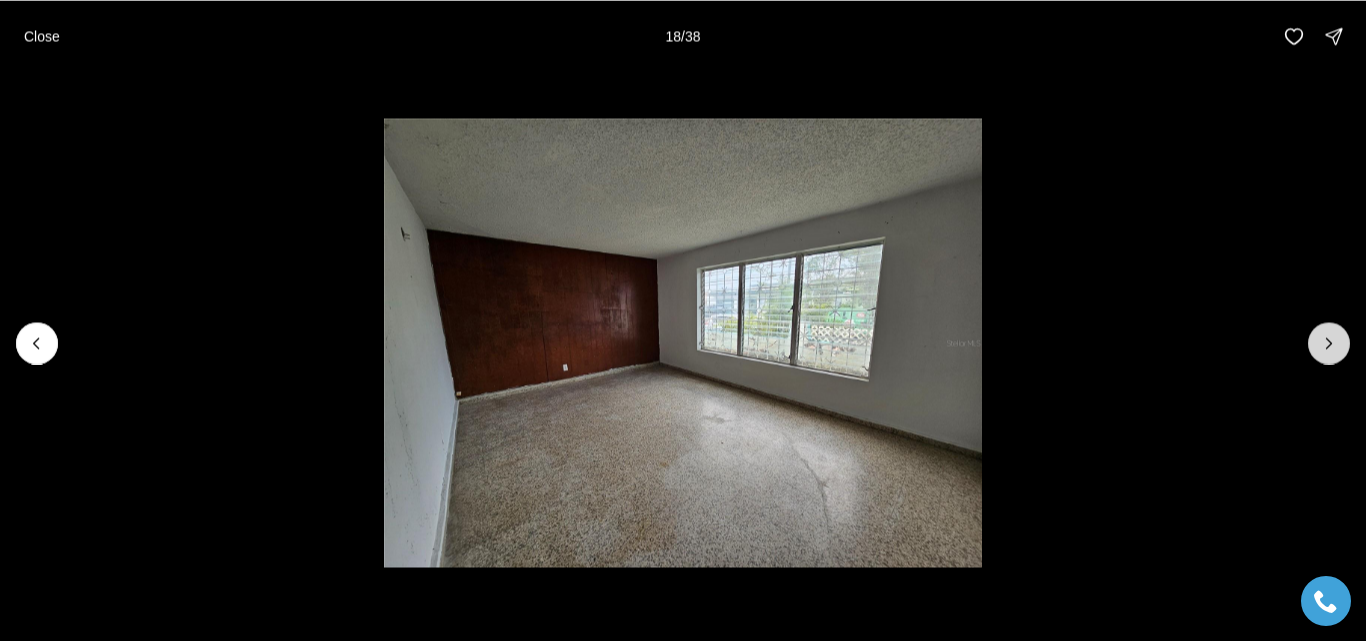 click at bounding box center (1329, 343) 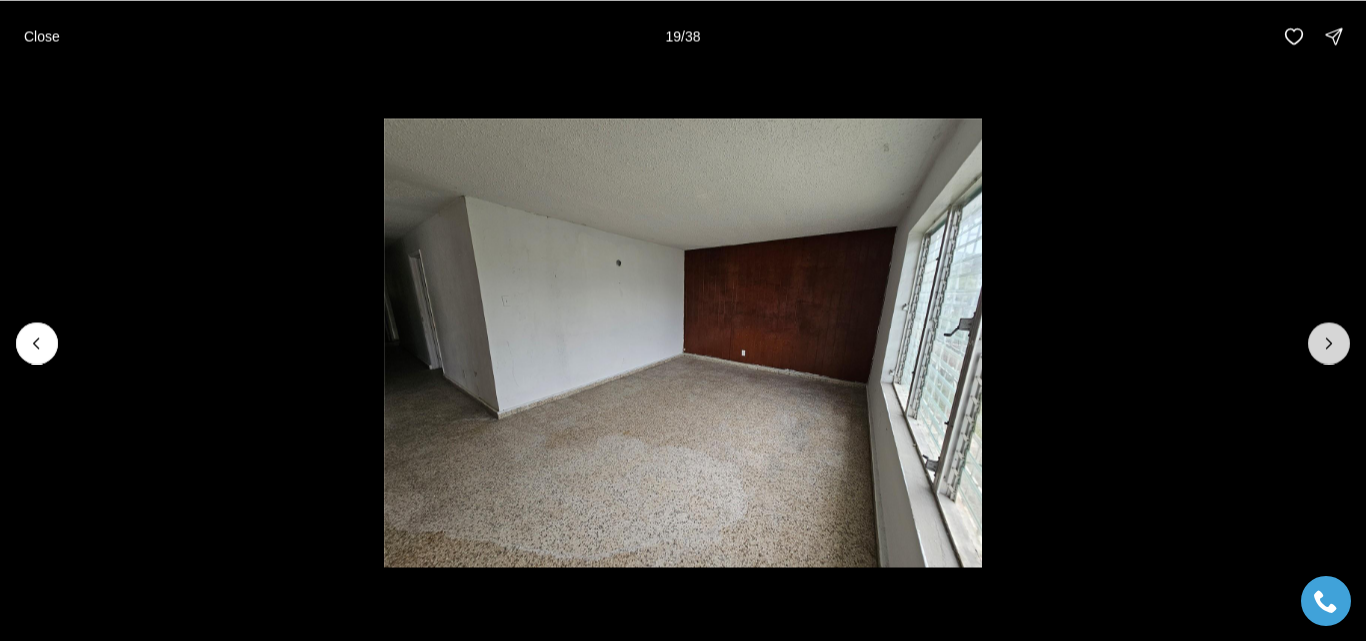 click at bounding box center (1329, 343) 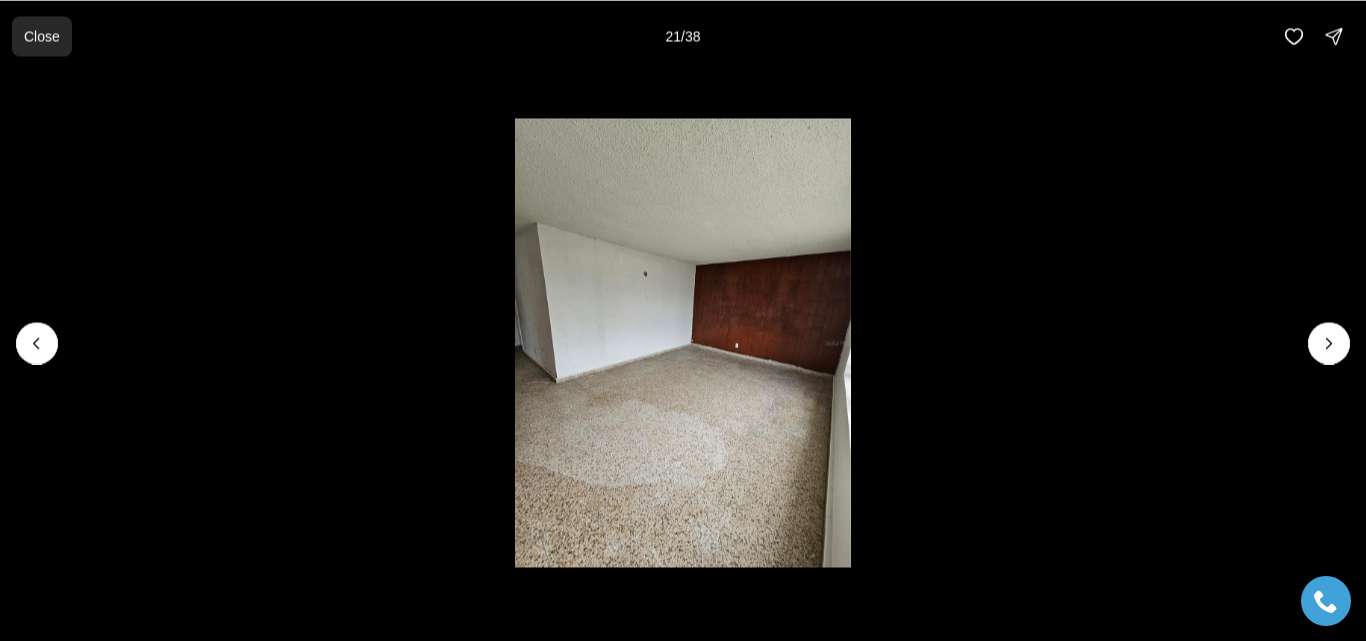 click on "Close" at bounding box center [42, 36] 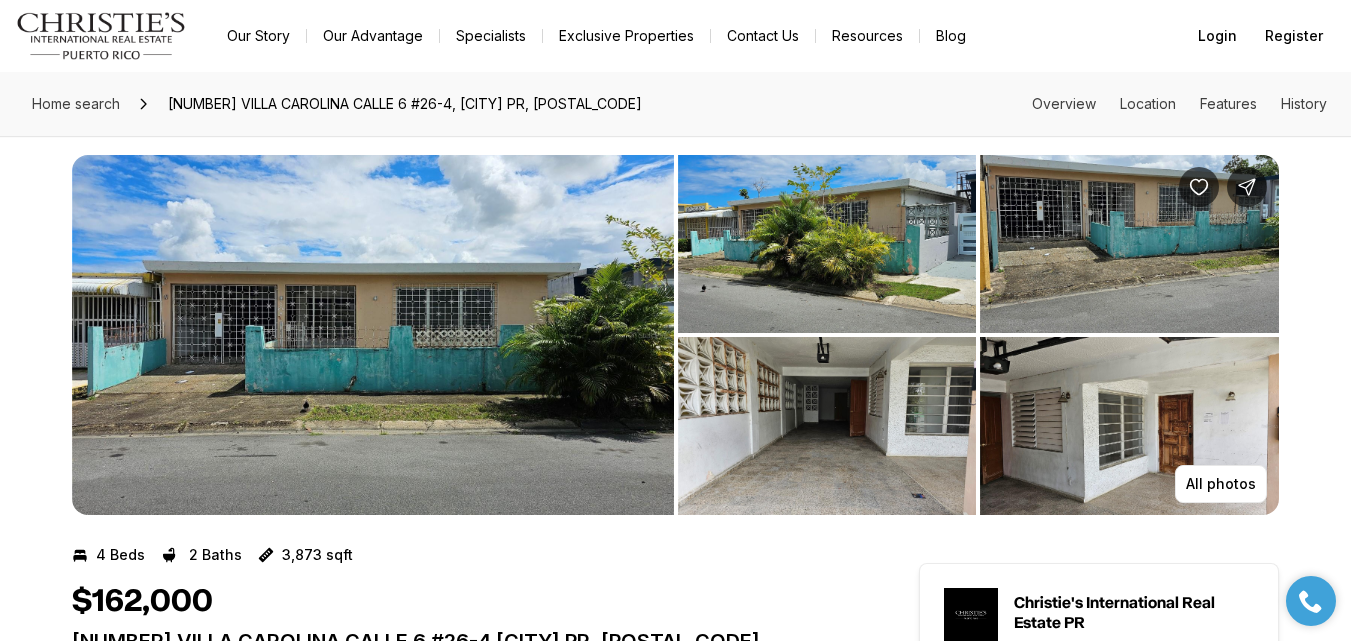 scroll, scrollTop: 200, scrollLeft: 0, axis: vertical 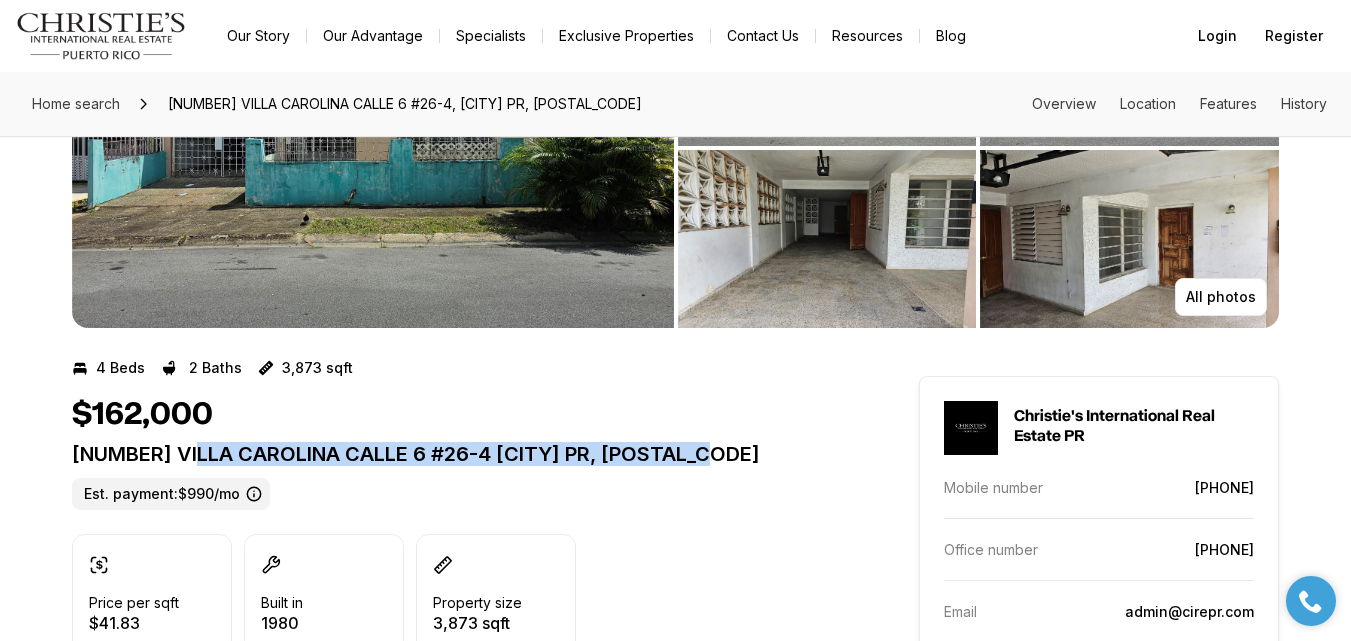 drag, startPoint x: 190, startPoint y: 454, endPoint x: 723, endPoint y: 458, distance: 533.015 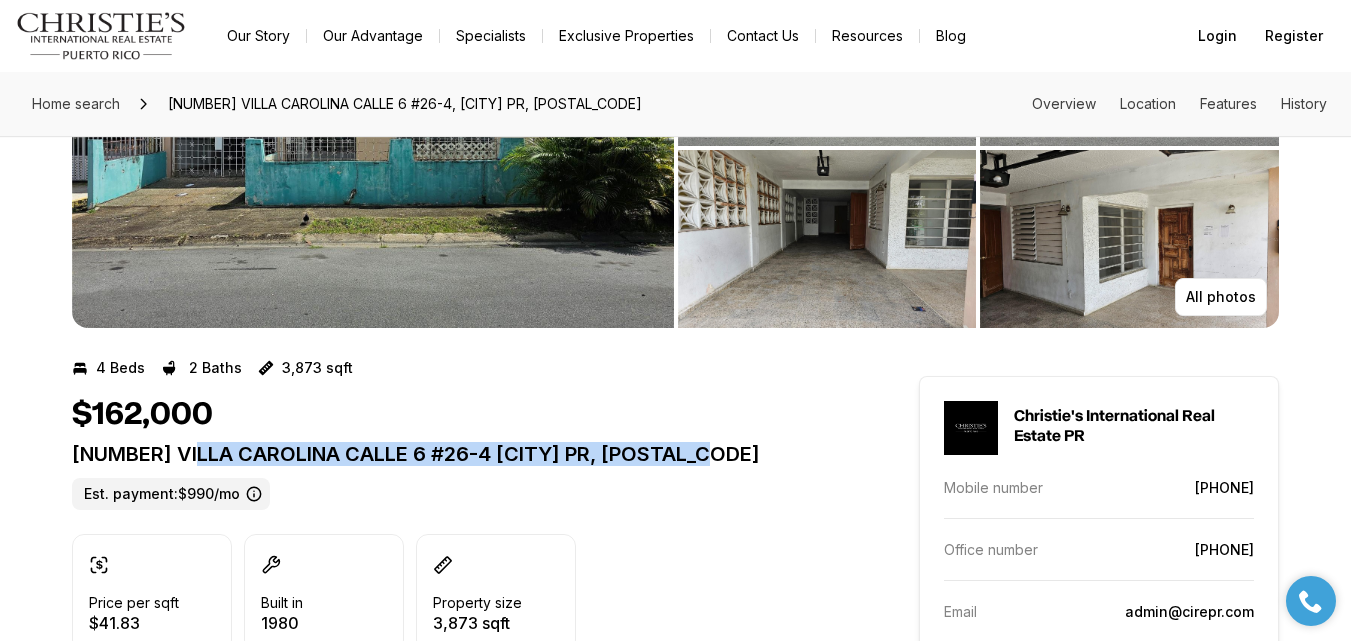 click at bounding box center (373, 148) 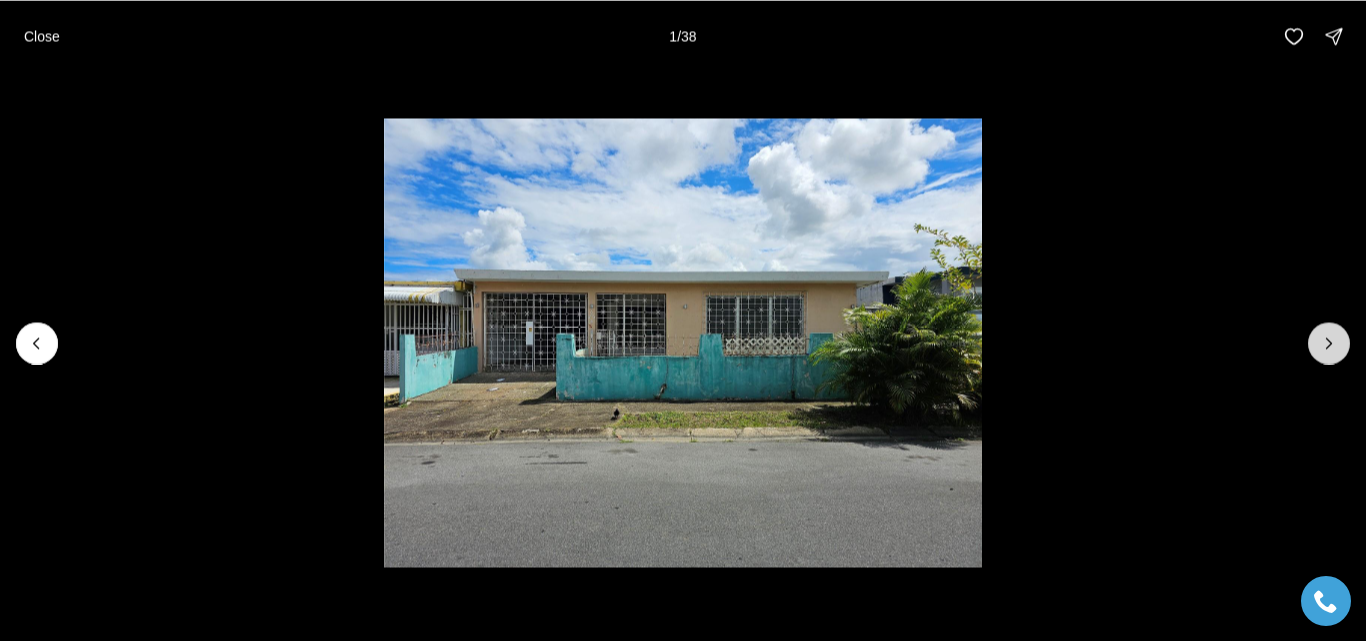 click at bounding box center (1329, 343) 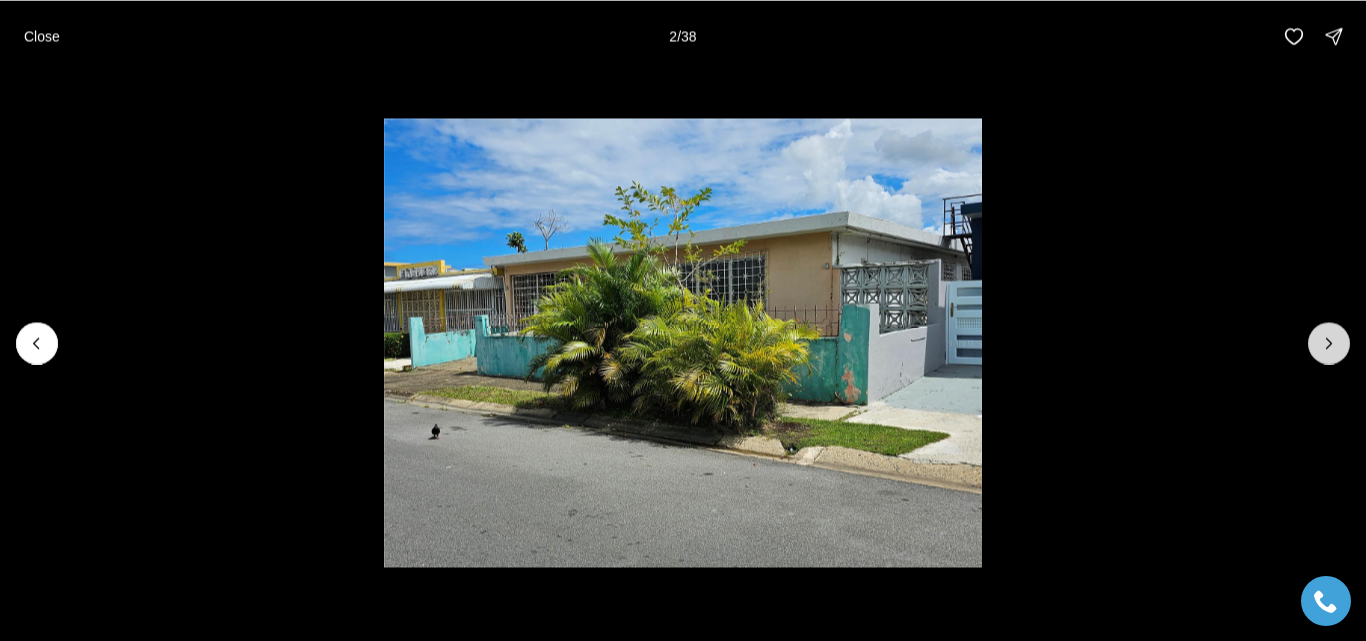 click at bounding box center (1329, 343) 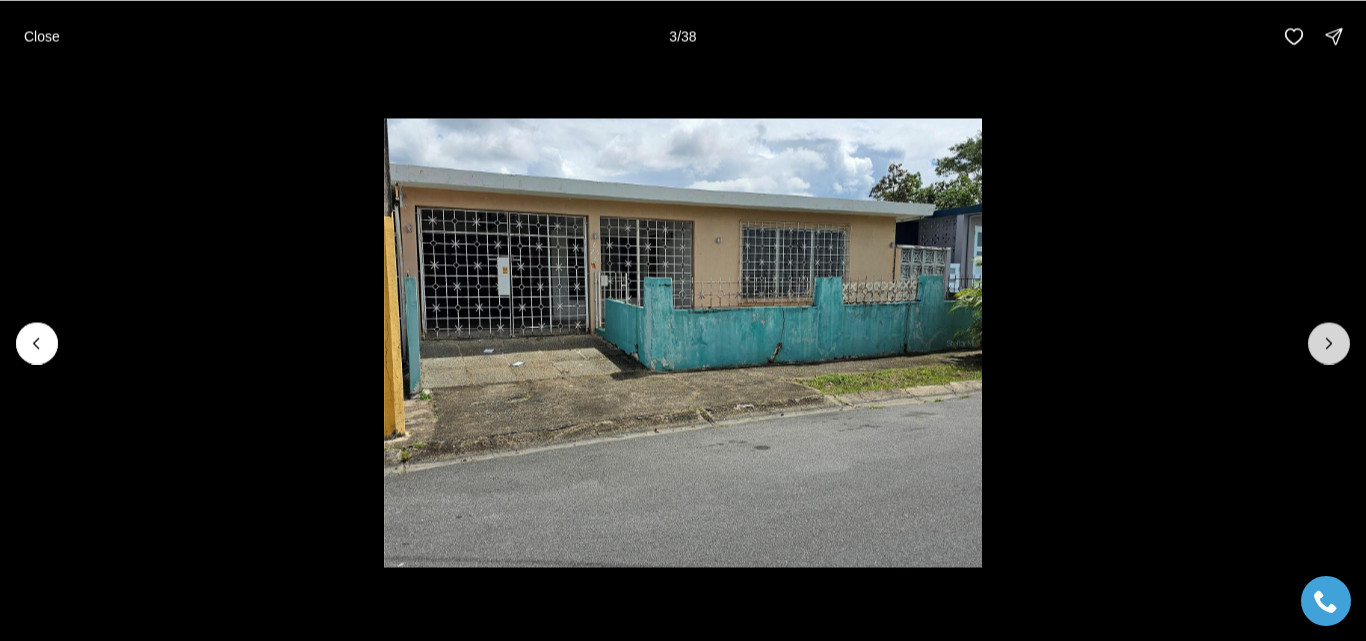click at bounding box center (1329, 343) 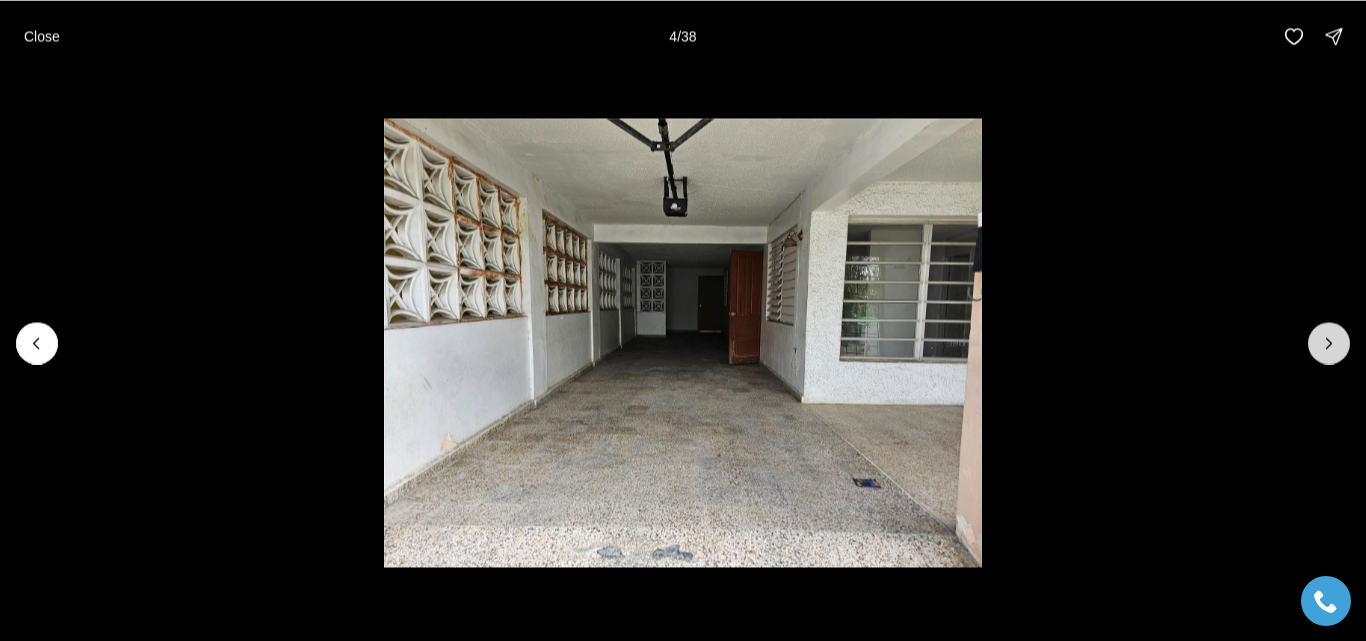 click at bounding box center (1329, 343) 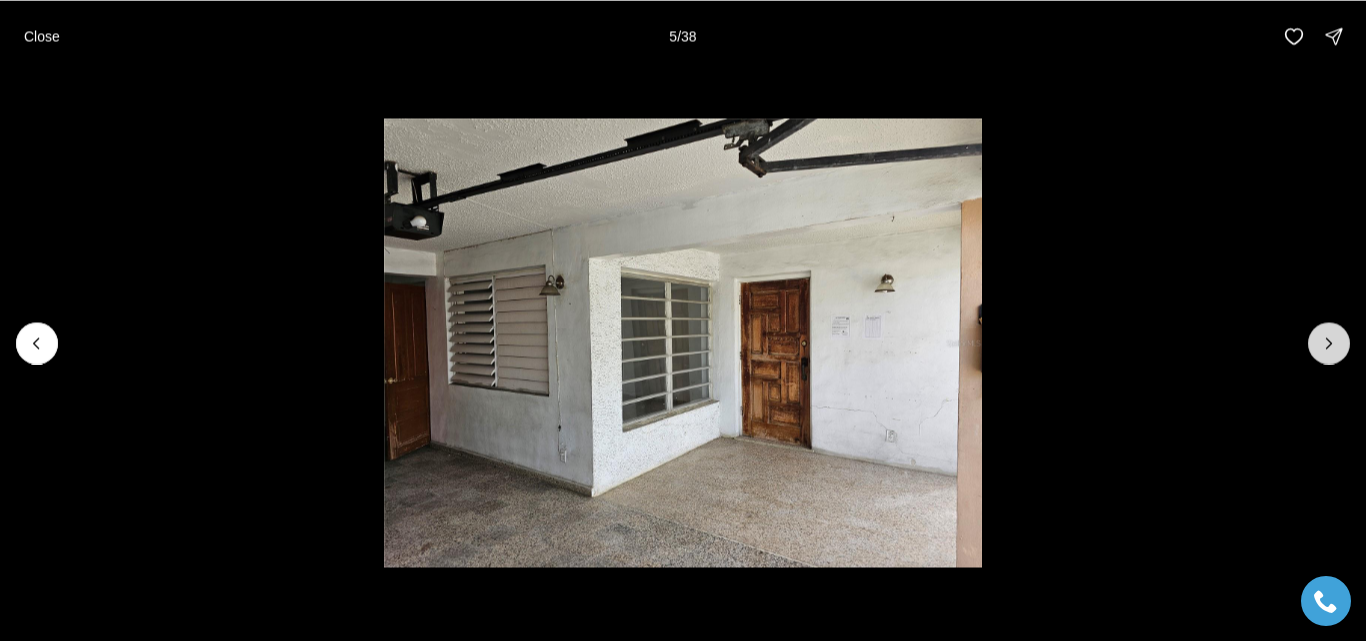 click at bounding box center (1329, 343) 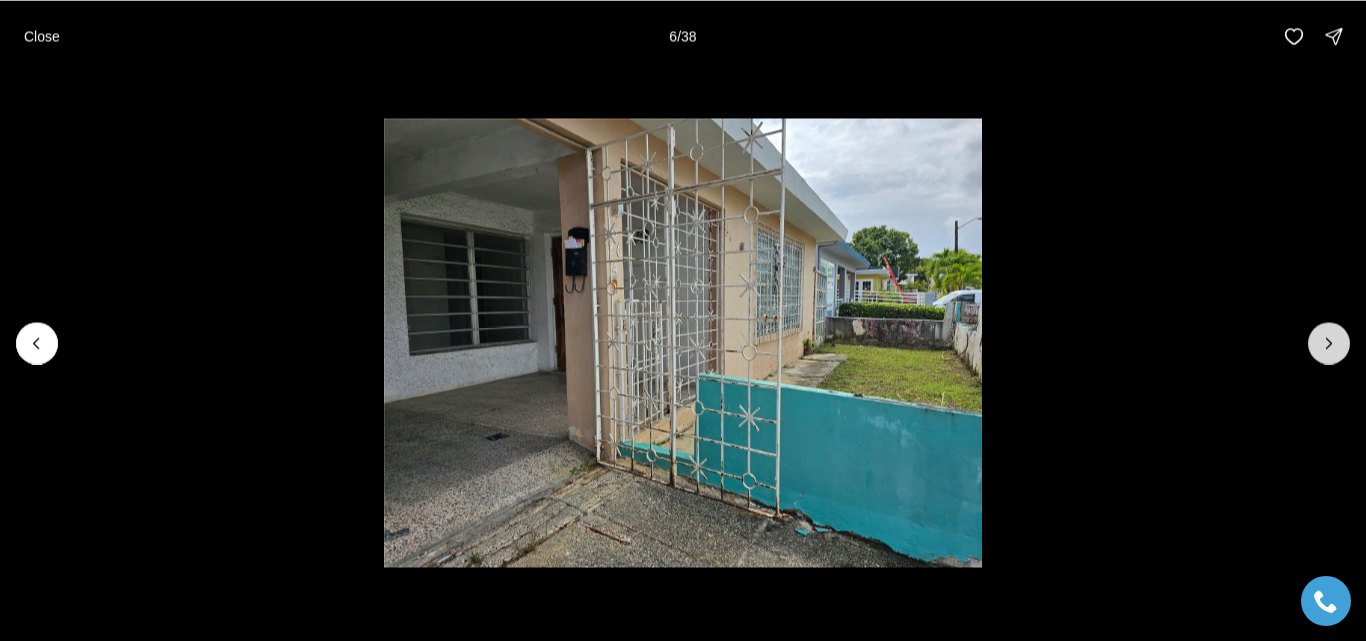 click at bounding box center [1329, 343] 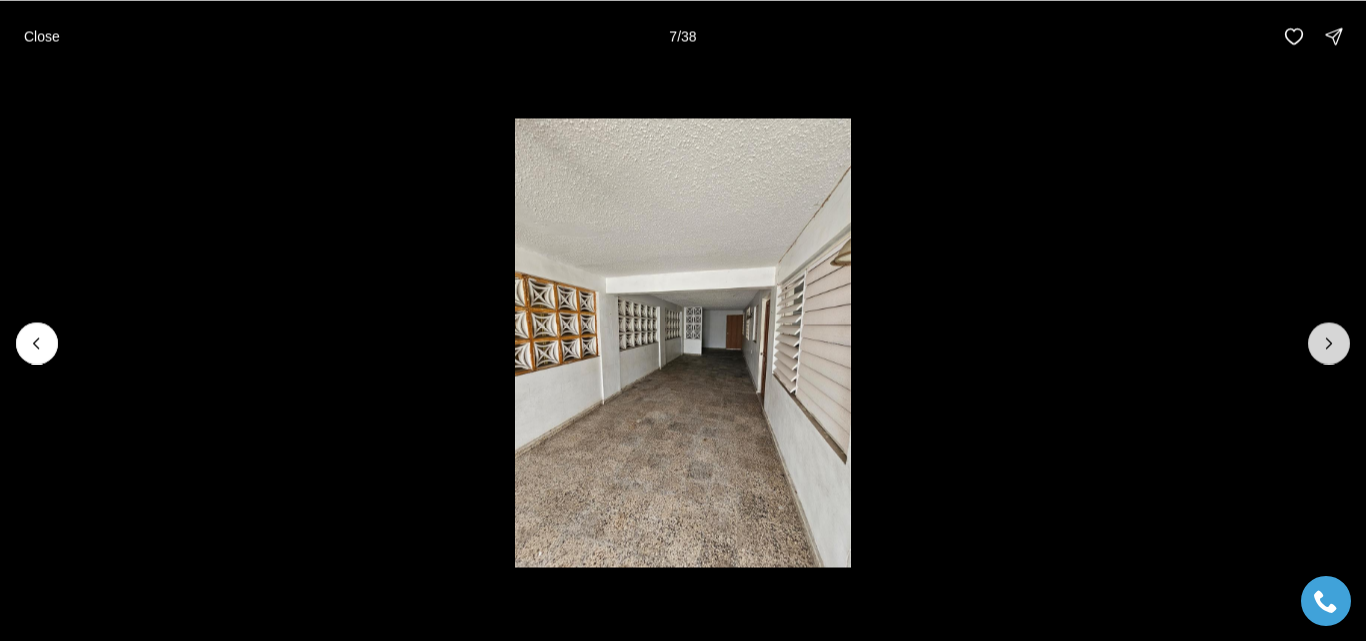 click at bounding box center [1329, 343] 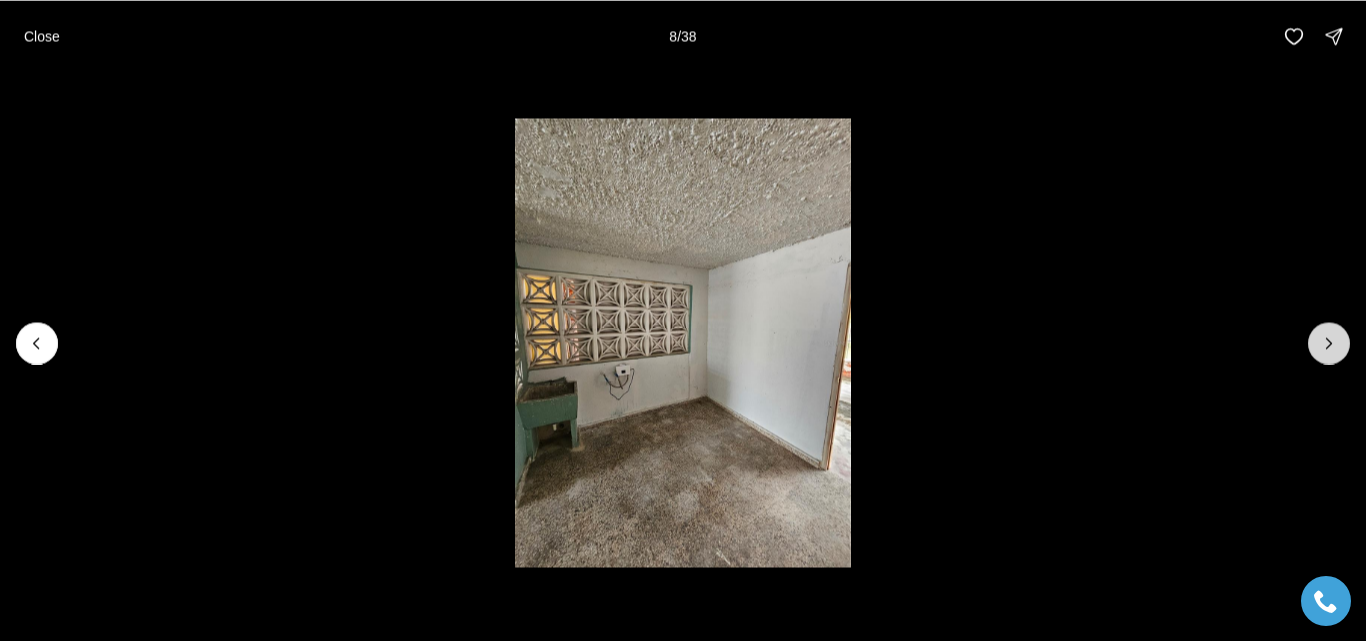 click at bounding box center (1329, 343) 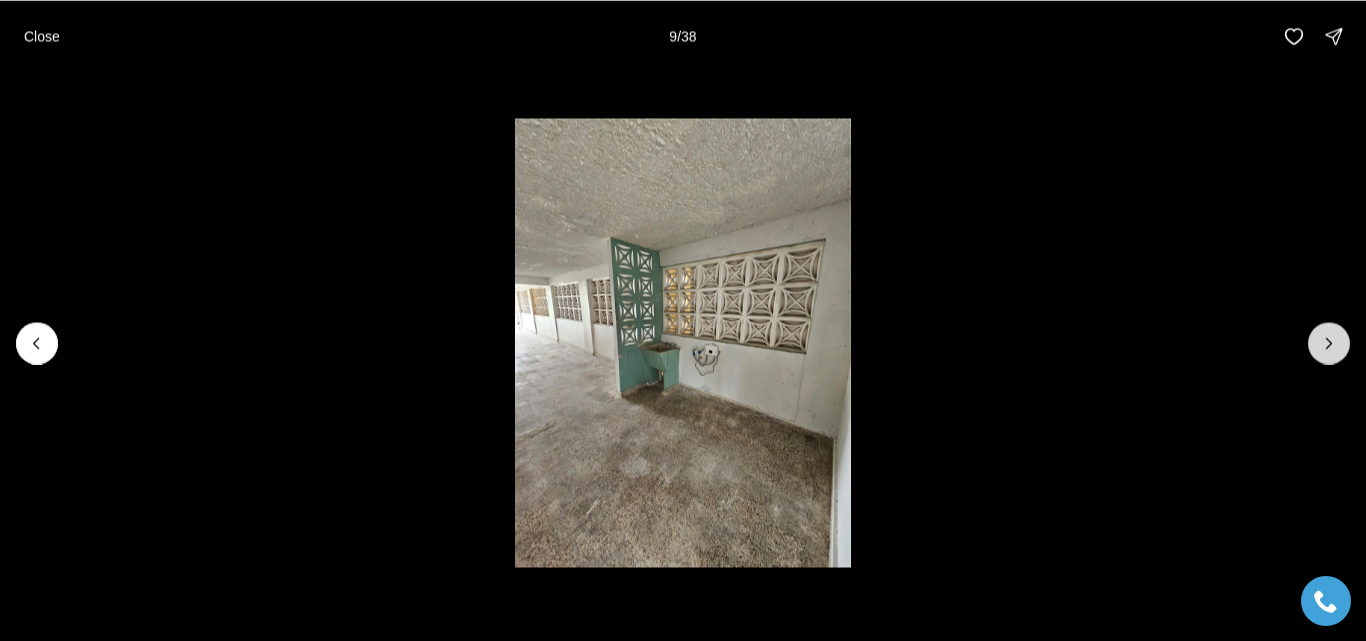 click at bounding box center [1329, 343] 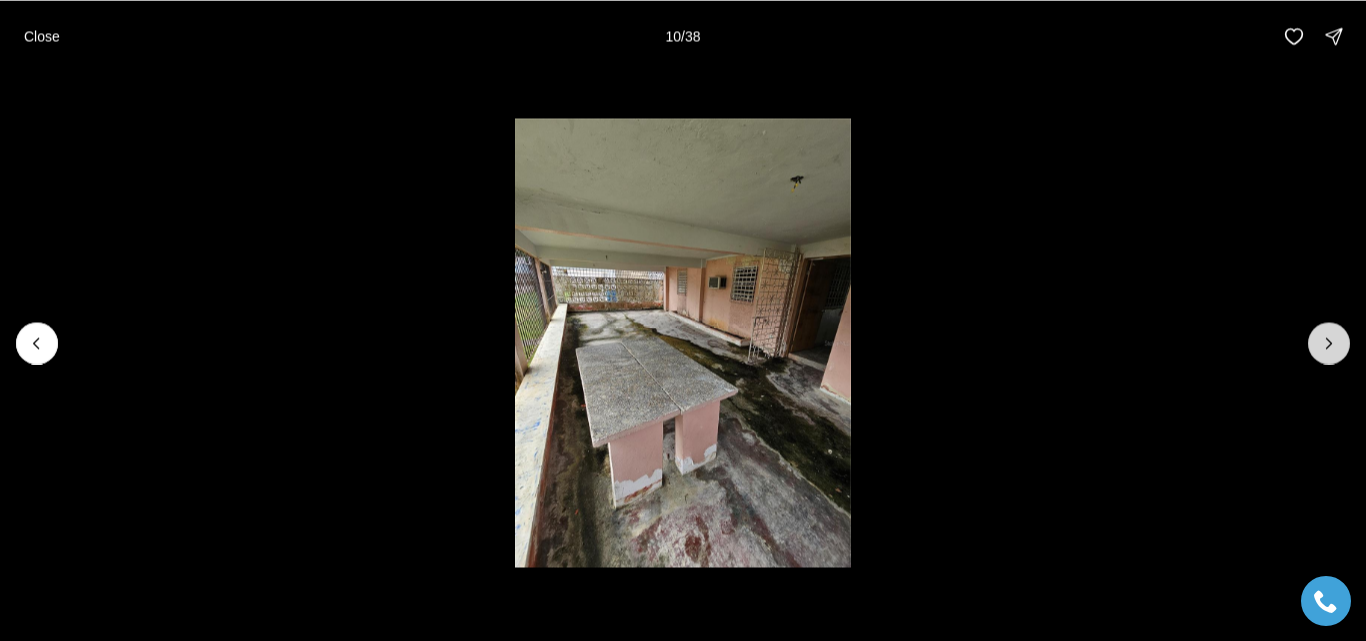 click at bounding box center [1329, 343] 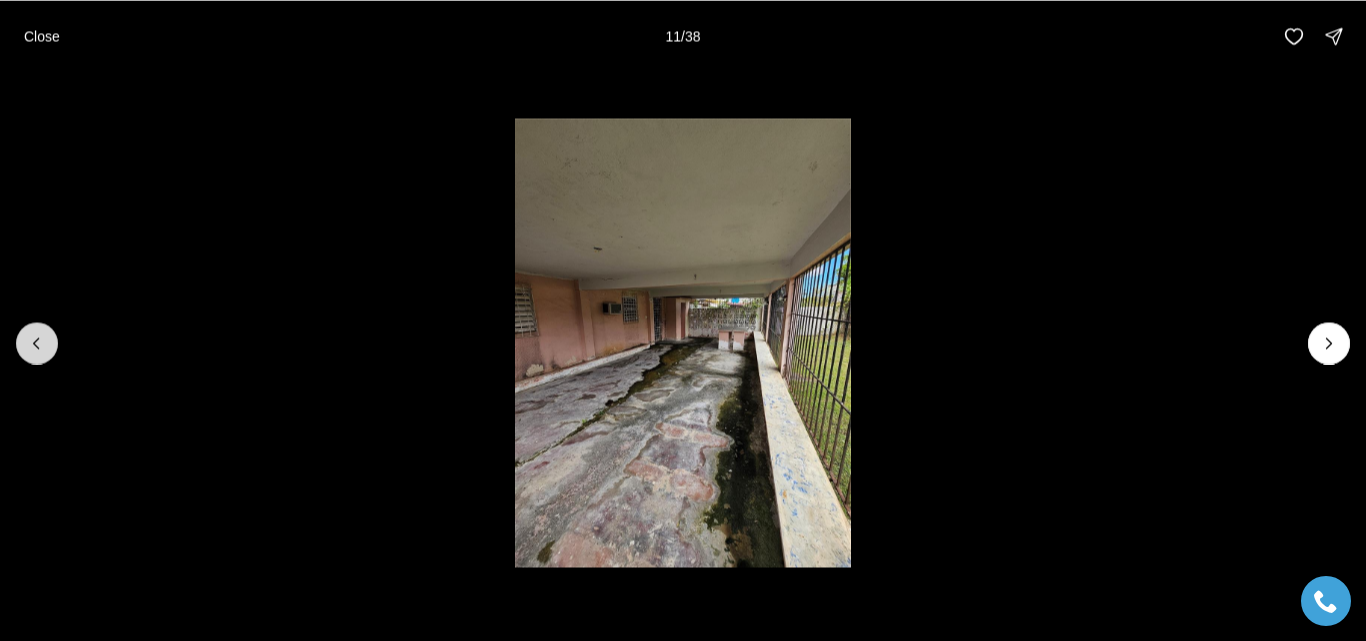 click at bounding box center [37, 343] 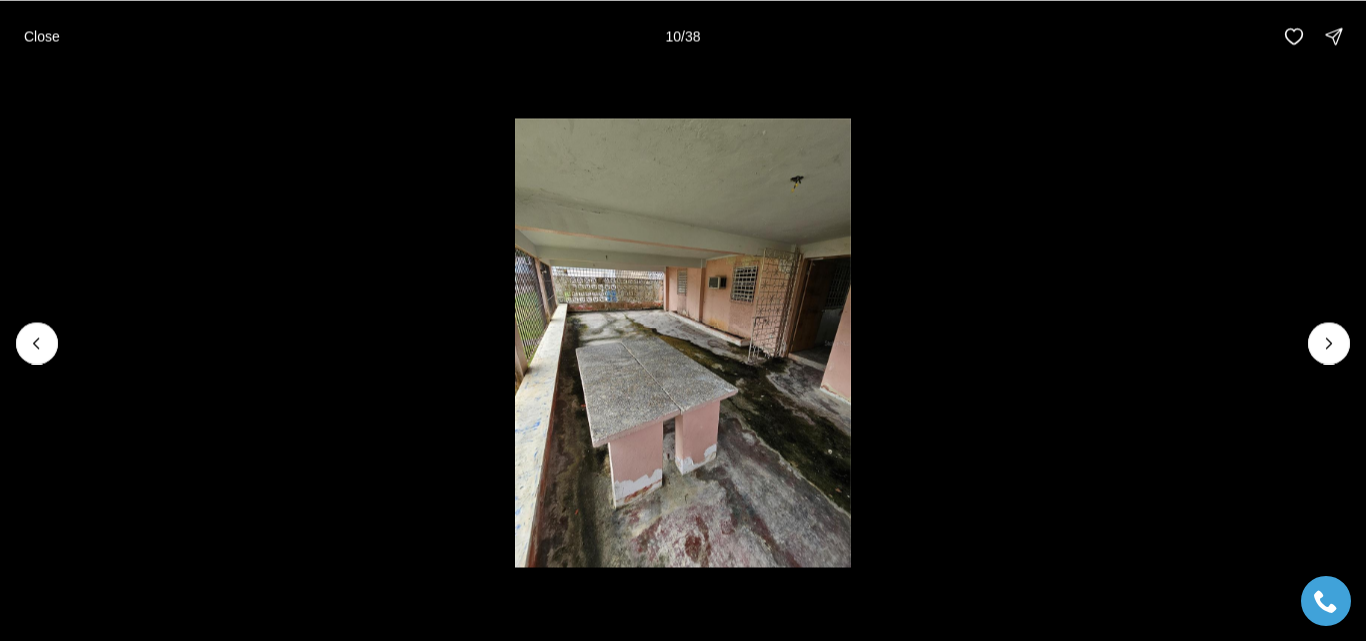 click at bounding box center (683, 342) 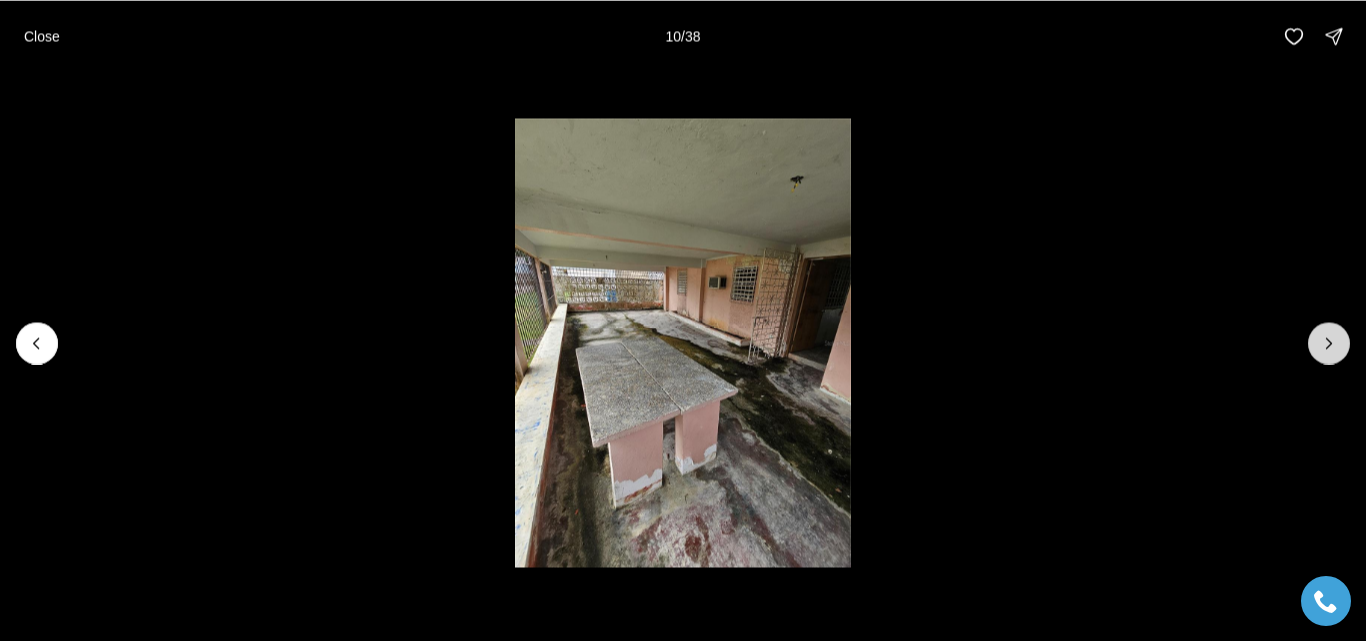 click 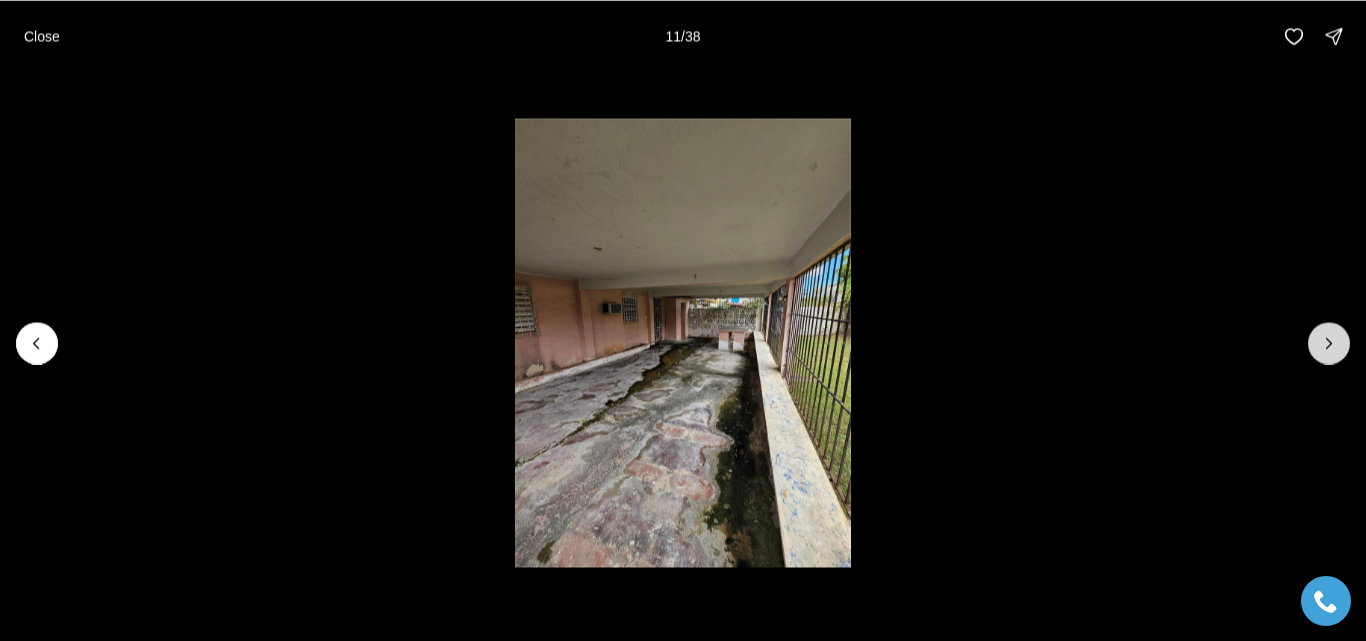 click 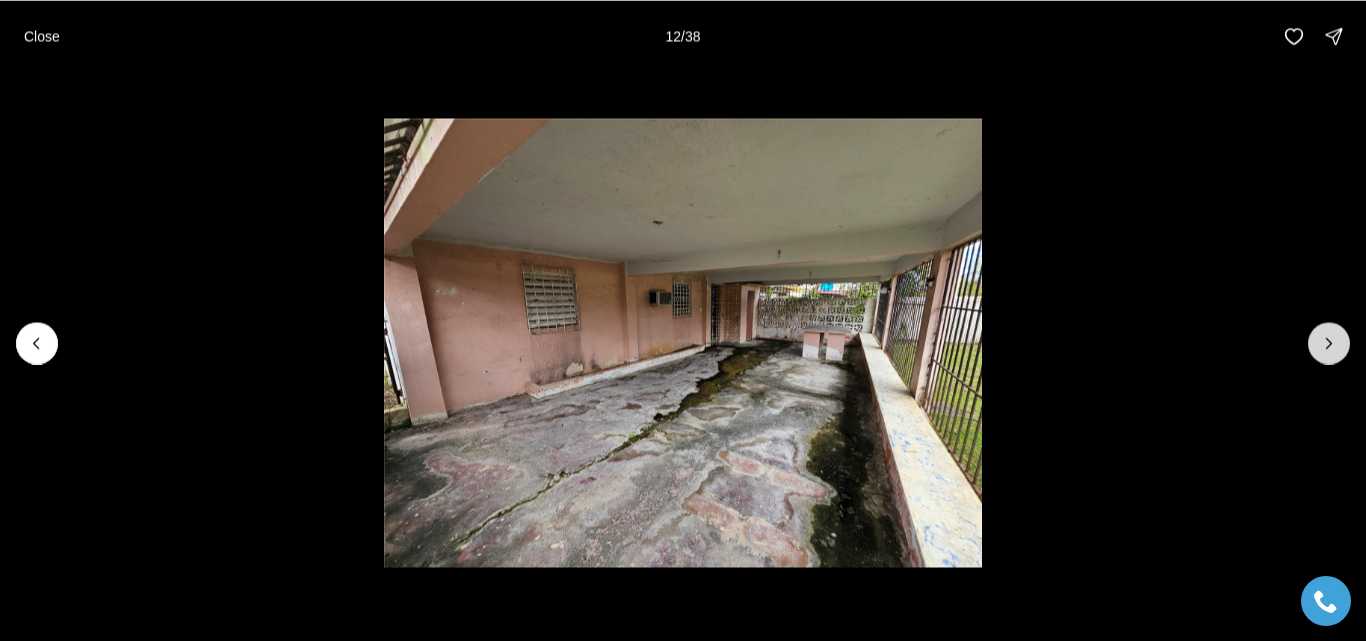 click 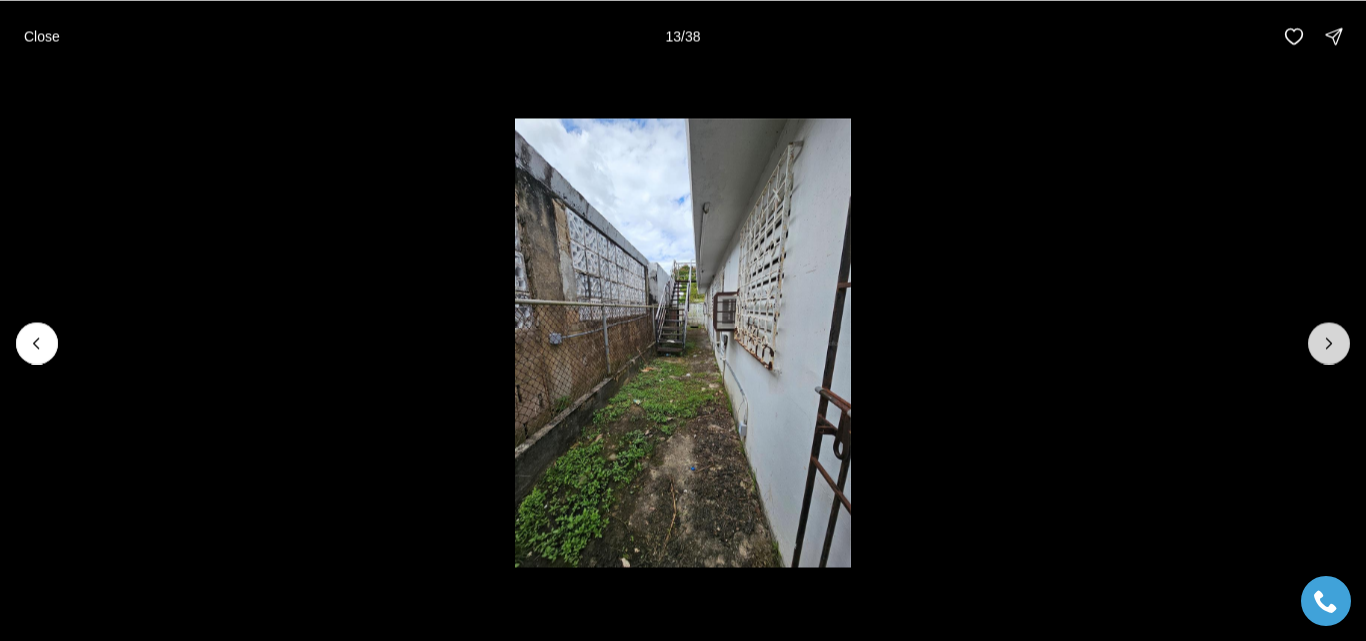 click 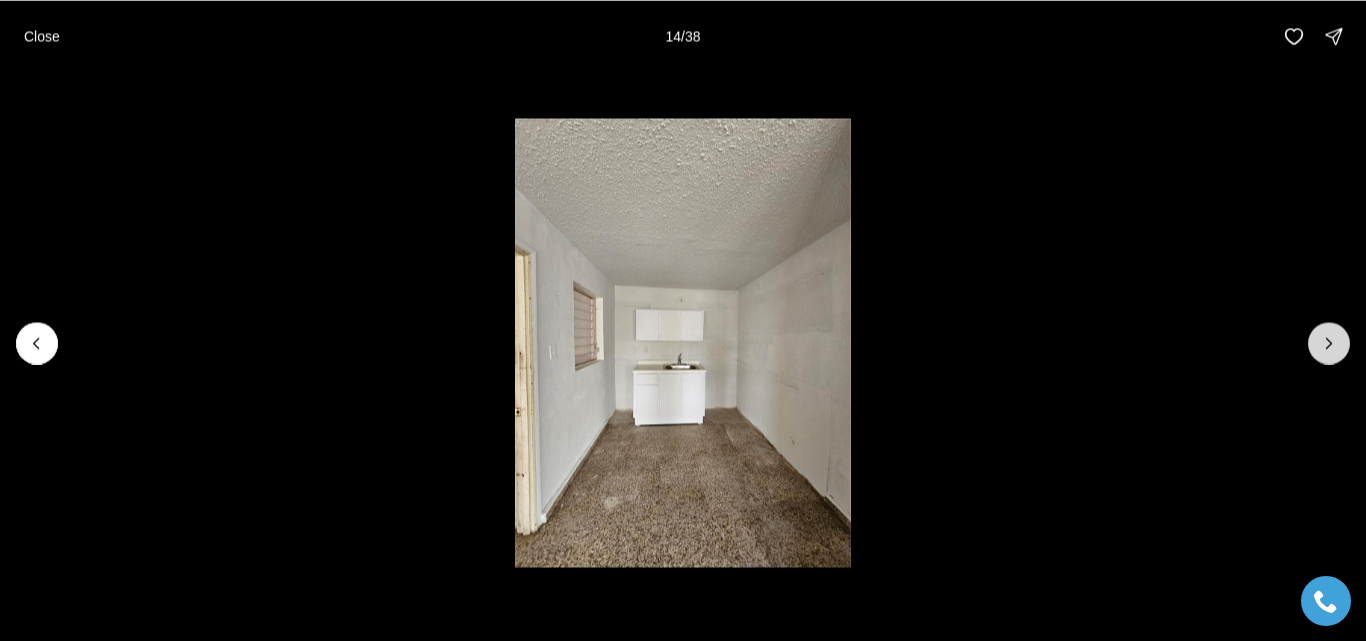 click 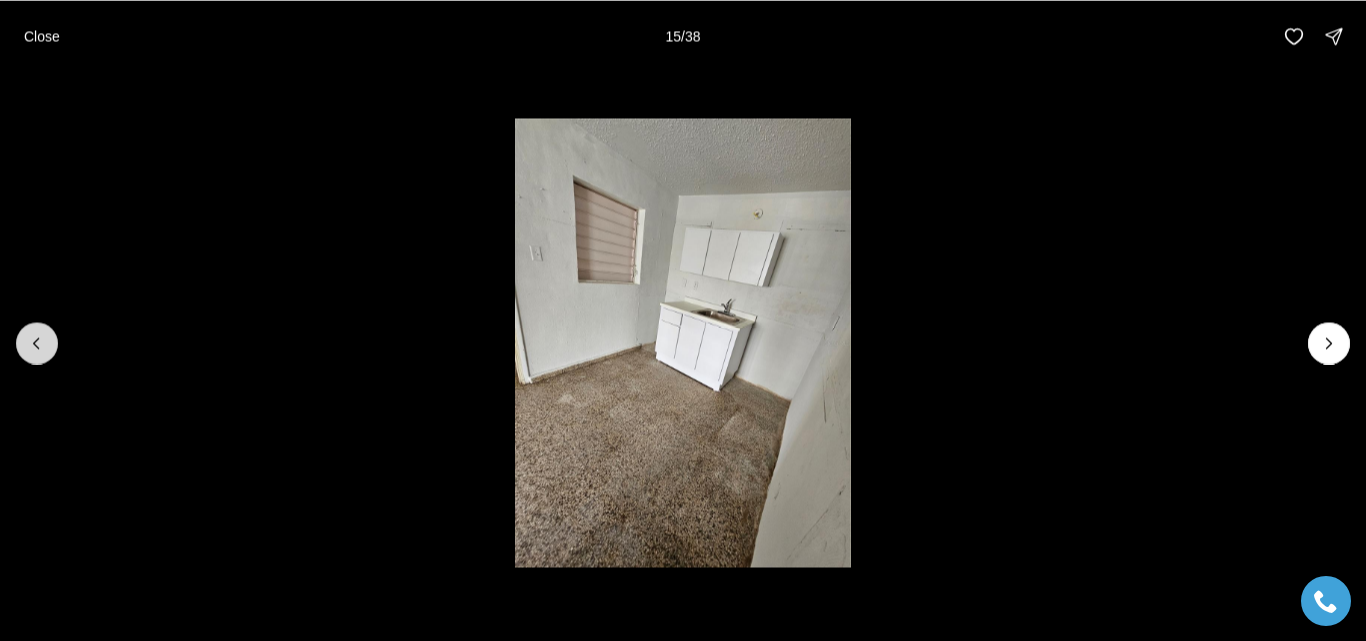 click at bounding box center [37, 343] 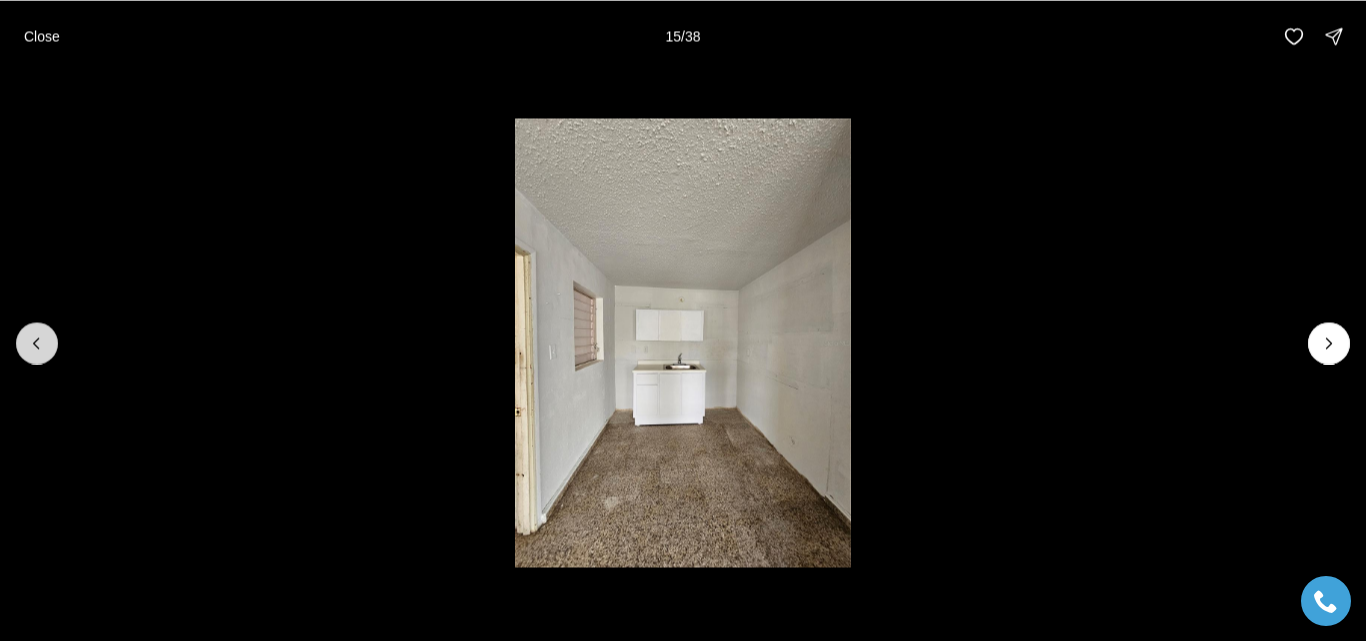click at bounding box center (37, 343) 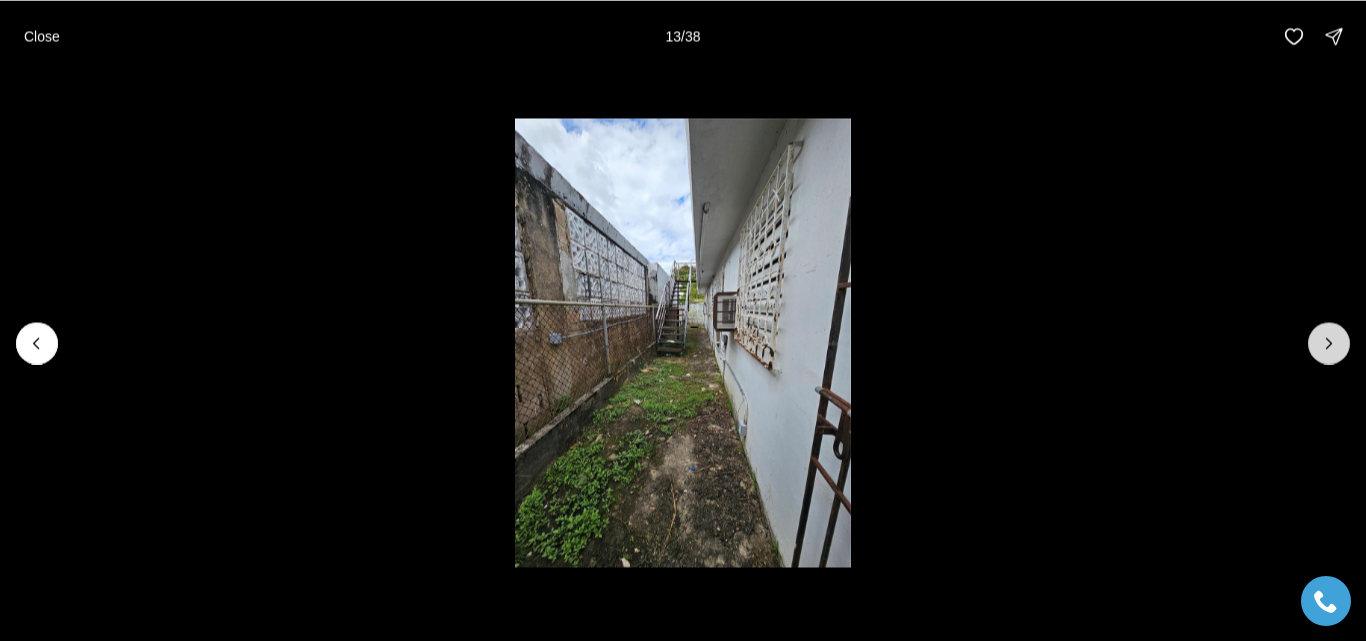 click at bounding box center [1329, 343] 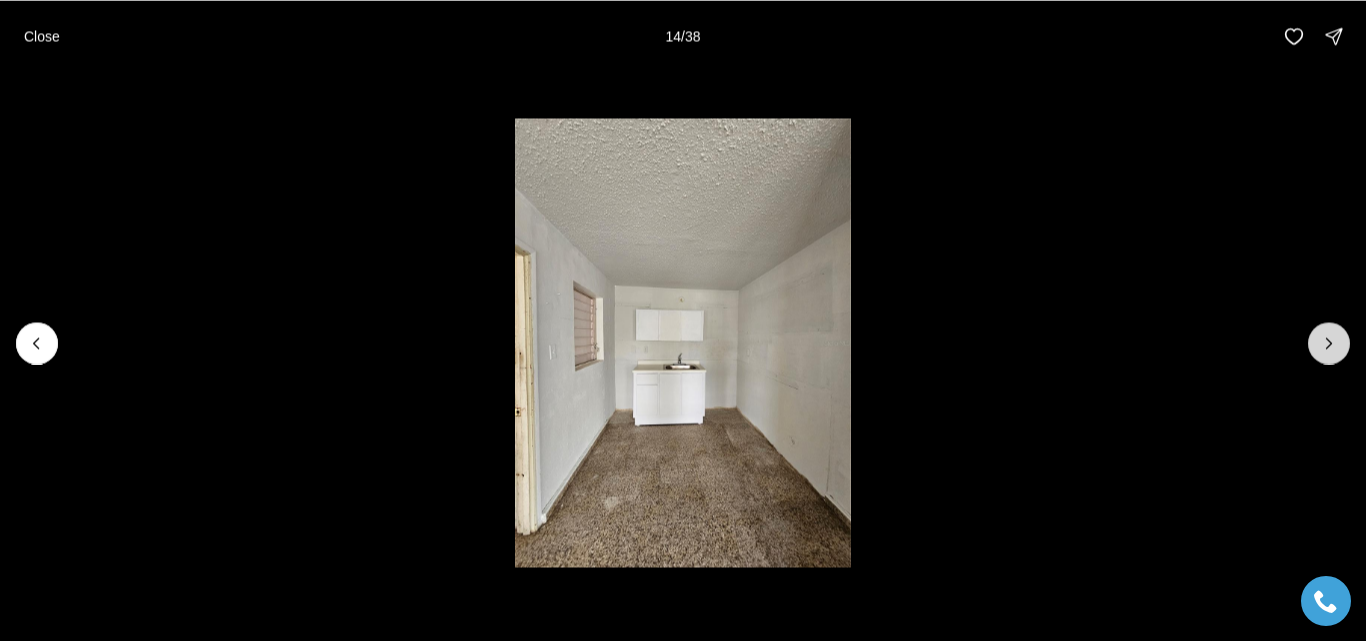 click at bounding box center [1329, 343] 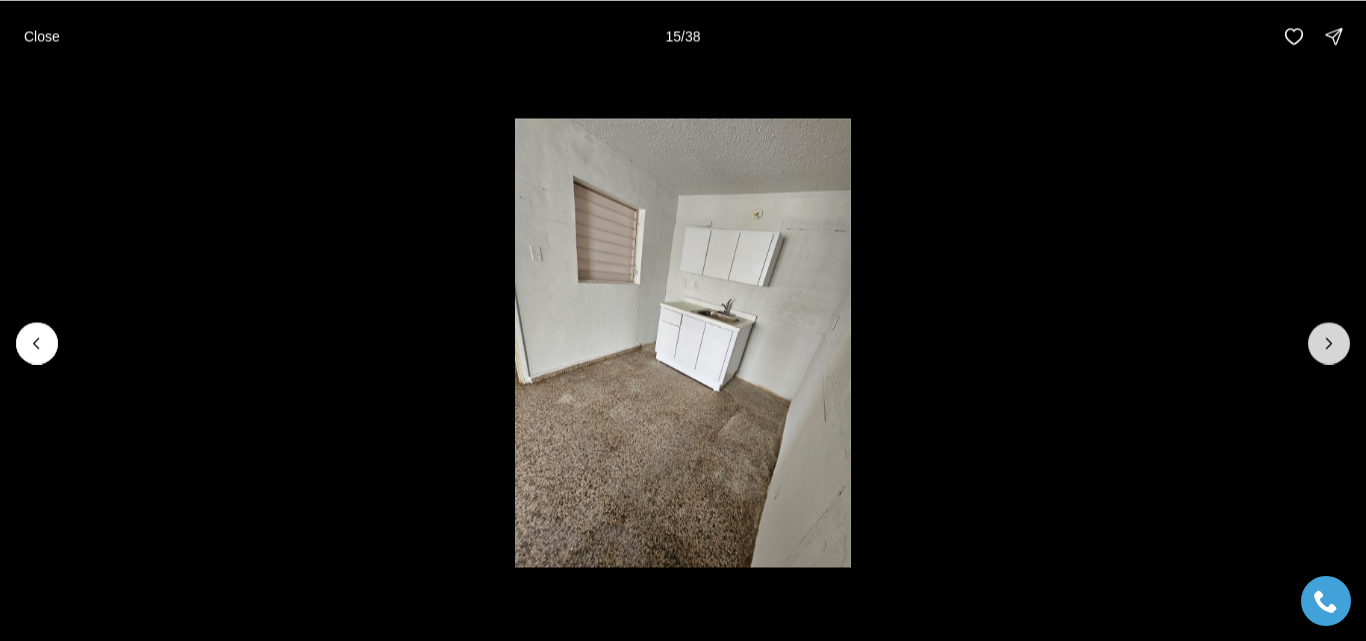 click at bounding box center [1329, 343] 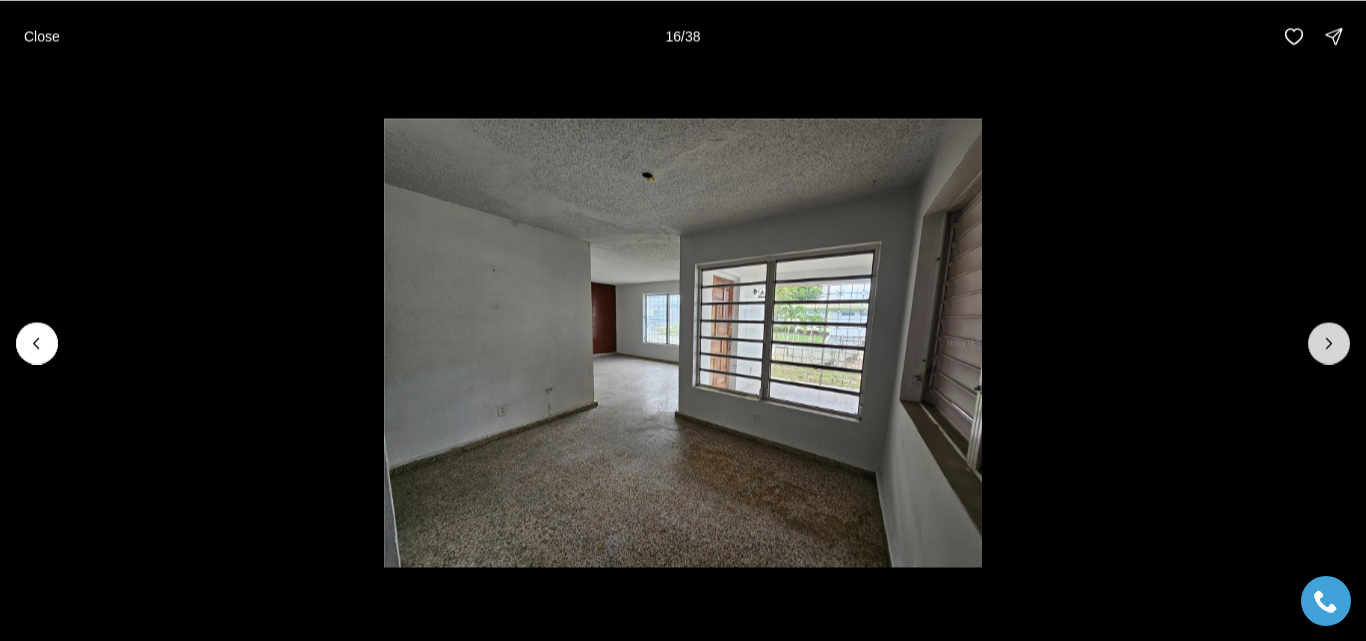 click at bounding box center [1329, 343] 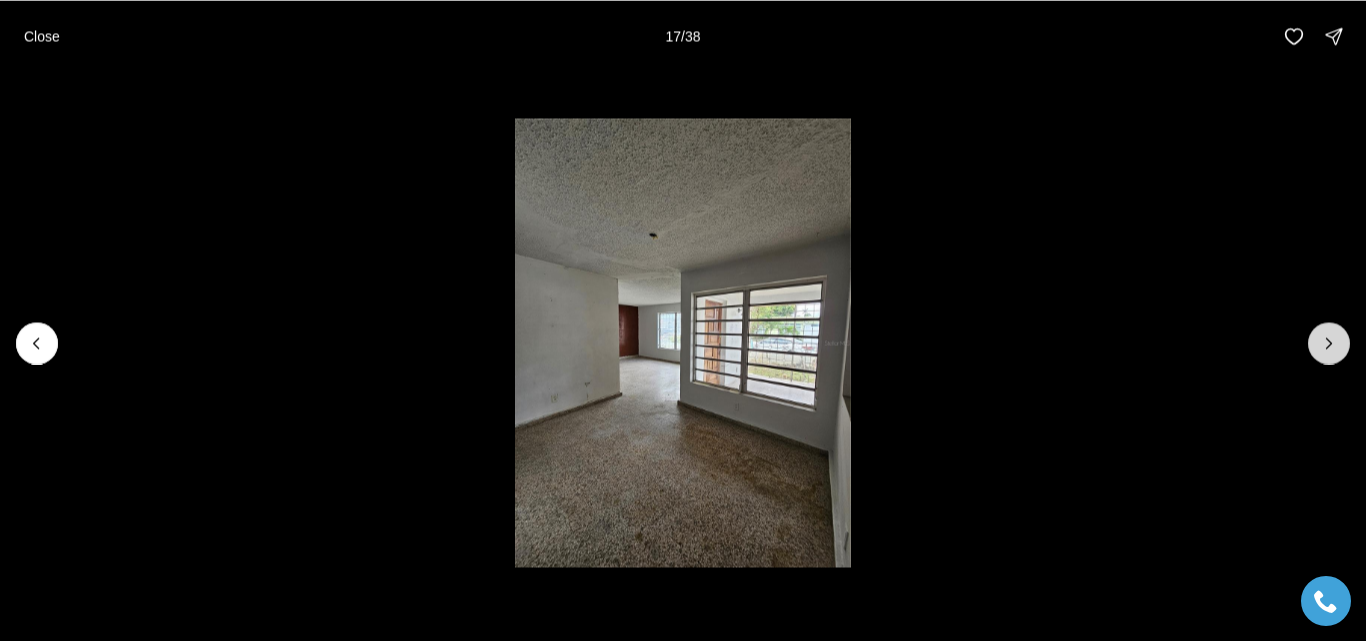 click at bounding box center [1329, 343] 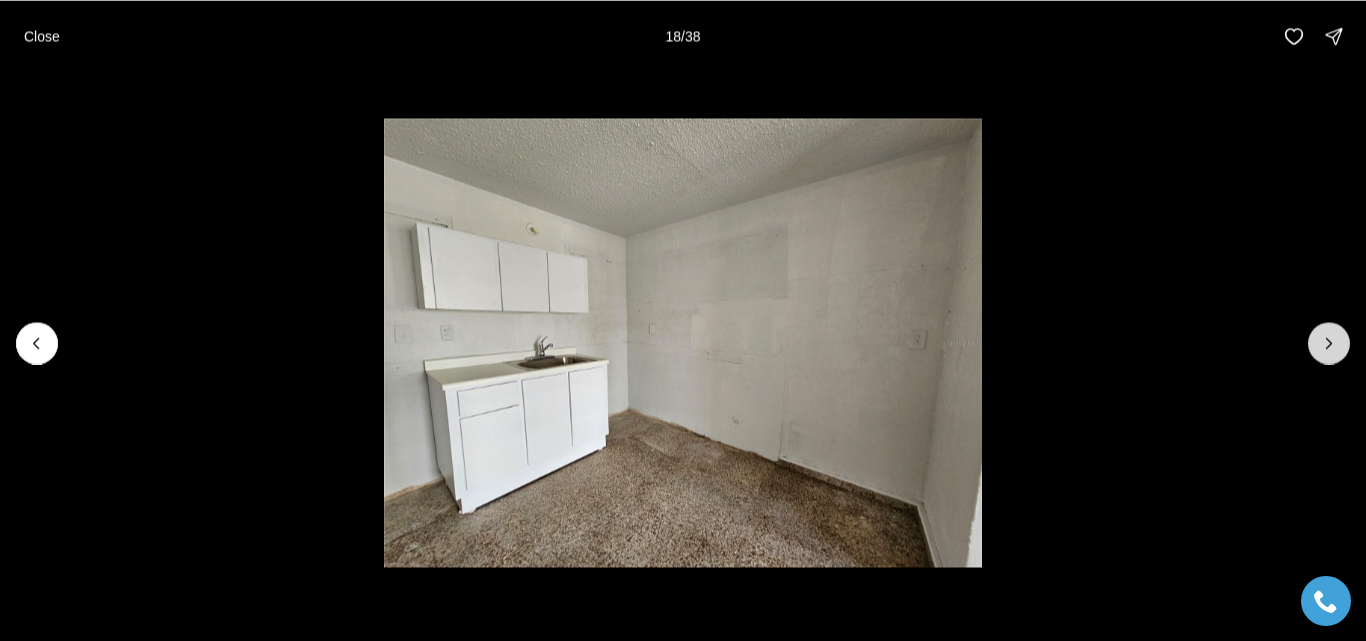 click at bounding box center [1329, 343] 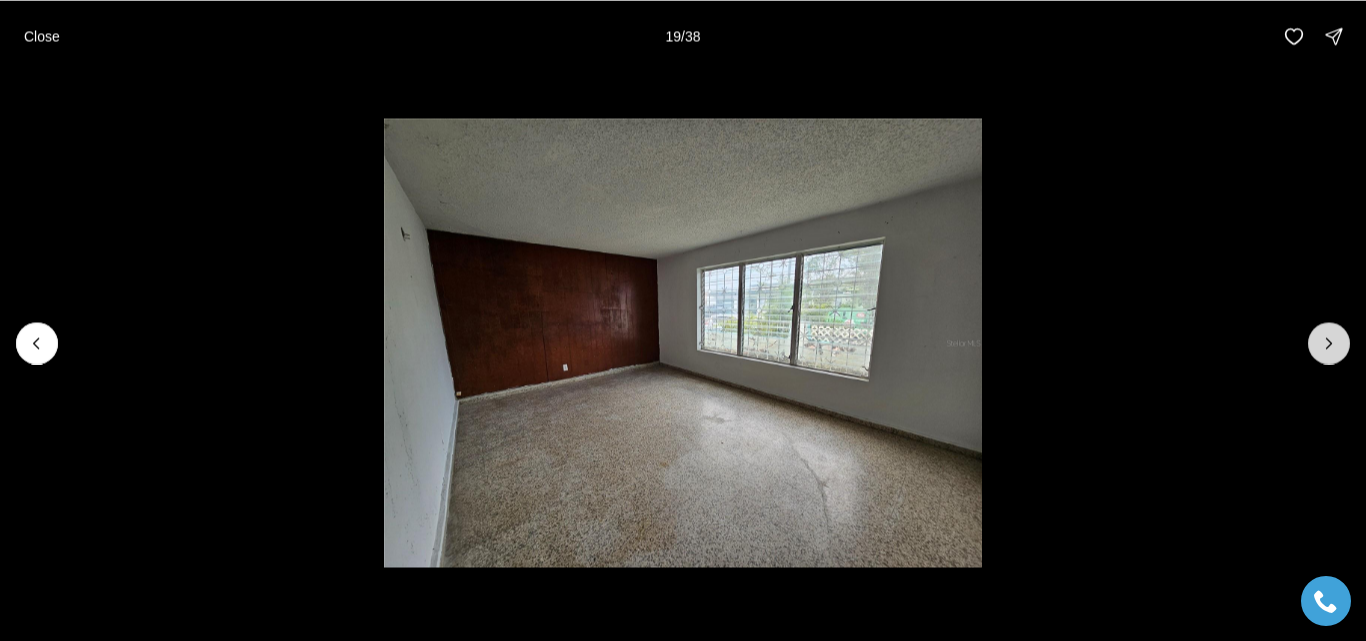 click at bounding box center [1329, 343] 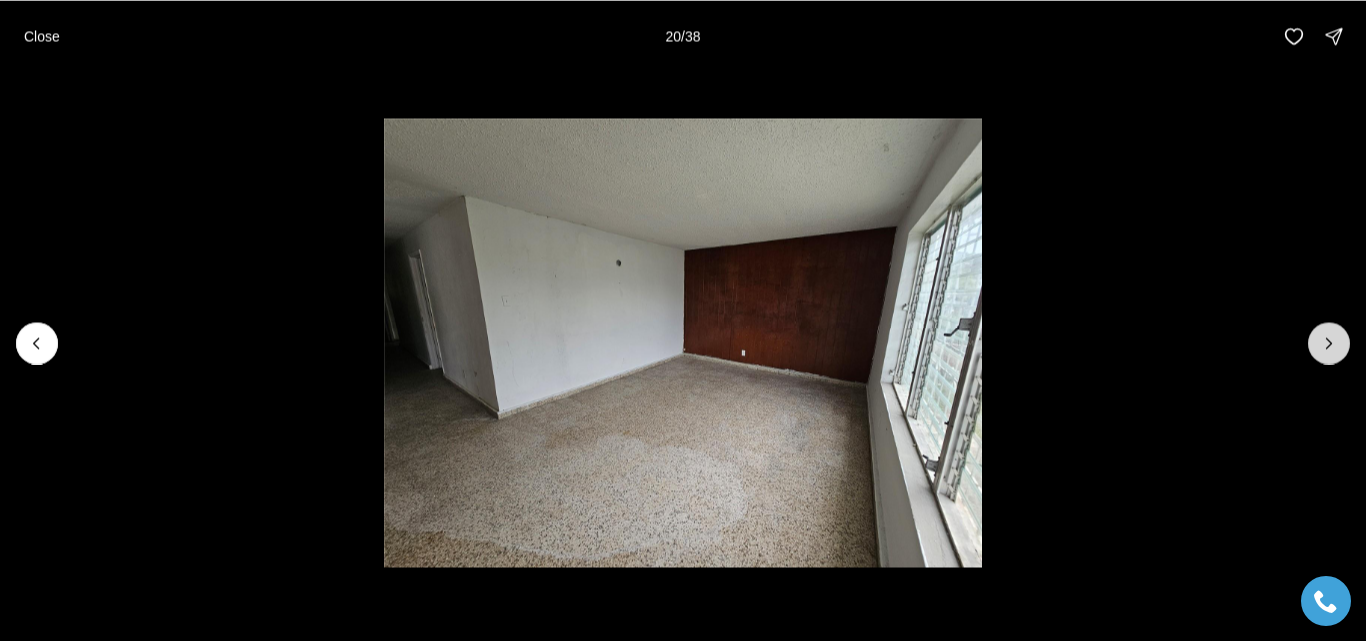 click at bounding box center (1329, 343) 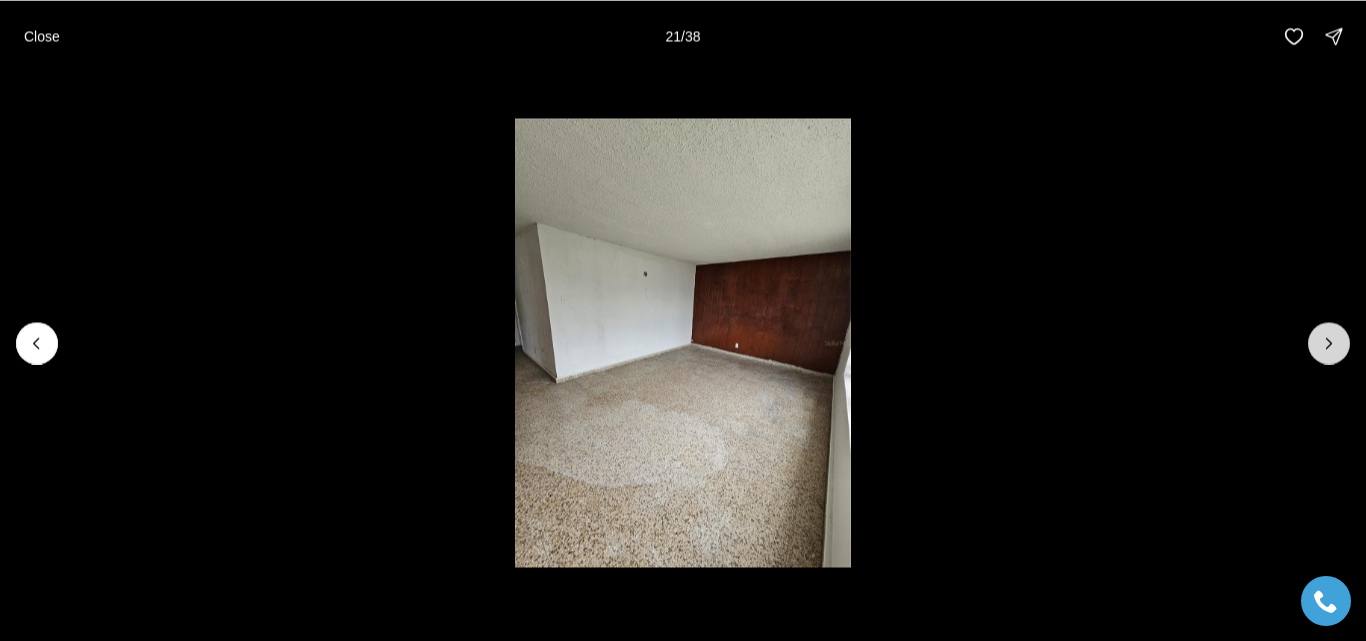 click at bounding box center [1329, 343] 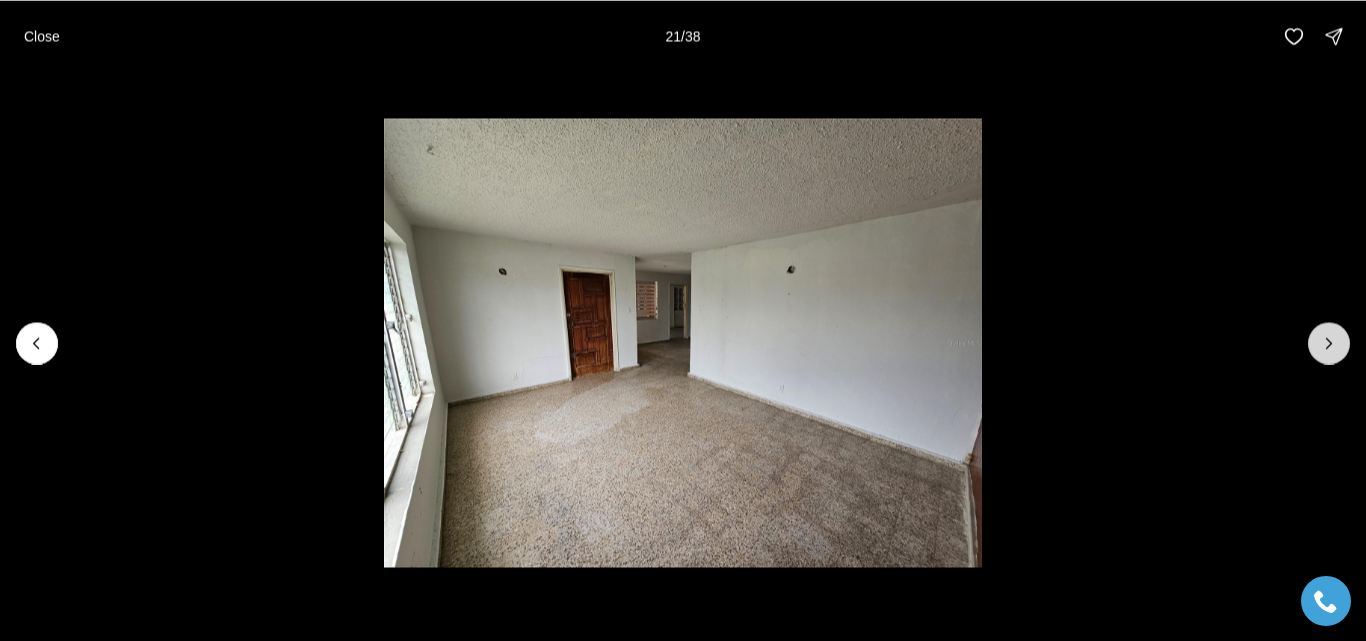 click at bounding box center (1329, 343) 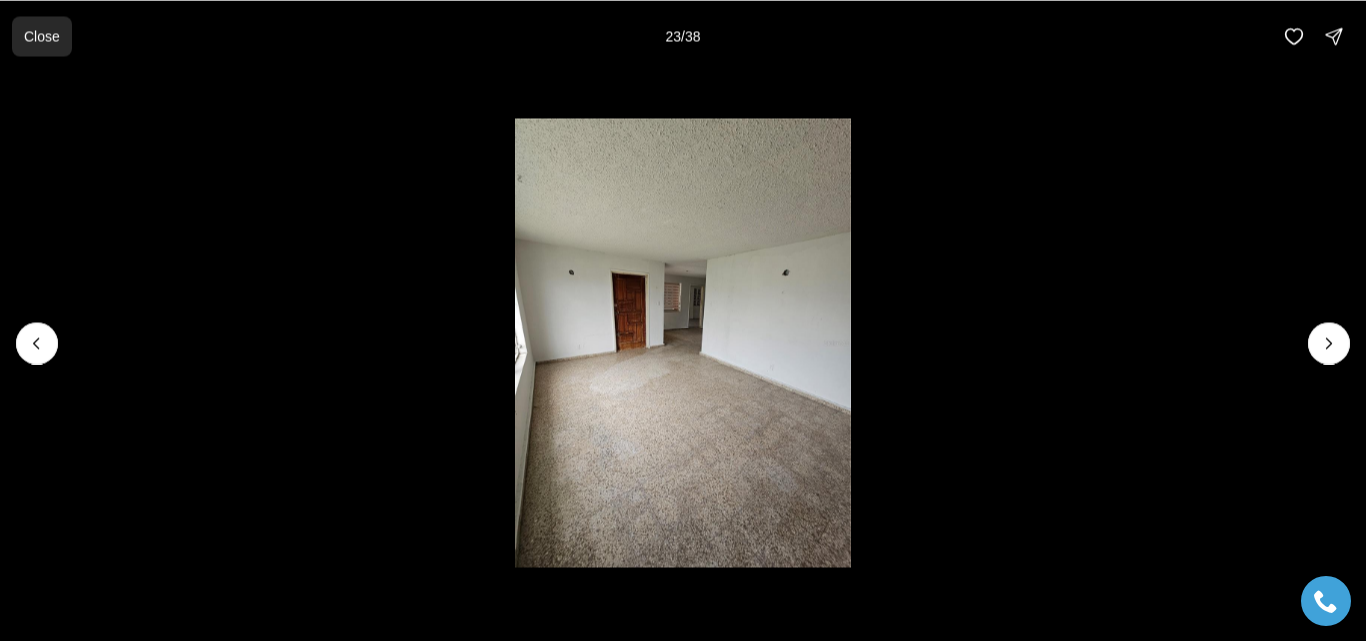click on "Close" at bounding box center [42, 36] 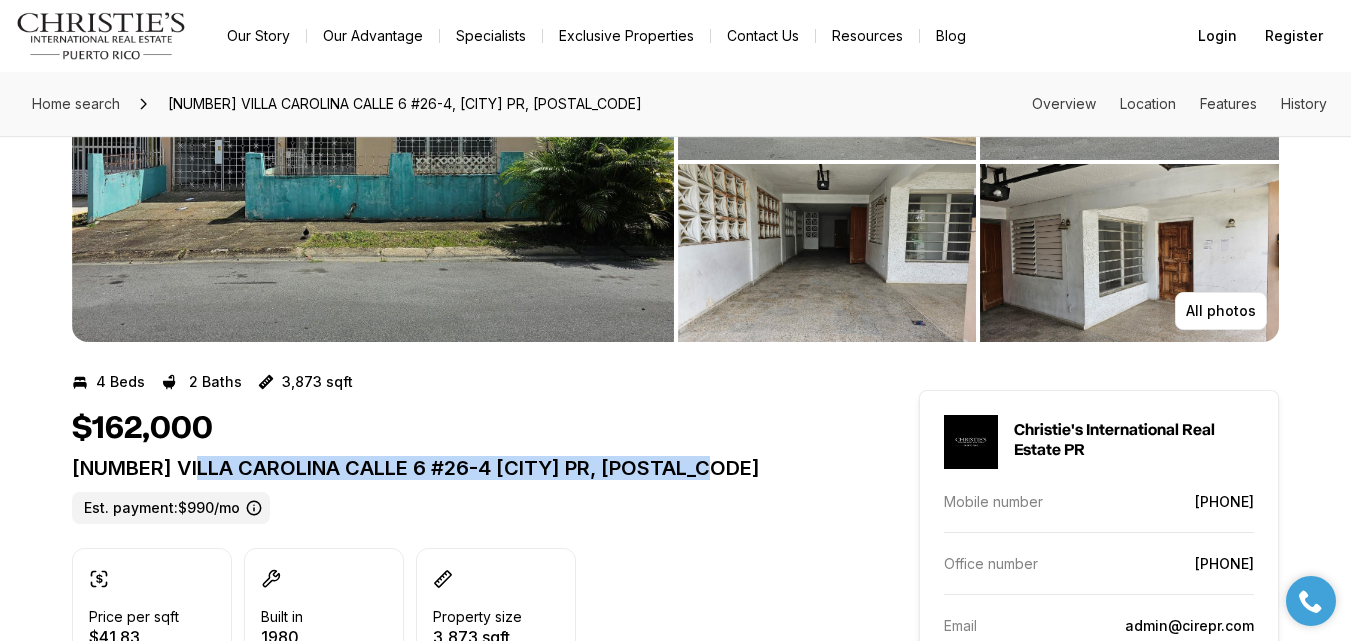 scroll, scrollTop: 200, scrollLeft: 0, axis: vertical 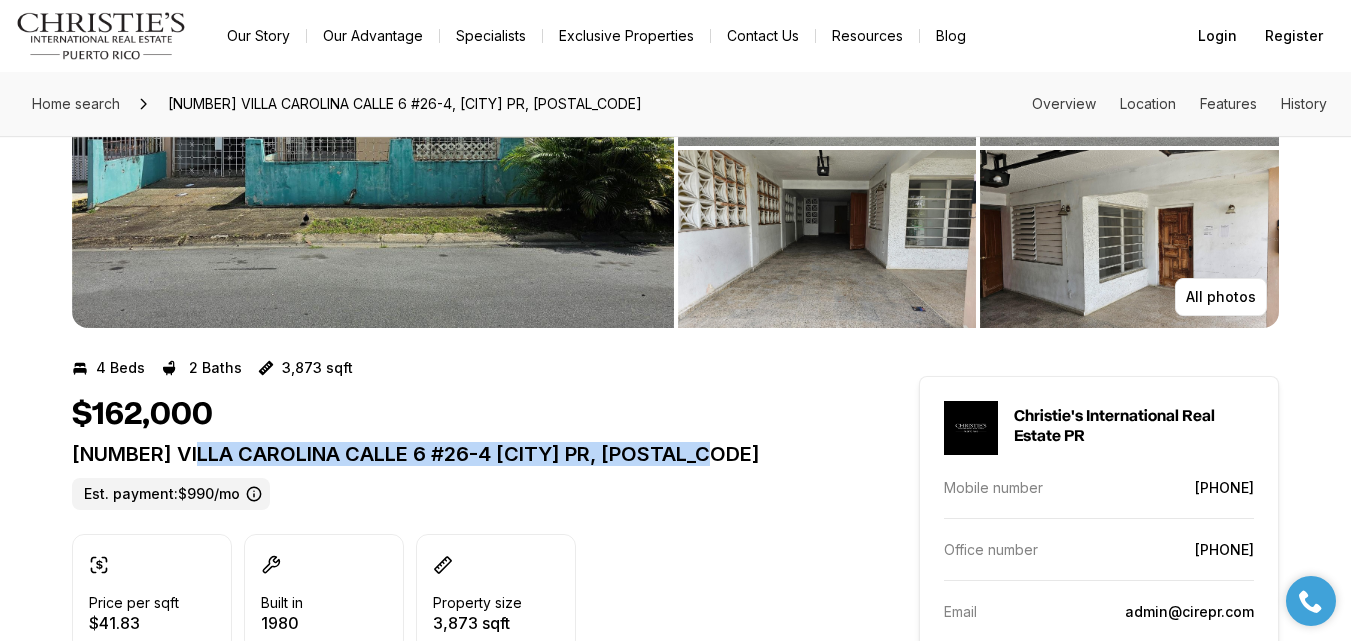 click at bounding box center [373, 148] 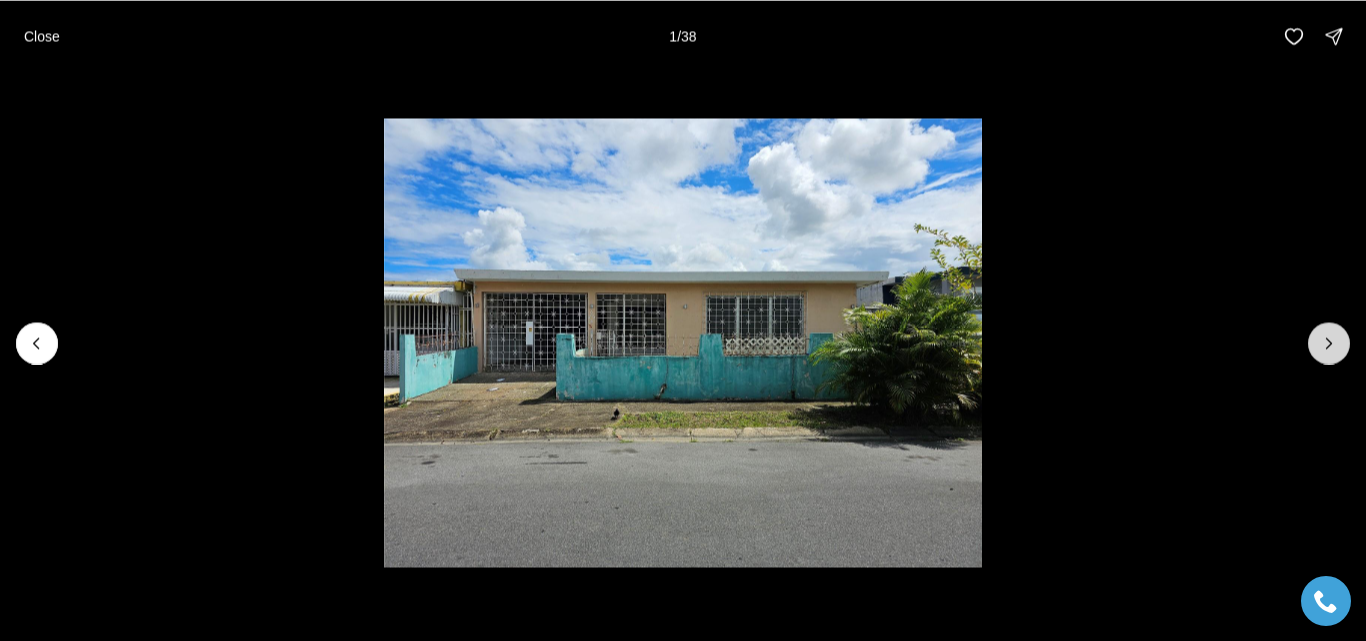 click at bounding box center [1329, 343] 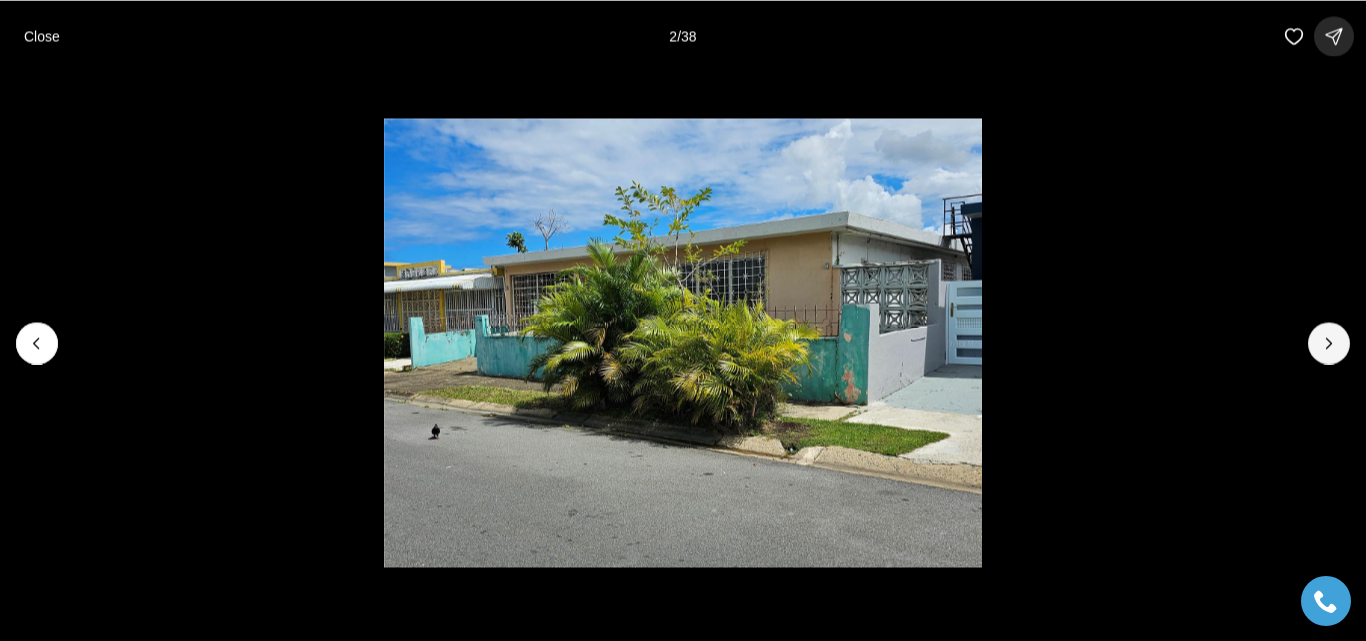 type 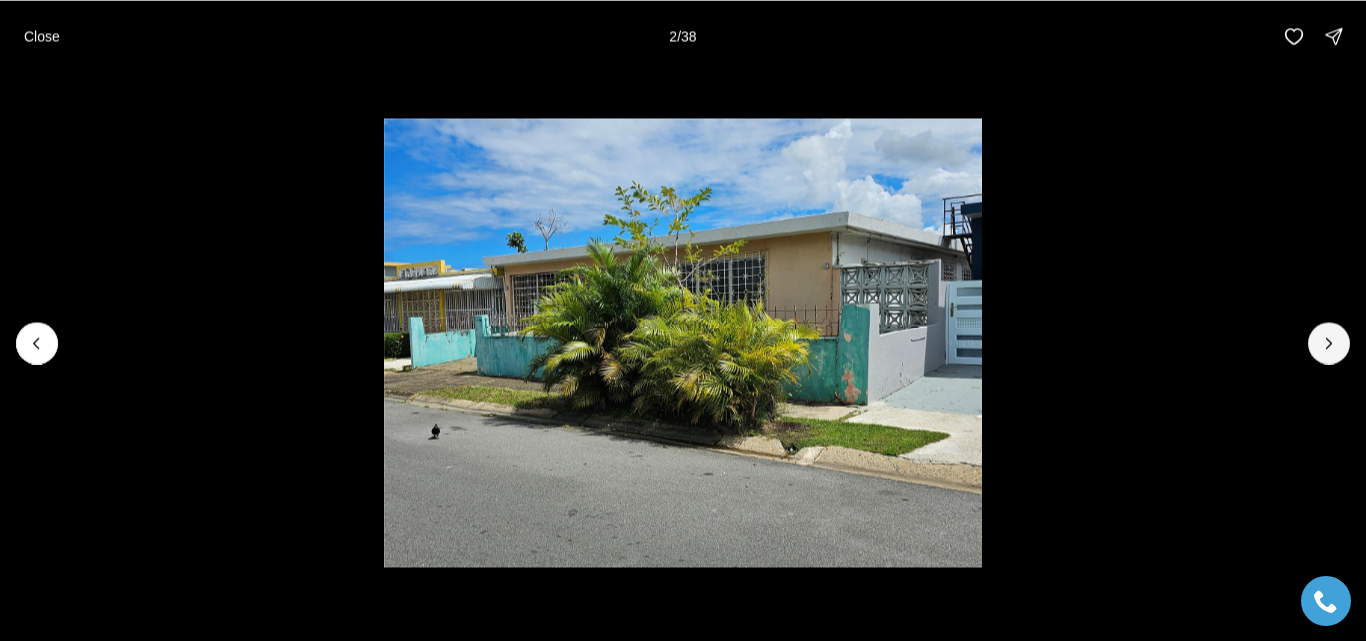 click at bounding box center (1329, 343) 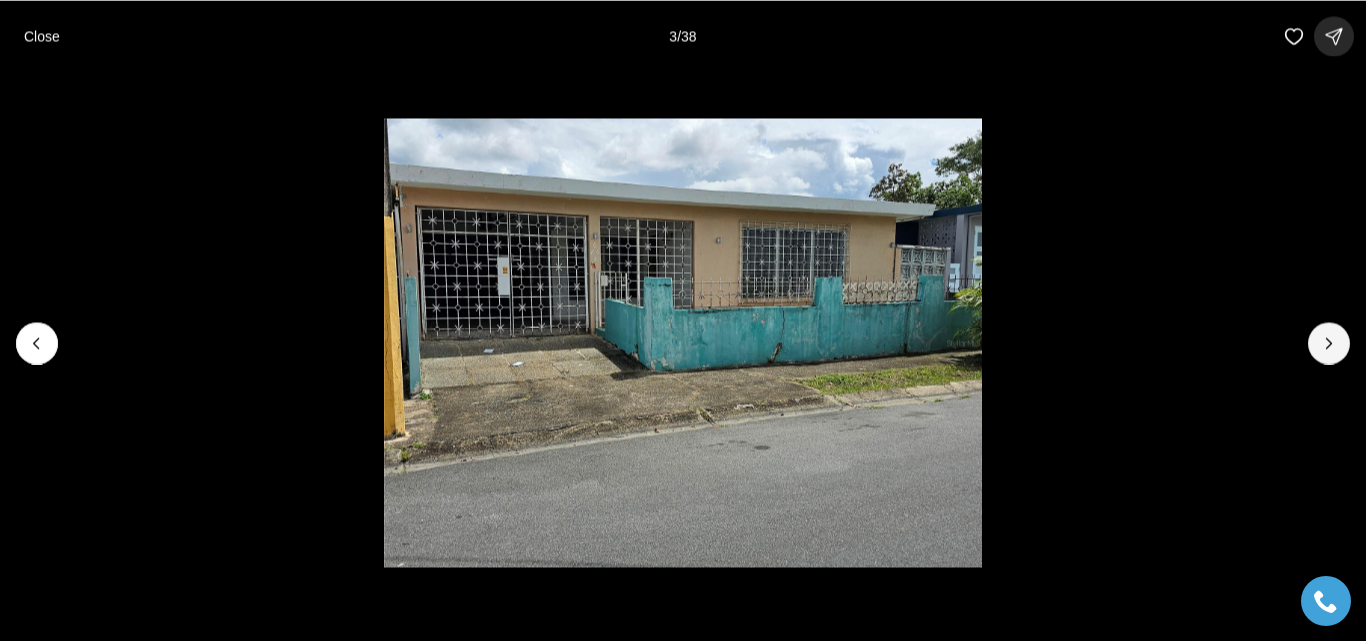 click at bounding box center (1329, 343) 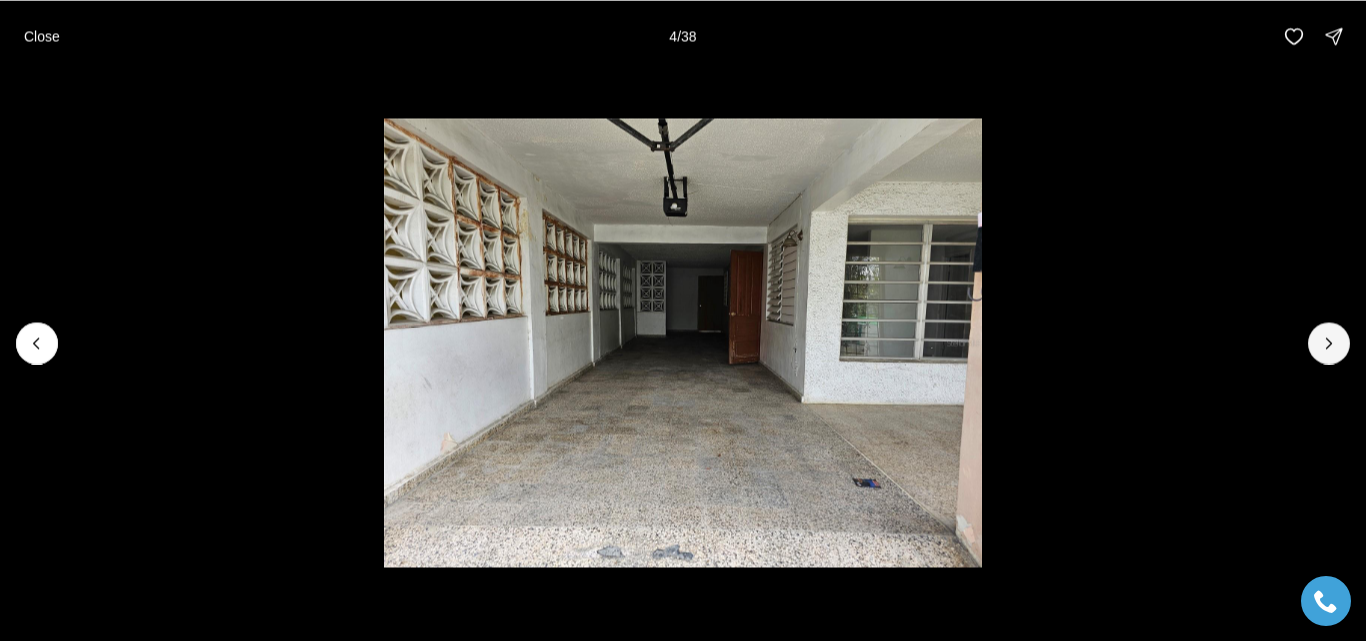 click at bounding box center (1329, 343) 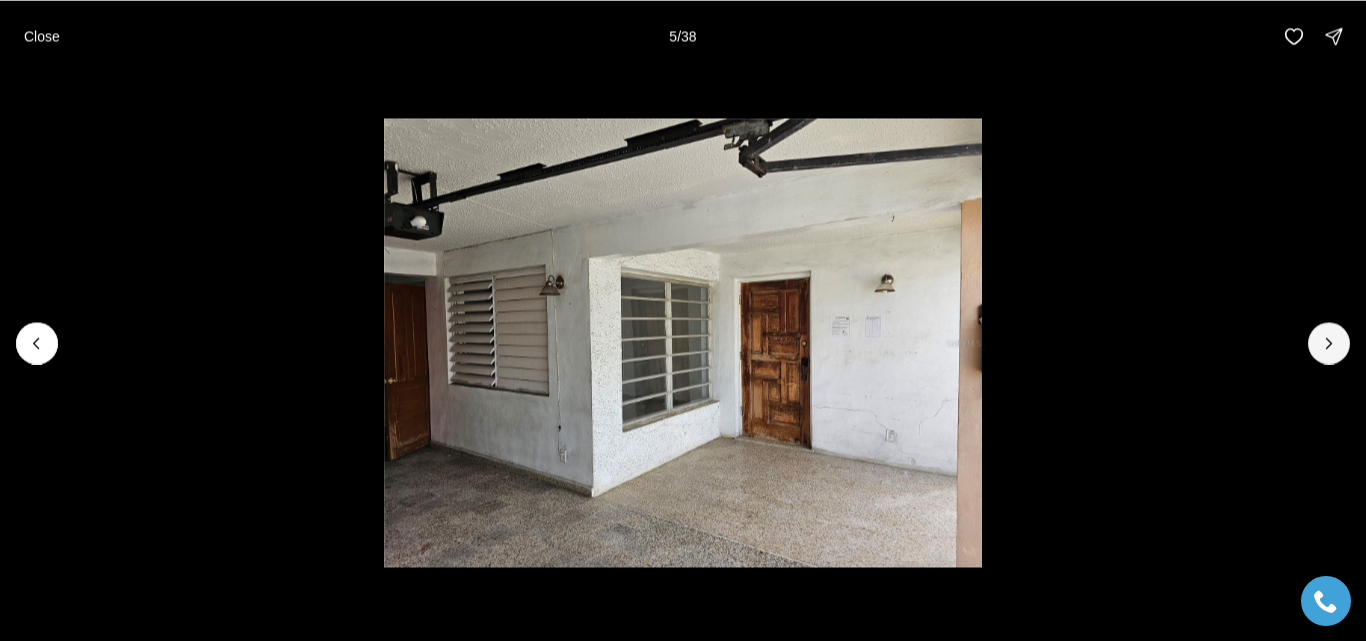 click at bounding box center [1329, 343] 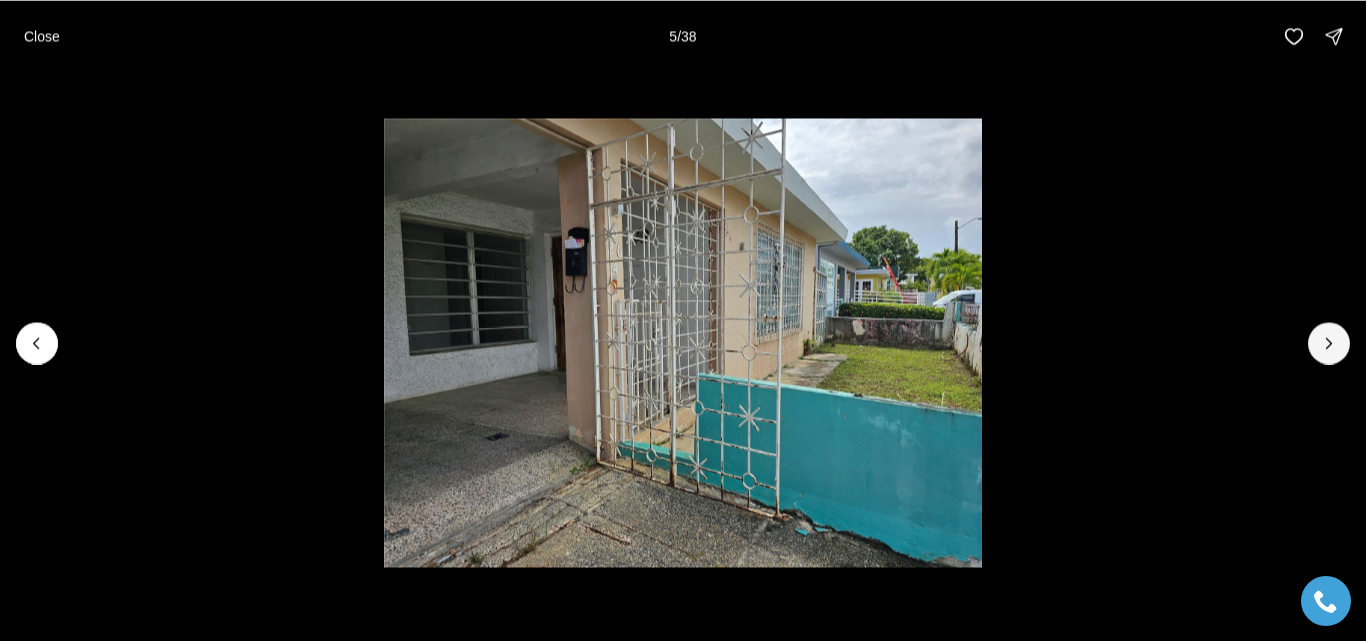 click at bounding box center [1329, 343] 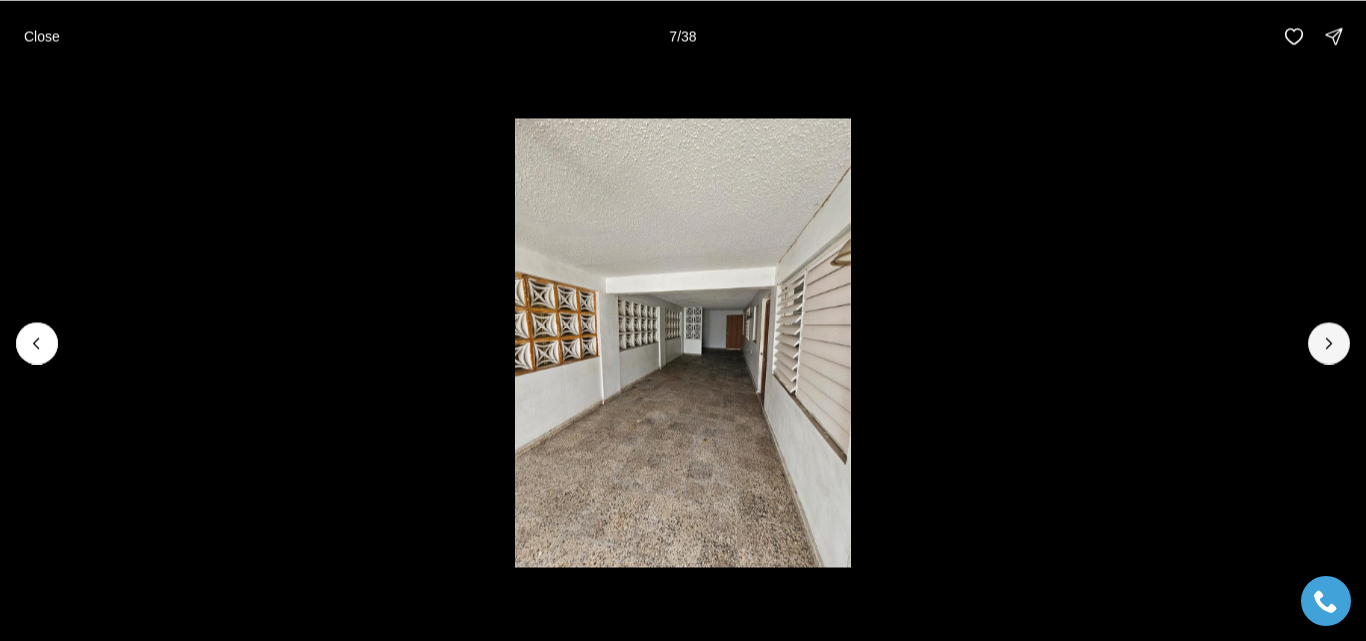 click at bounding box center (1329, 343) 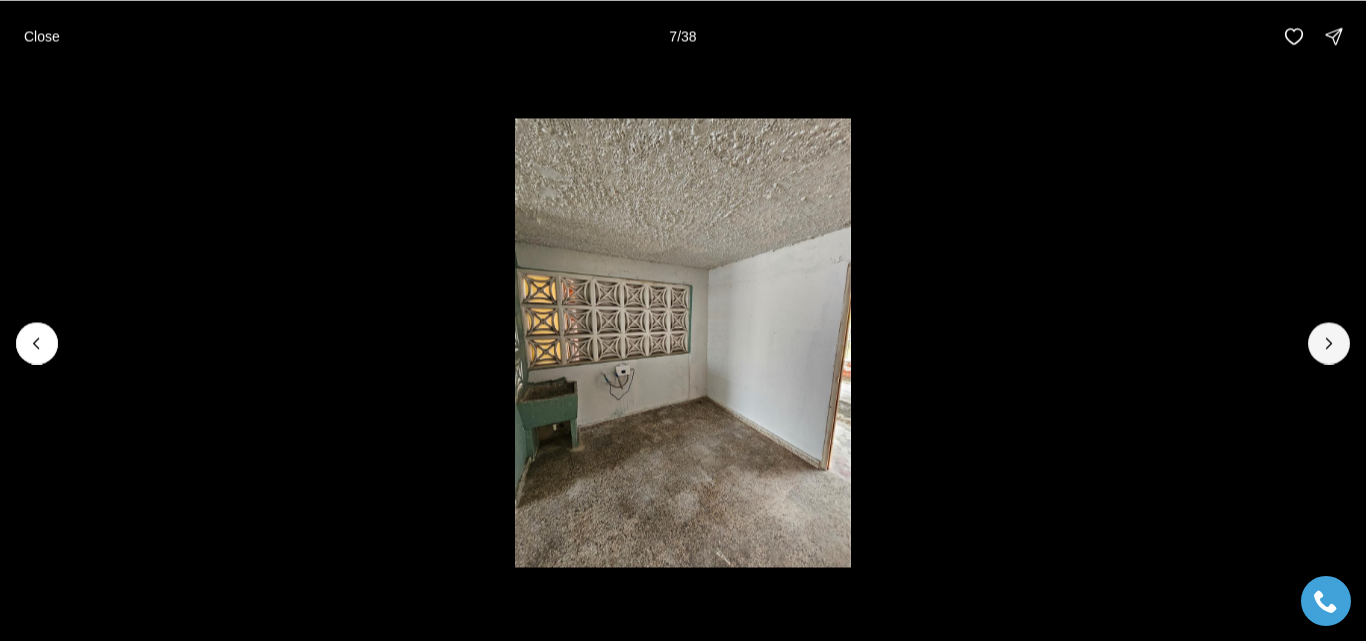 click at bounding box center (1329, 343) 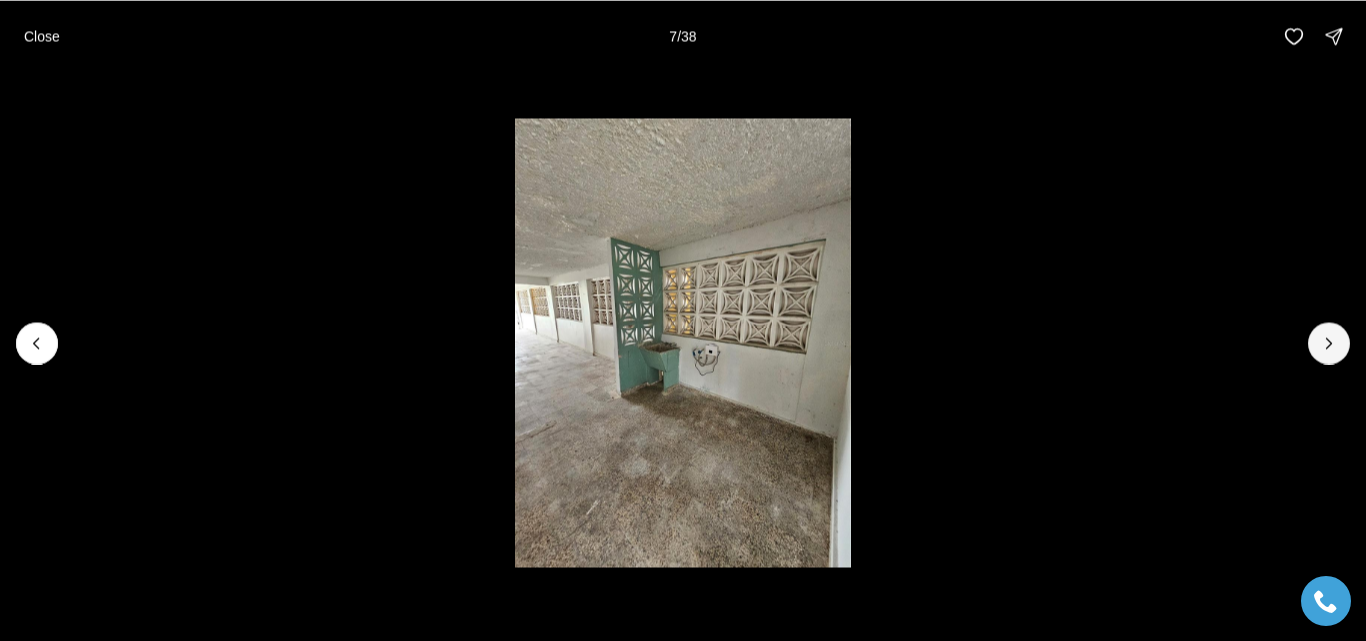 click at bounding box center (1329, 343) 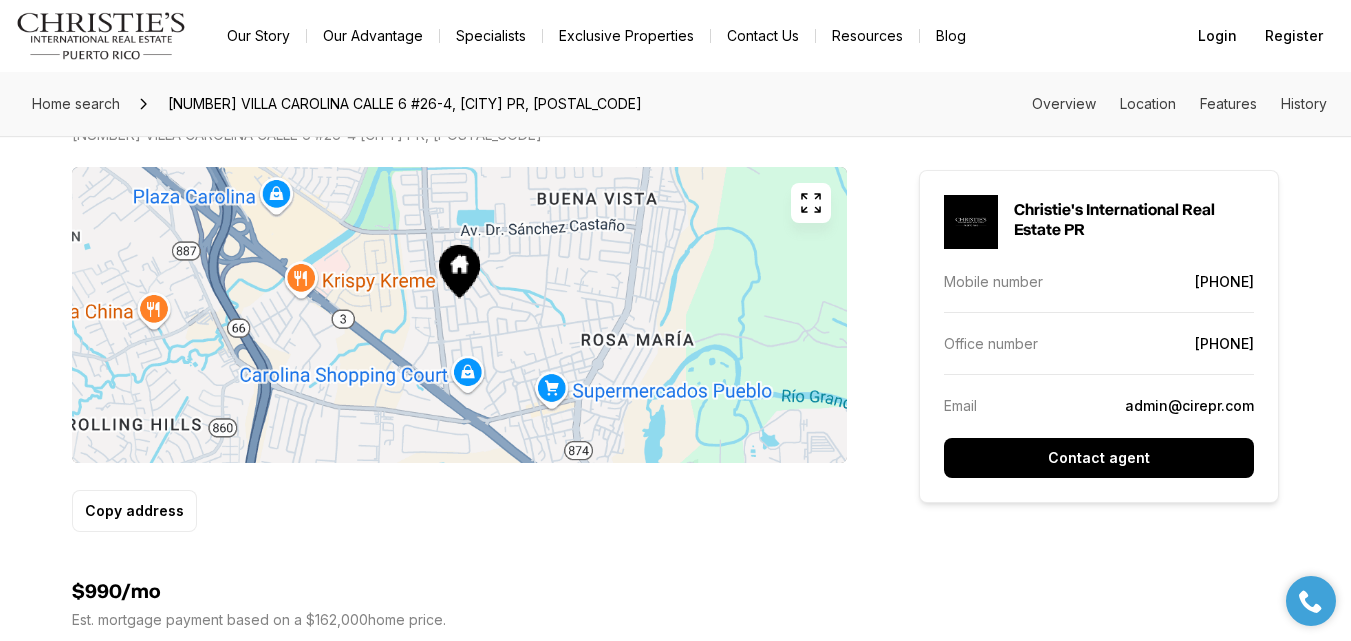 scroll, scrollTop: 1200, scrollLeft: 0, axis: vertical 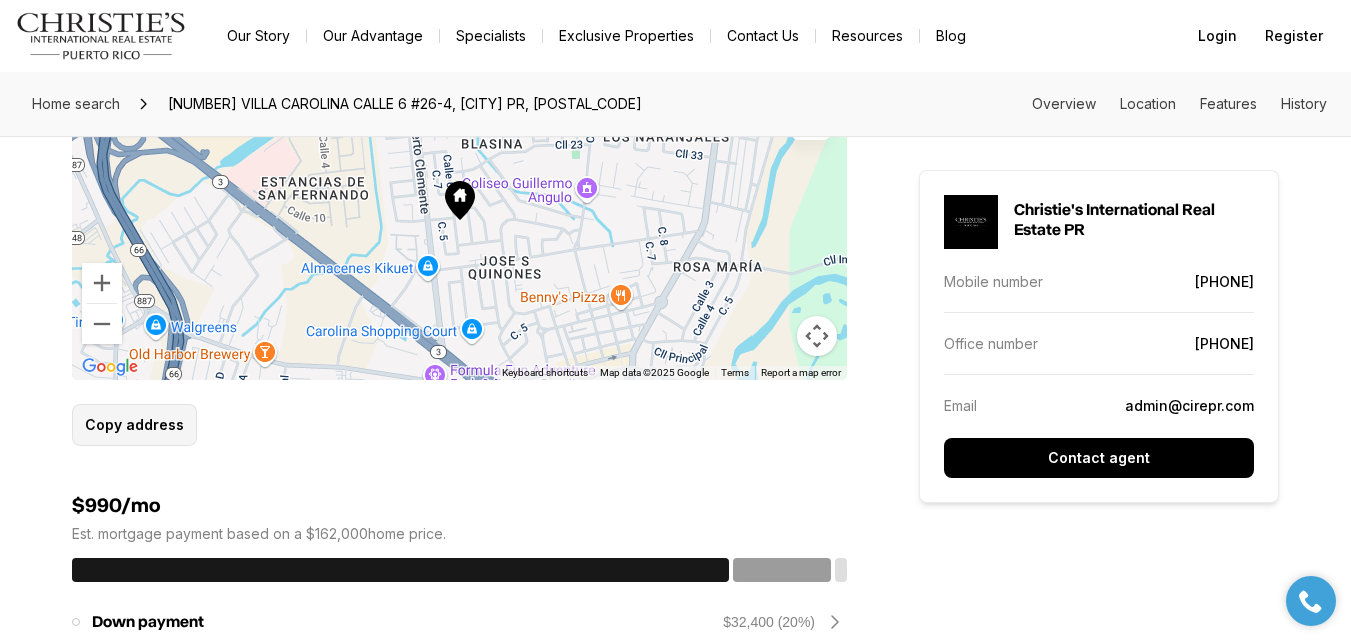 click on "Copy address" at bounding box center (134, 425) 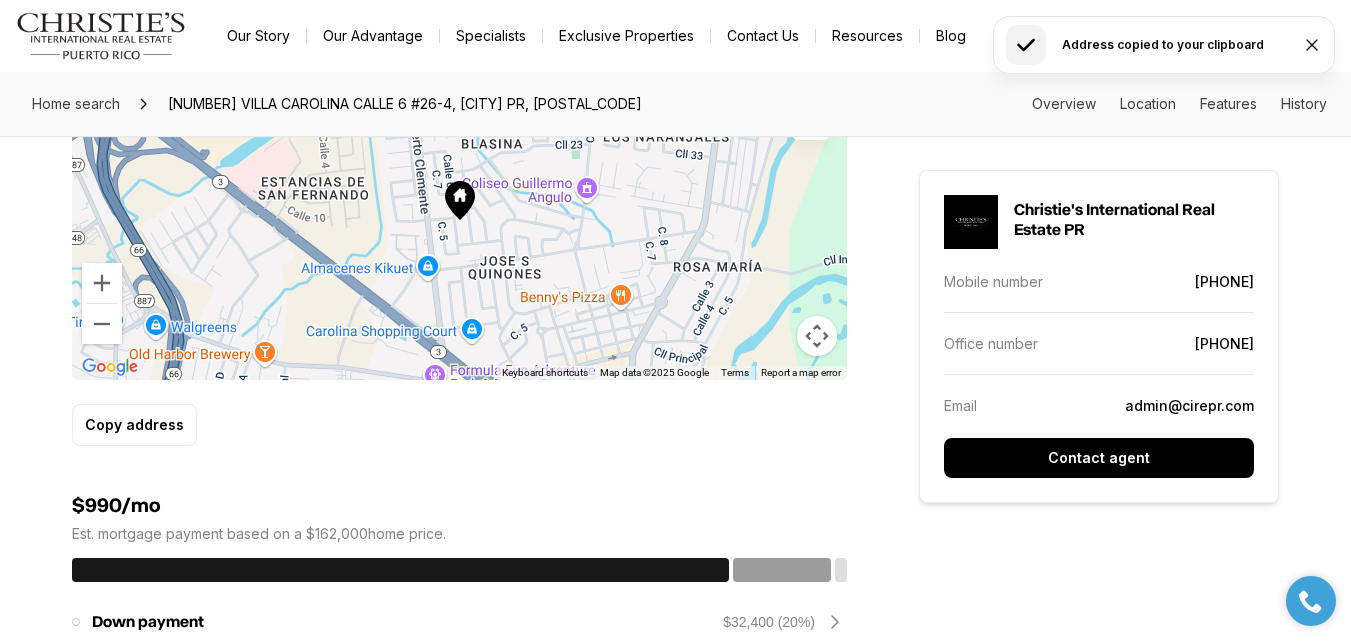 click at bounding box center (817, 336) 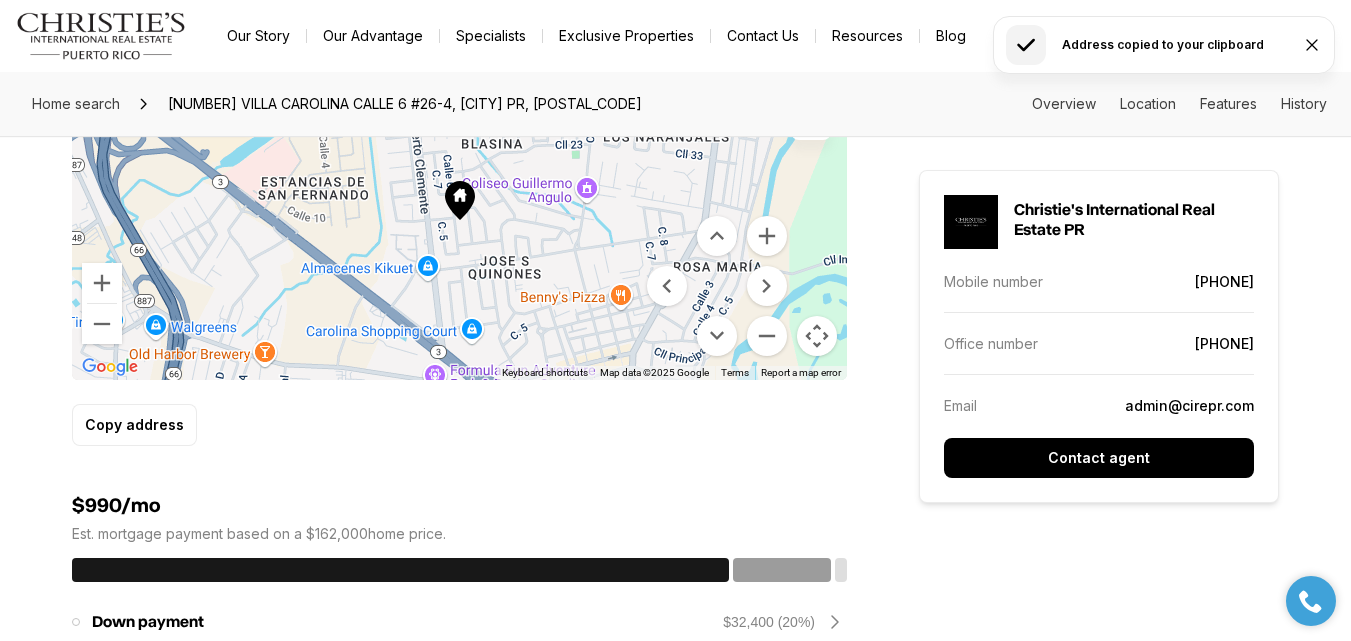 click at bounding box center (817, 336) 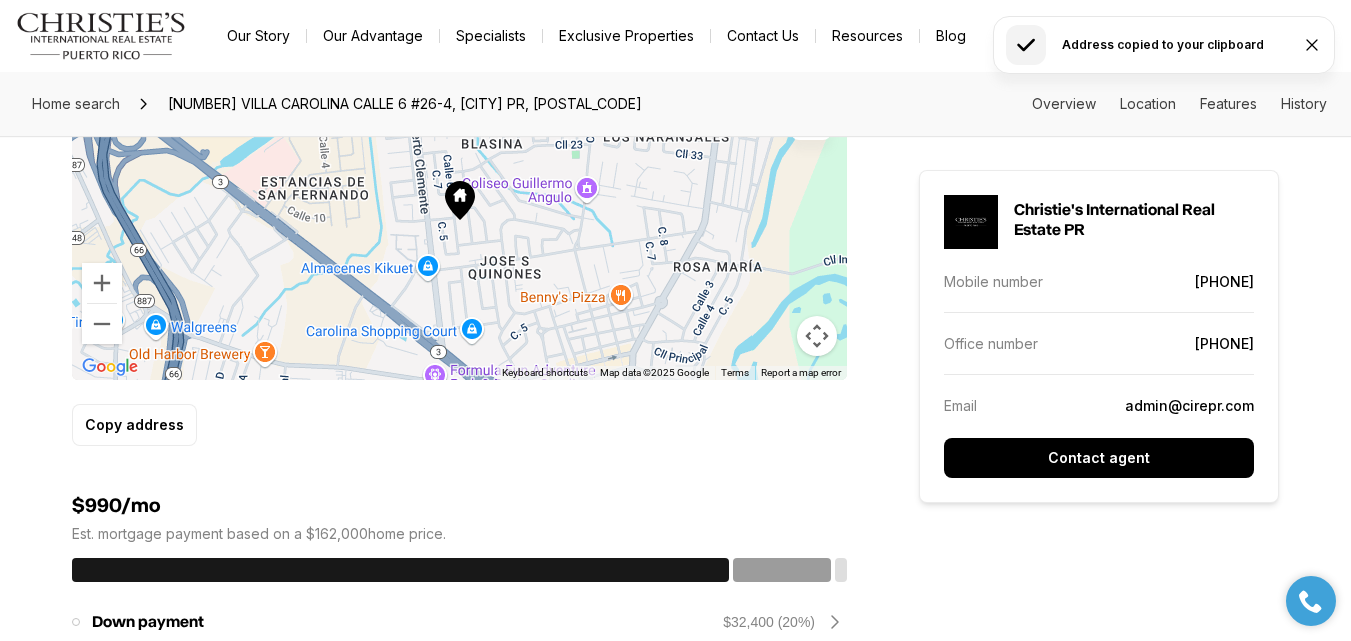 click at bounding box center [817, 336] 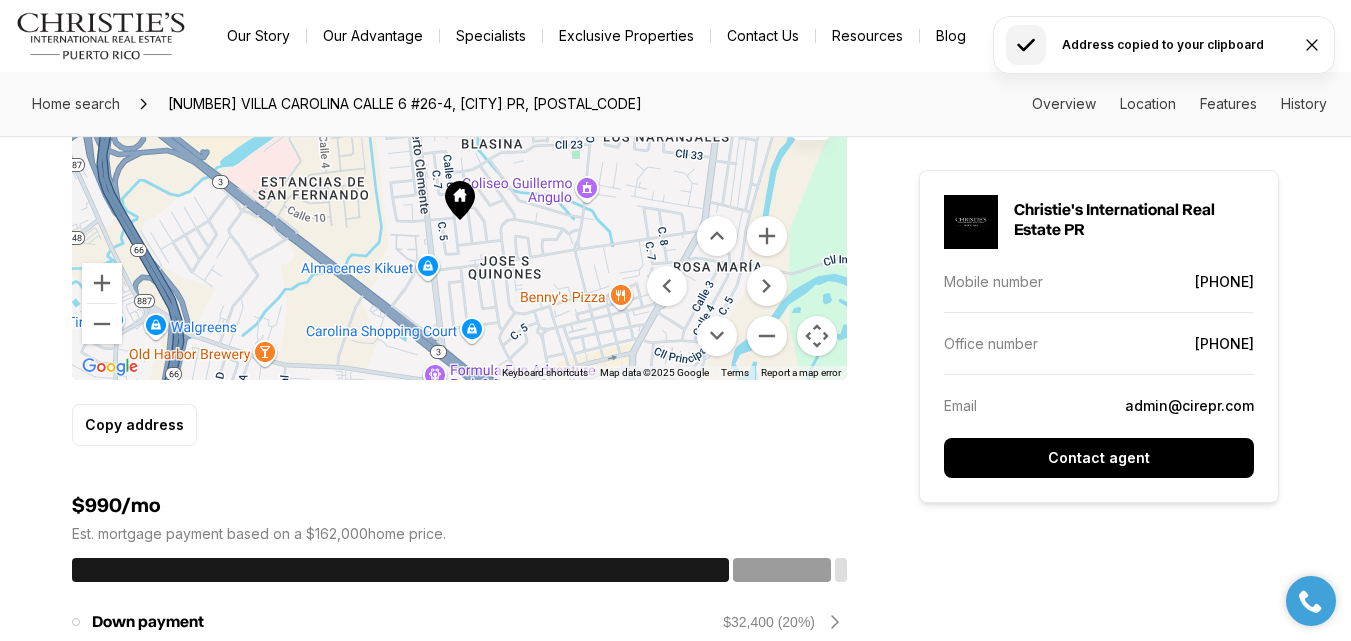 click at bounding box center (459, 232) 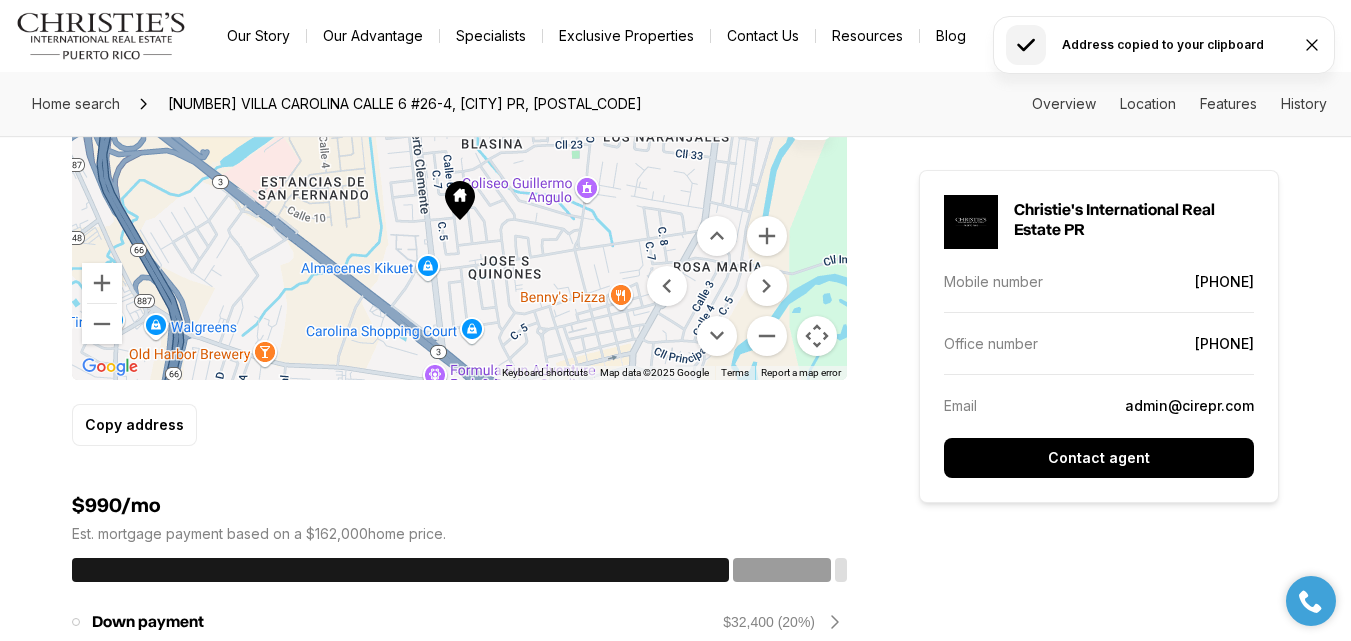 click 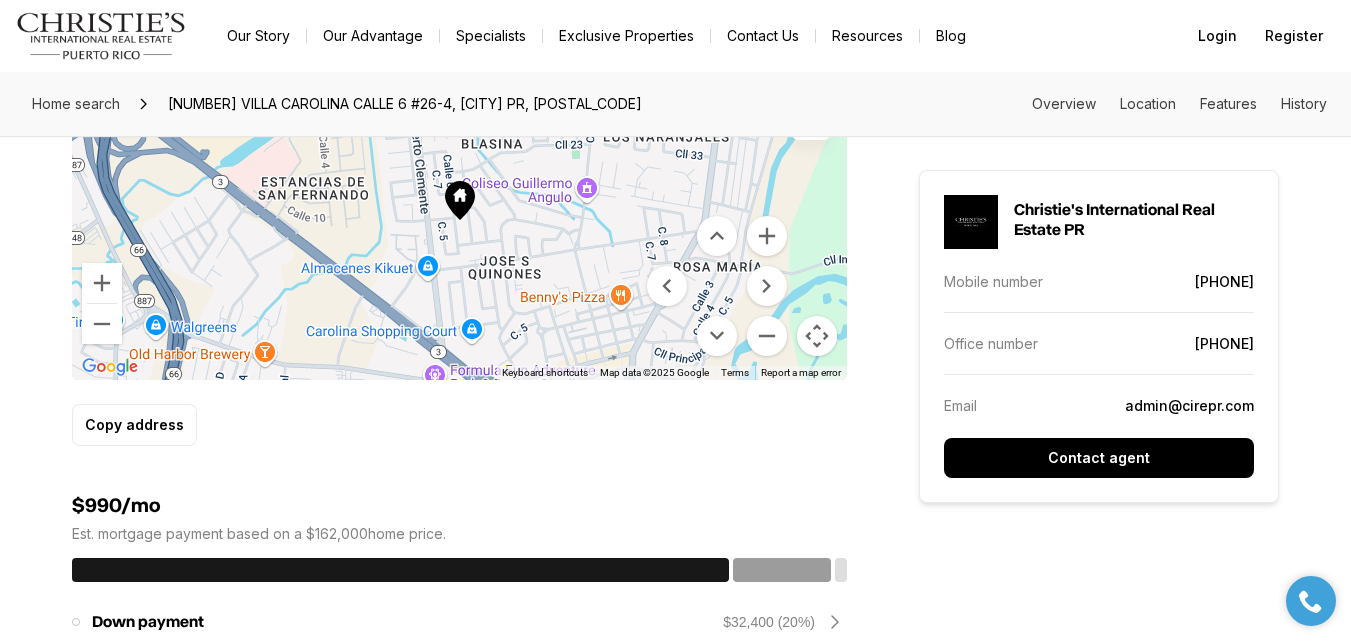 click 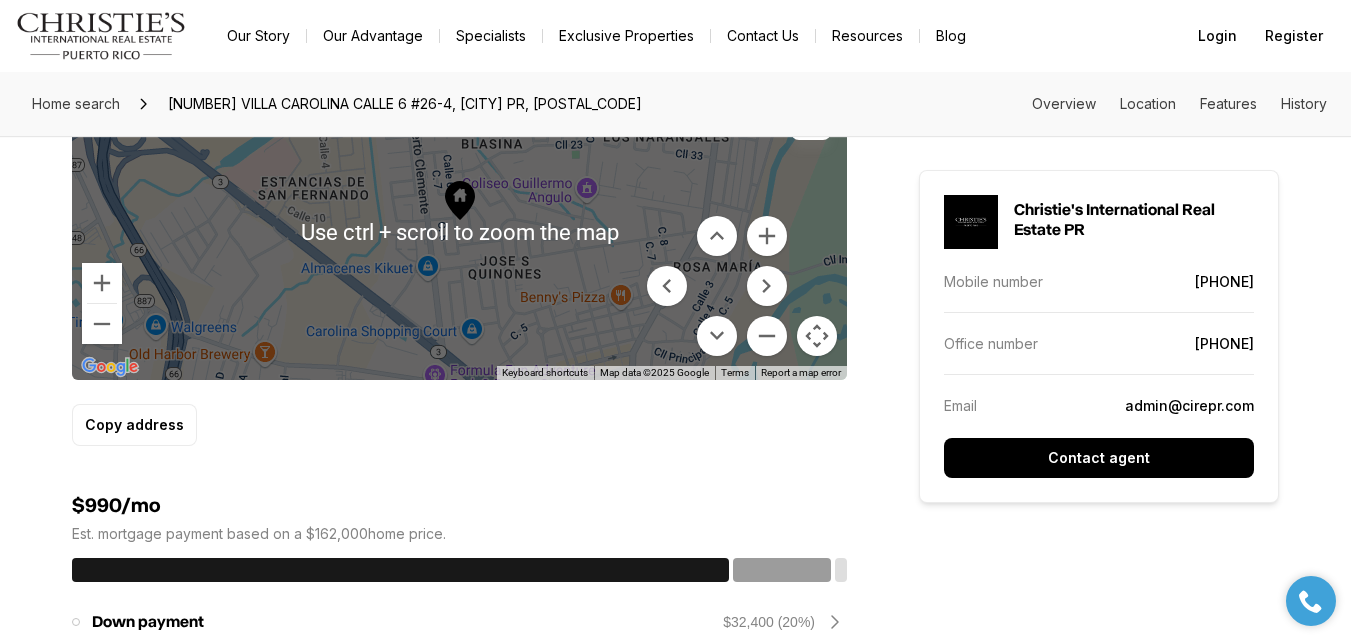 scroll, scrollTop: 1100, scrollLeft: 0, axis: vertical 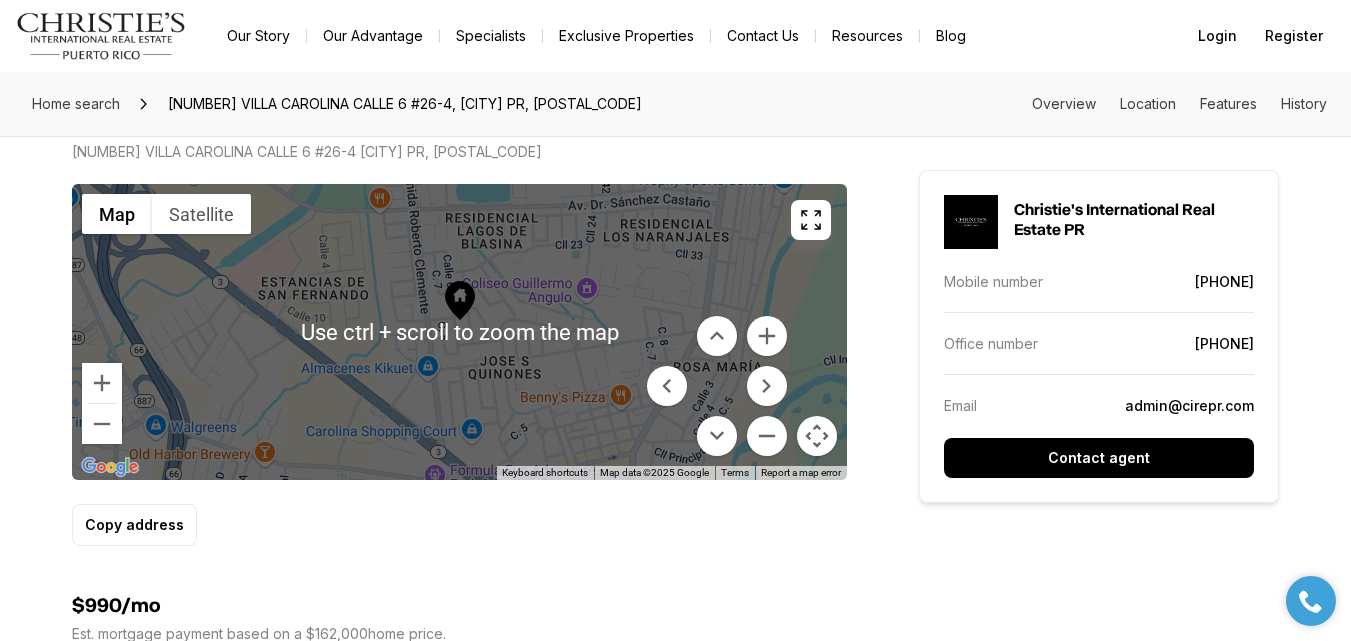 click 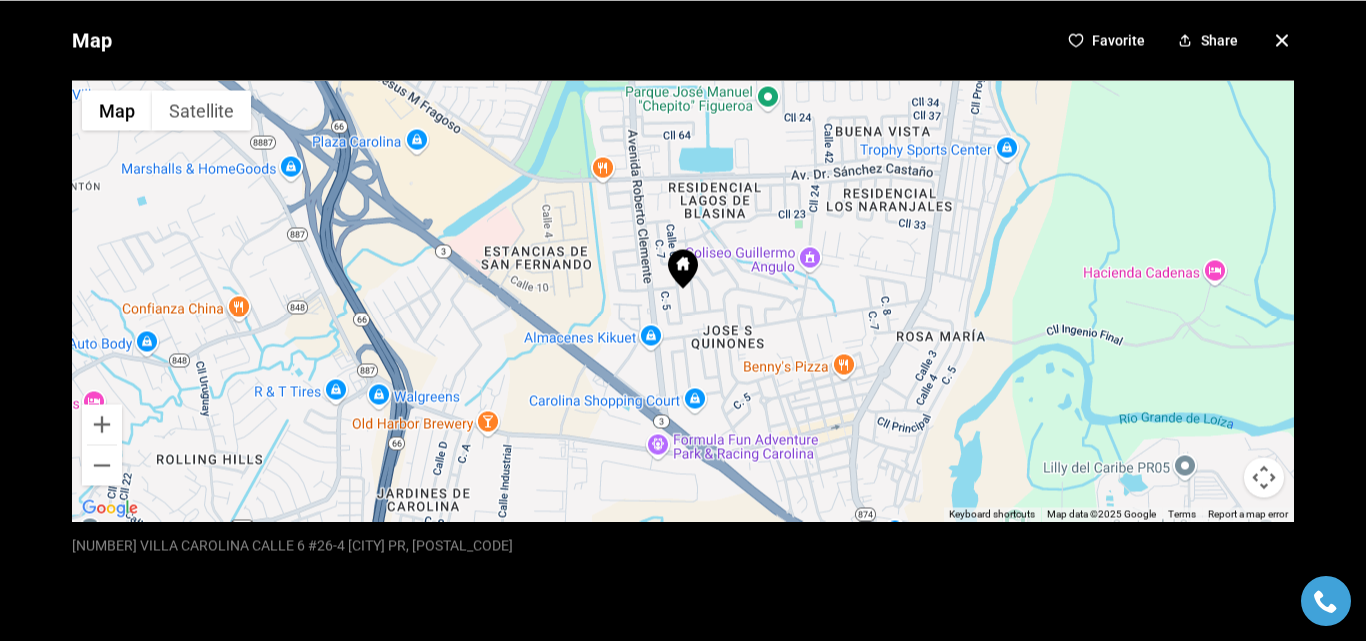 click 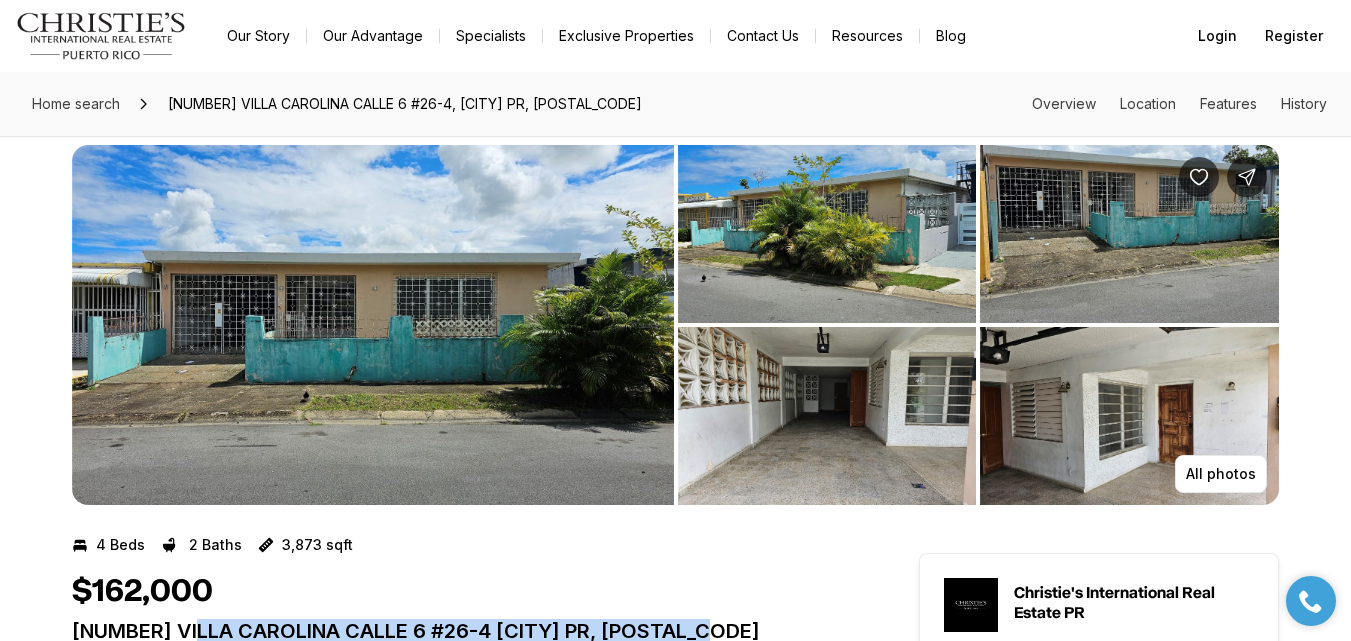 scroll, scrollTop: 0, scrollLeft: 0, axis: both 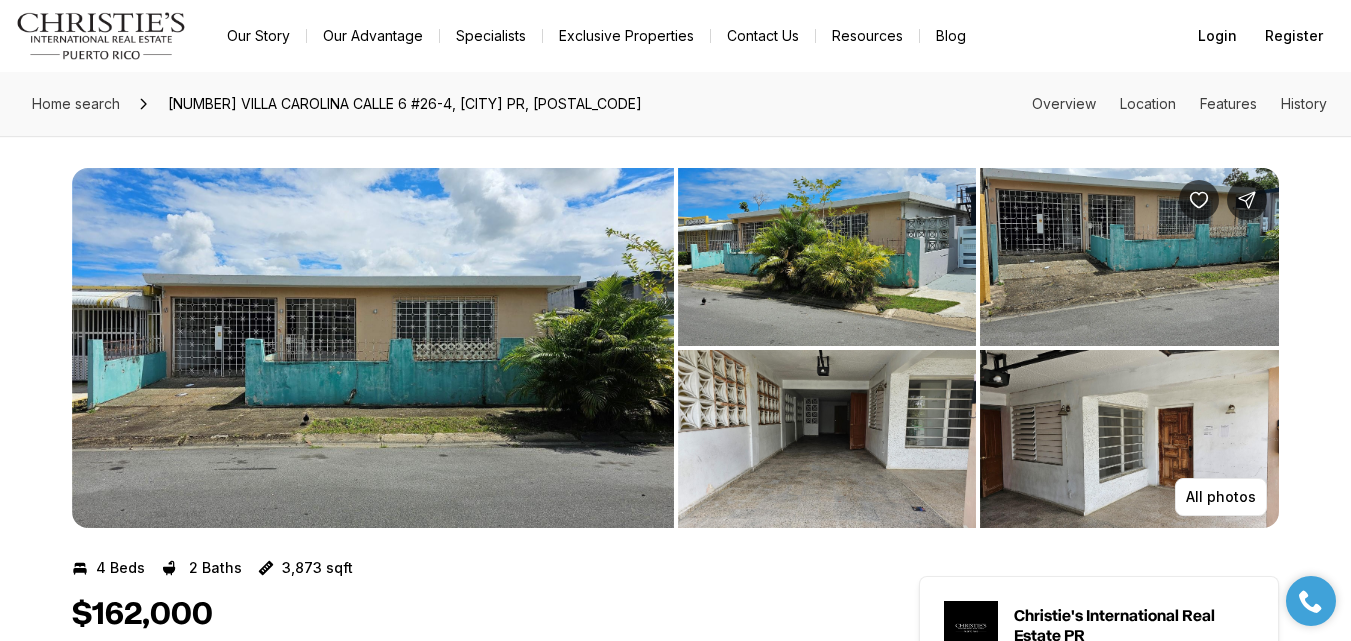 click at bounding box center (373, 348) 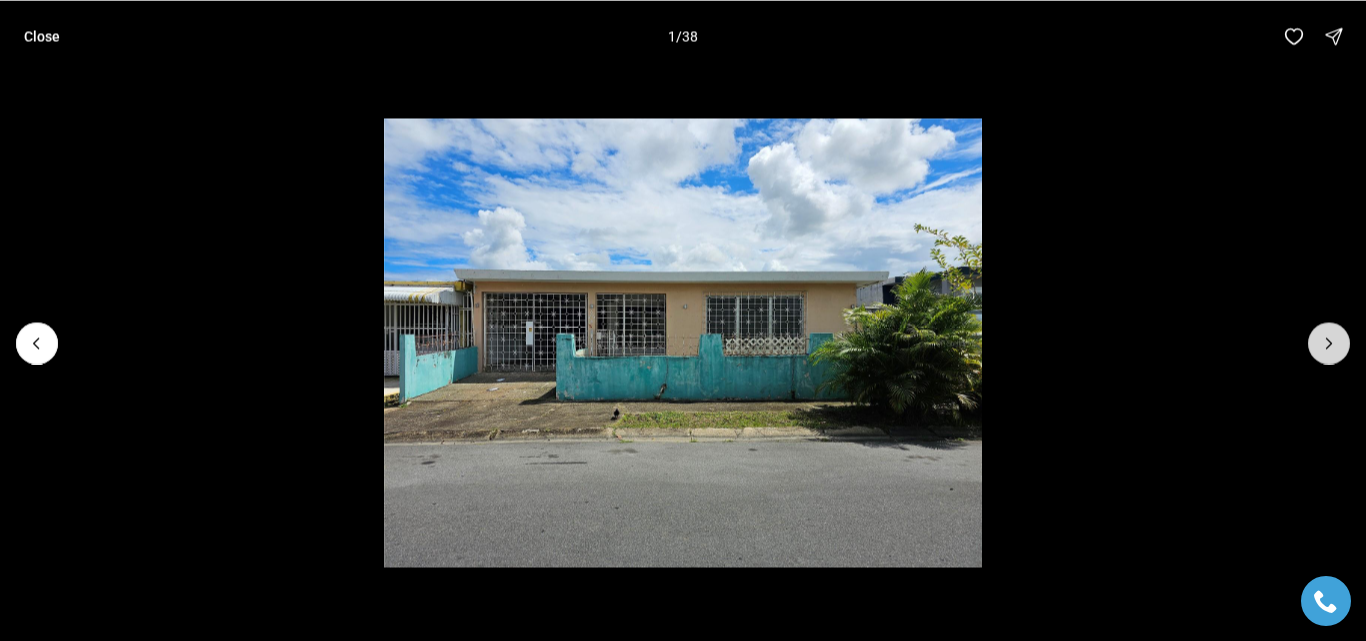 click at bounding box center [1329, 343] 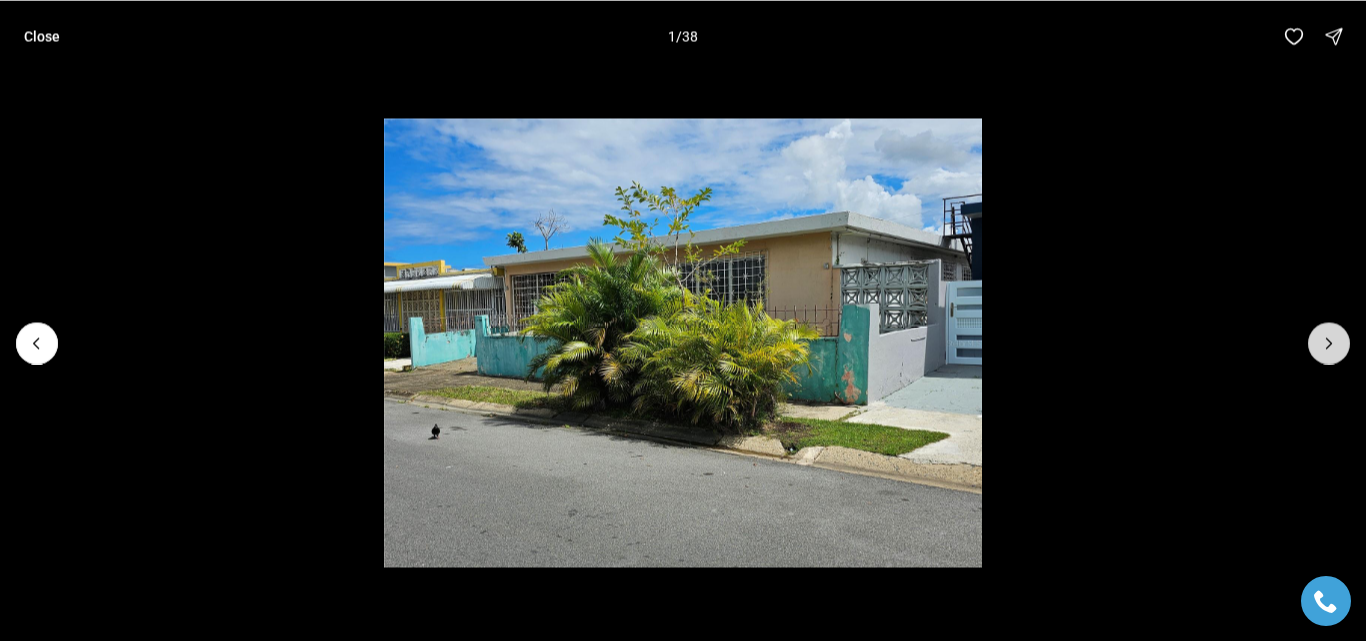 click at bounding box center (1329, 343) 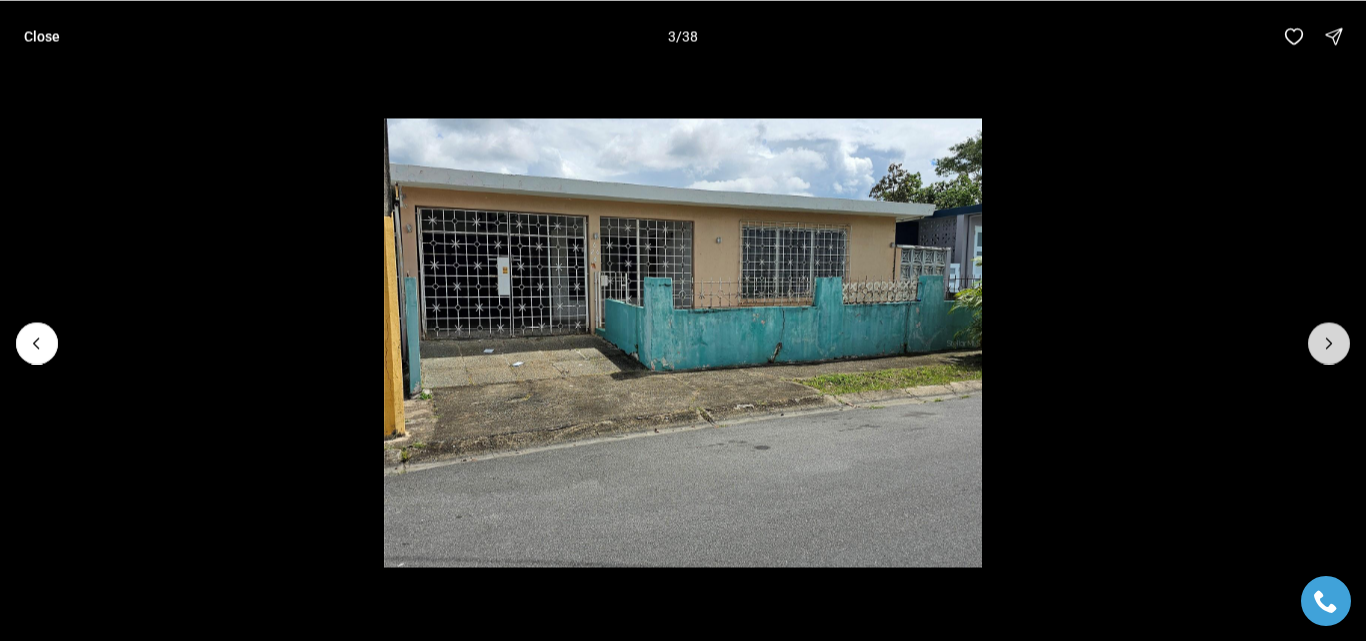 click at bounding box center [1329, 343] 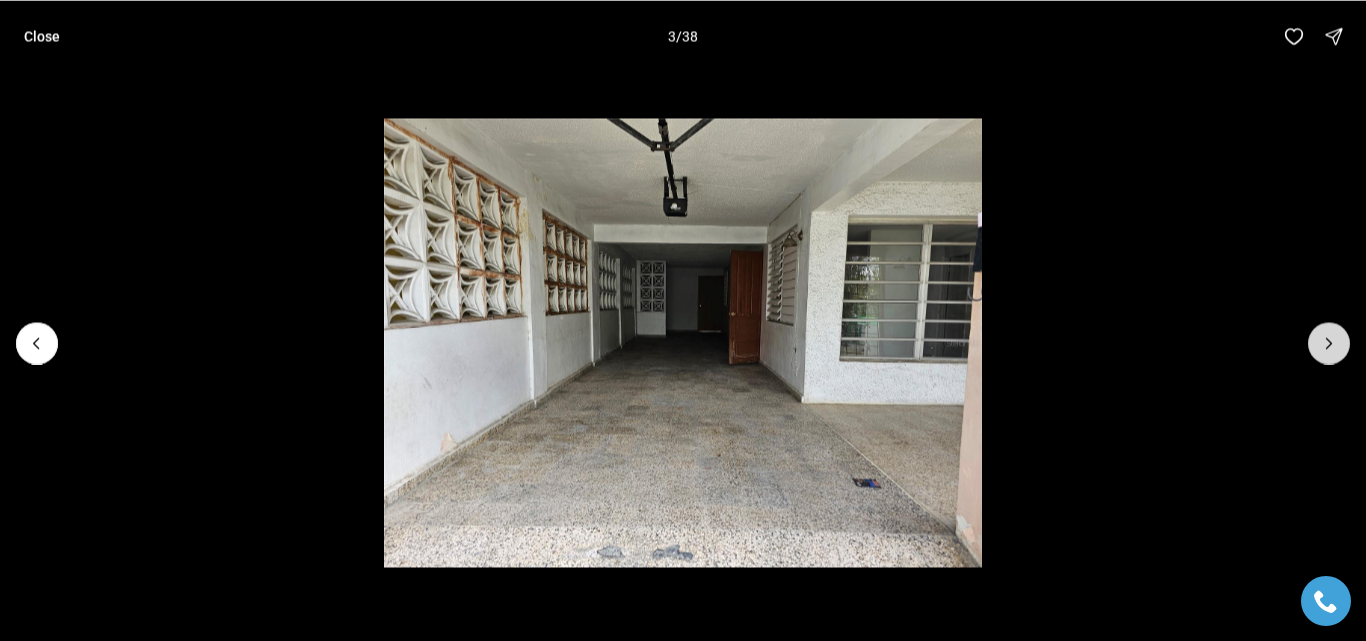 click at bounding box center (1329, 343) 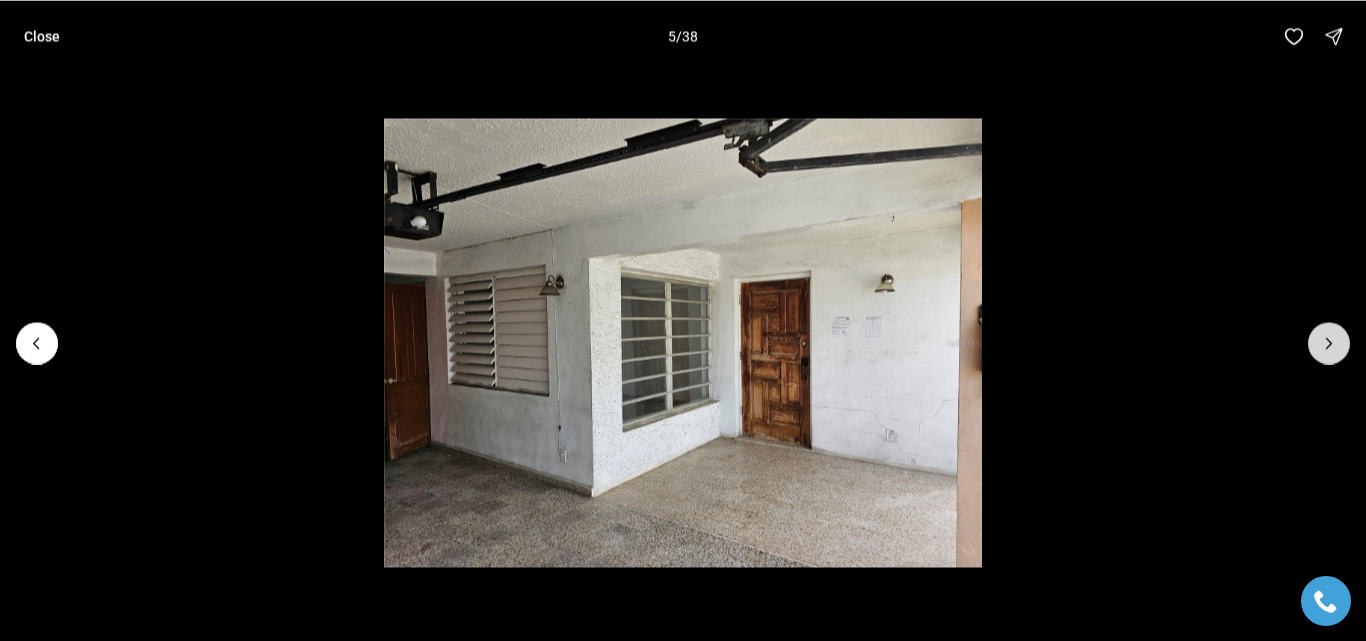 click at bounding box center [1329, 343] 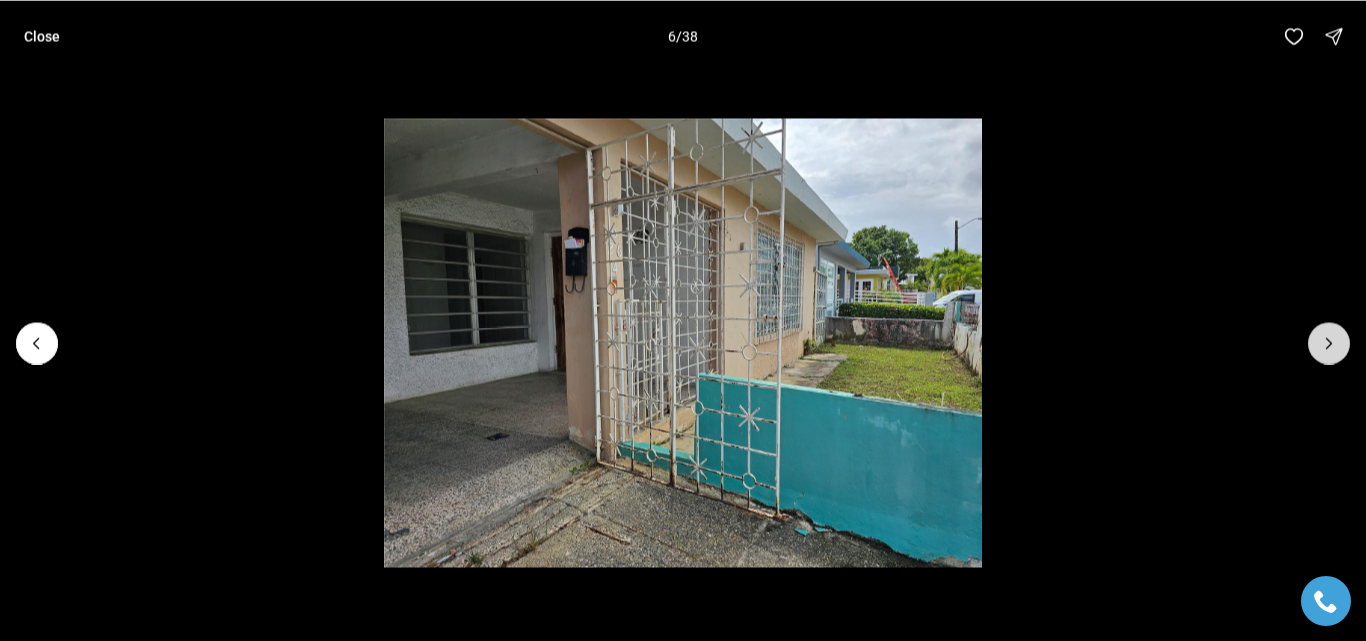 click at bounding box center [1329, 343] 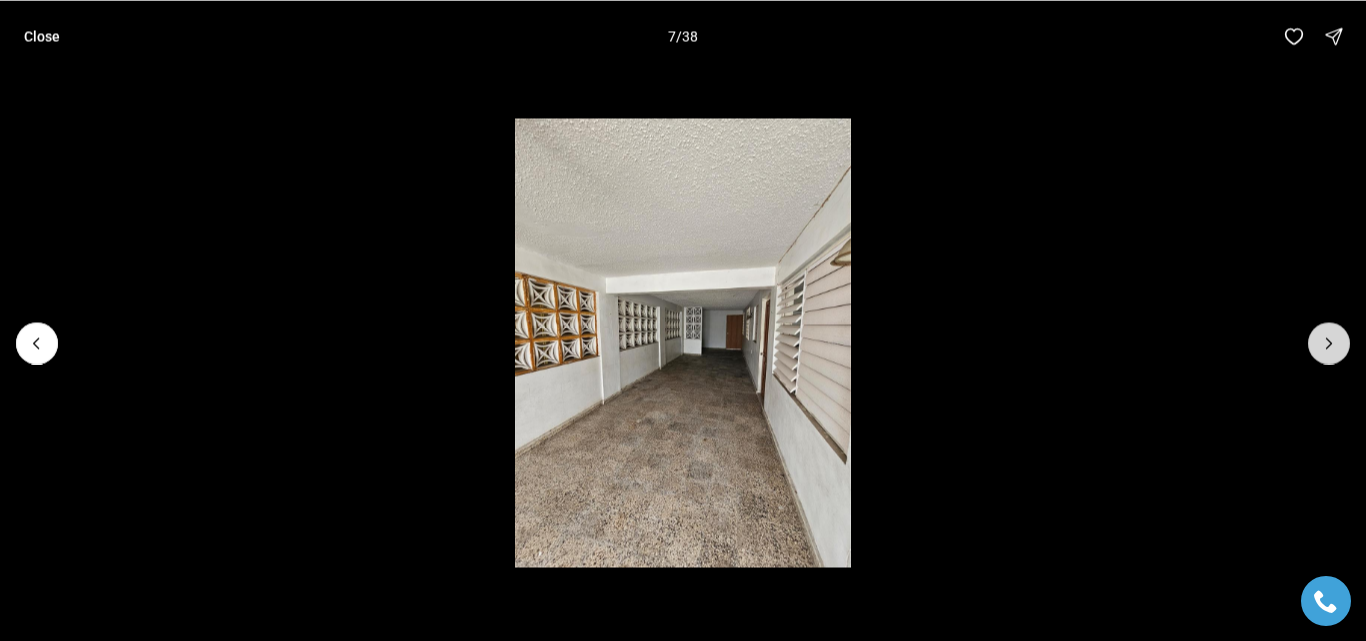 click at bounding box center (1329, 343) 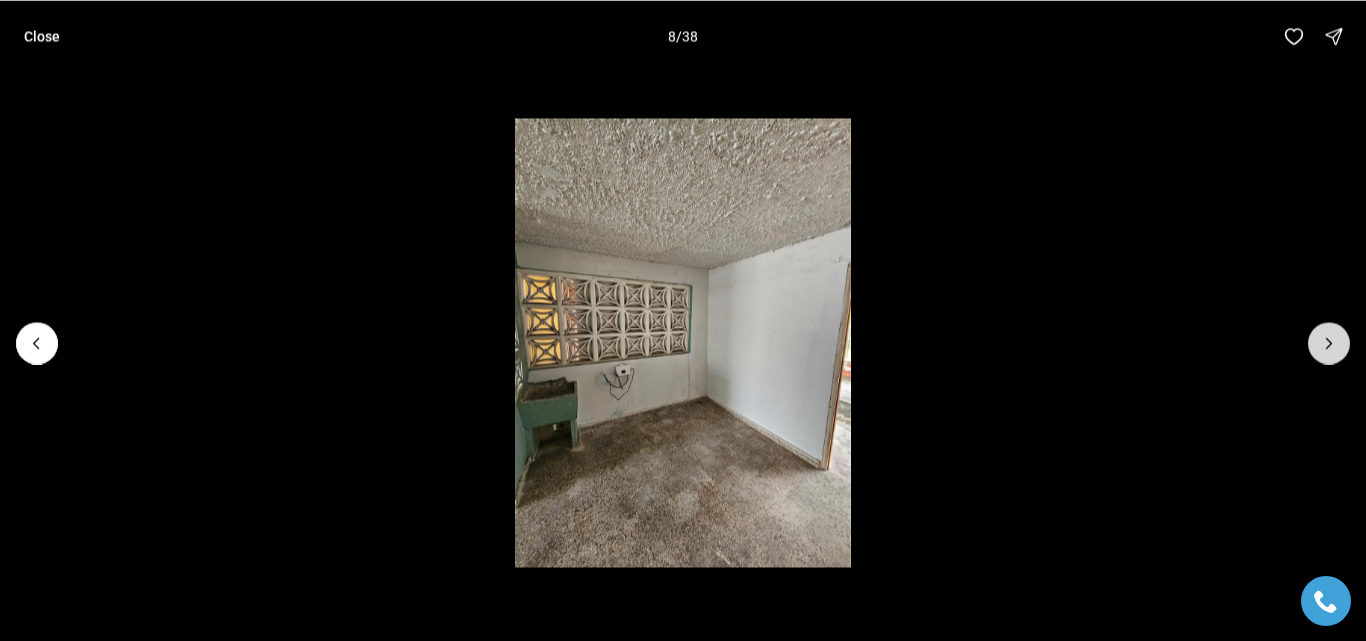 click at bounding box center (1329, 343) 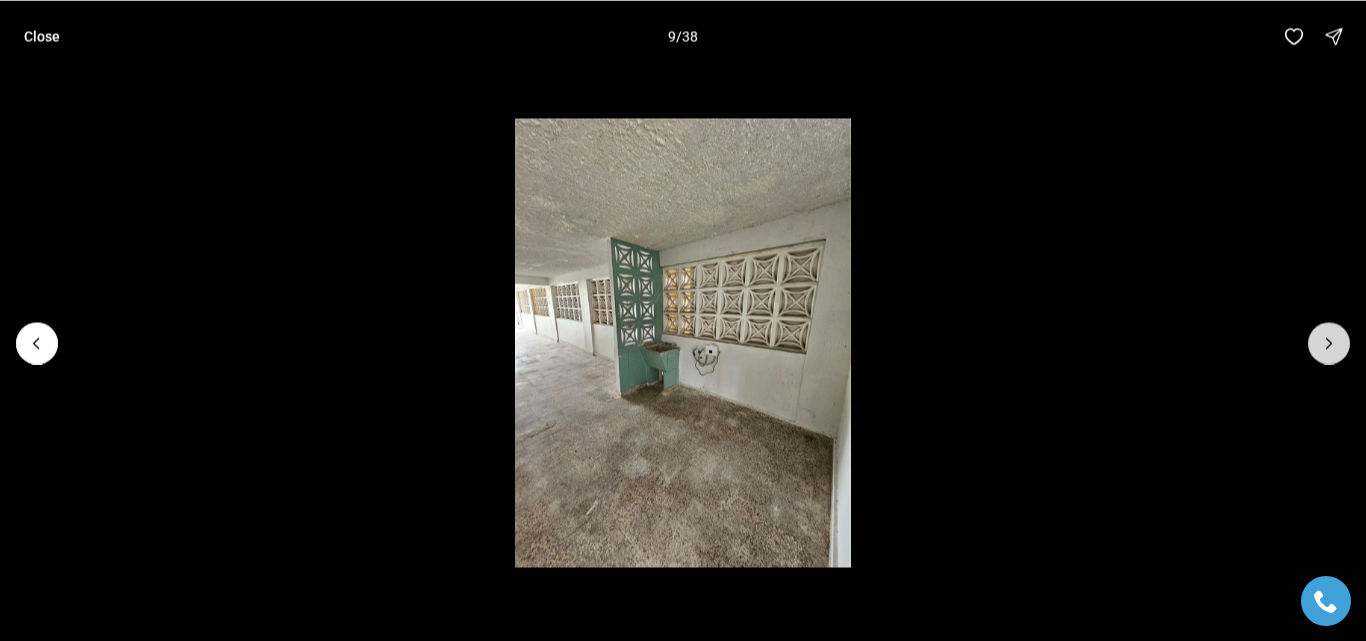 click at bounding box center (1329, 343) 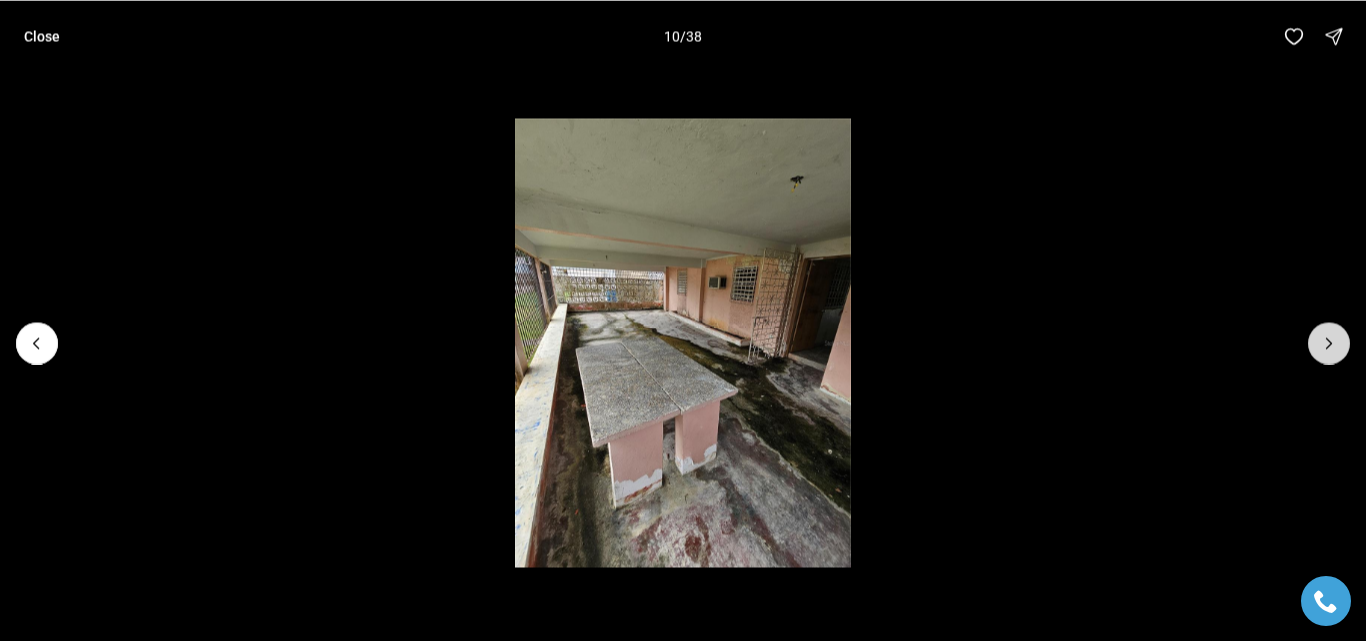 click at bounding box center [1329, 343] 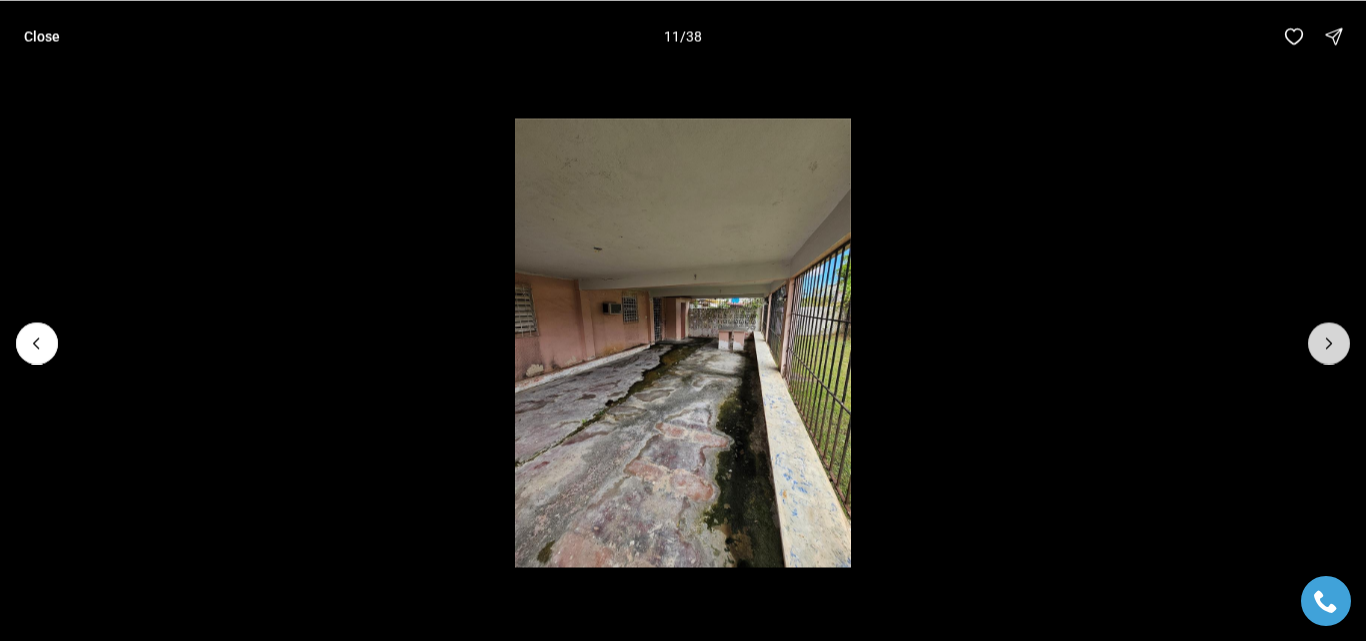 click at bounding box center [1329, 343] 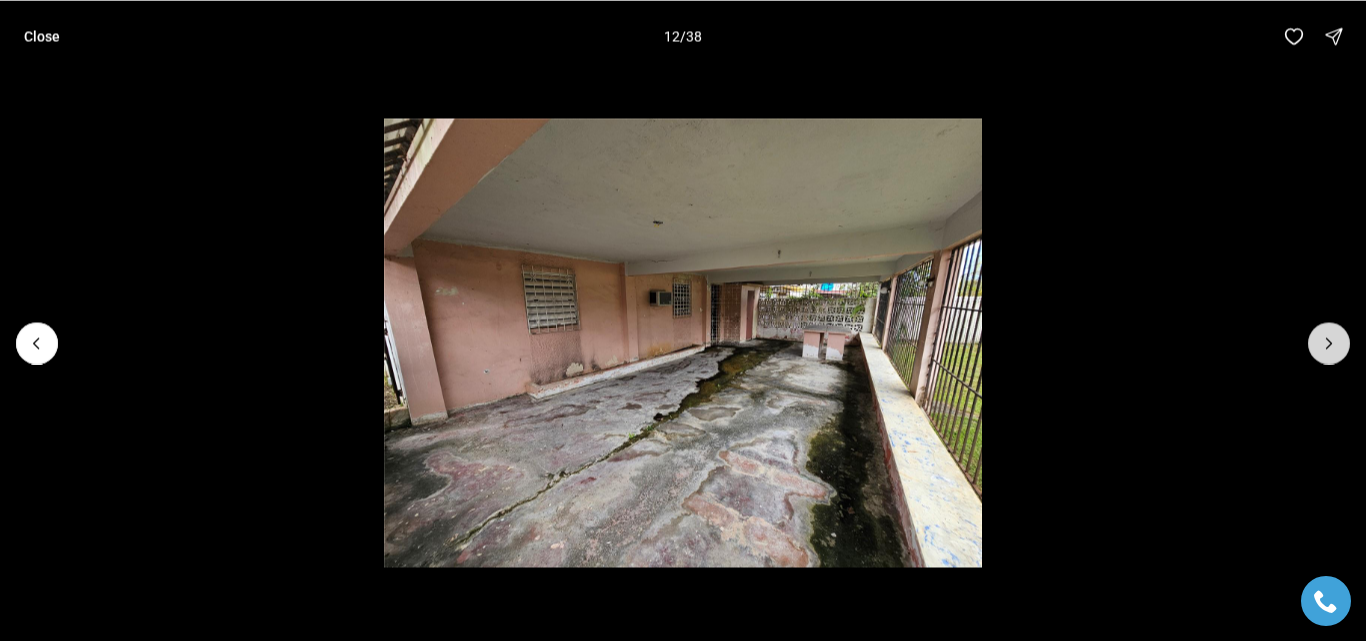 click at bounding box center (1329, 343) 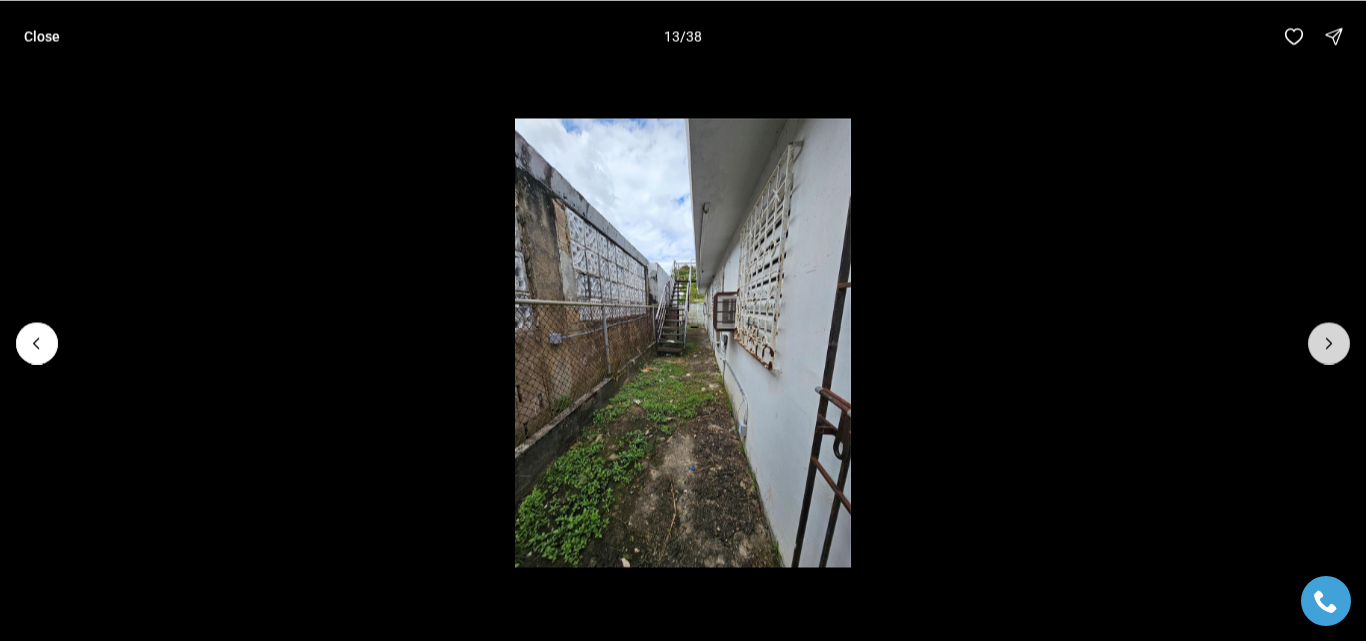 click at bounding box center [1329, 343] 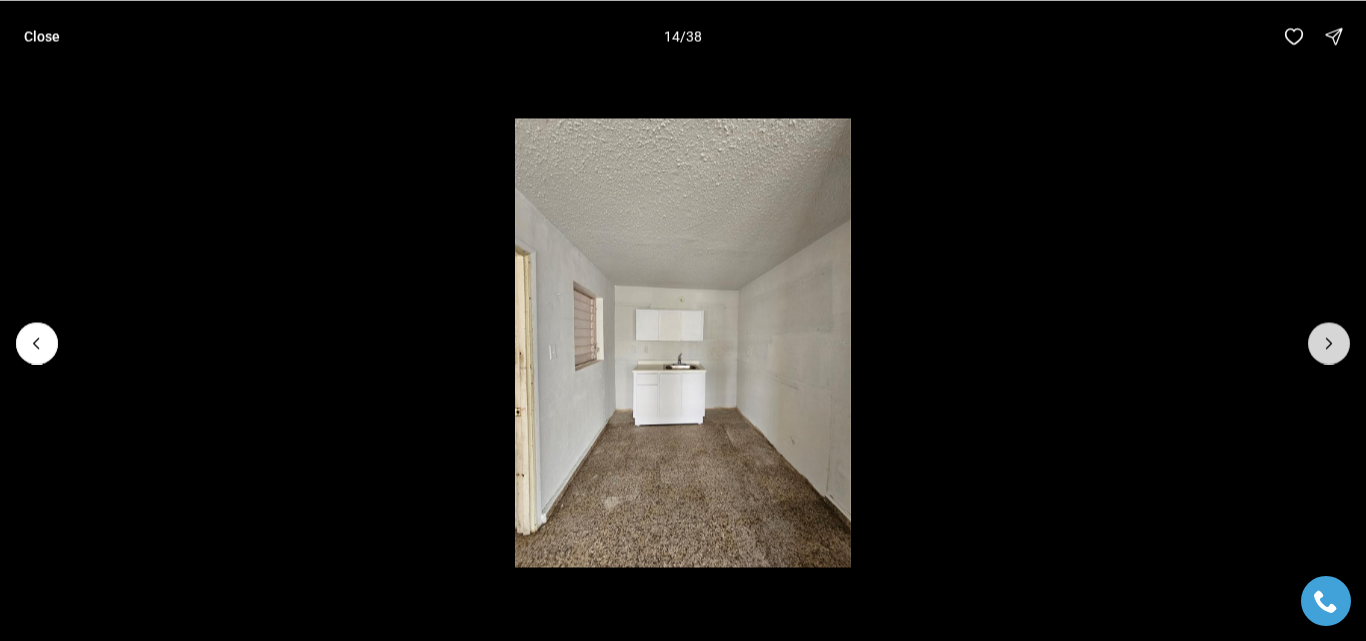 click at bounding box center [1329, 343] 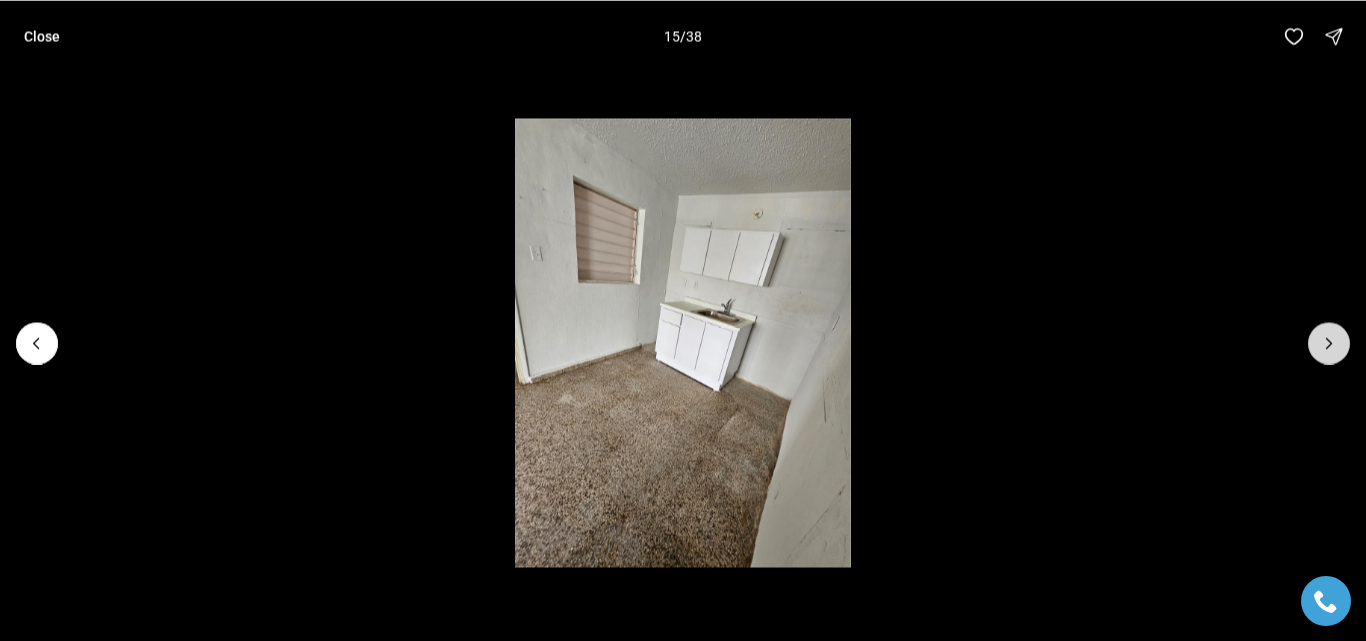 click at bounding box center [1329, 343] 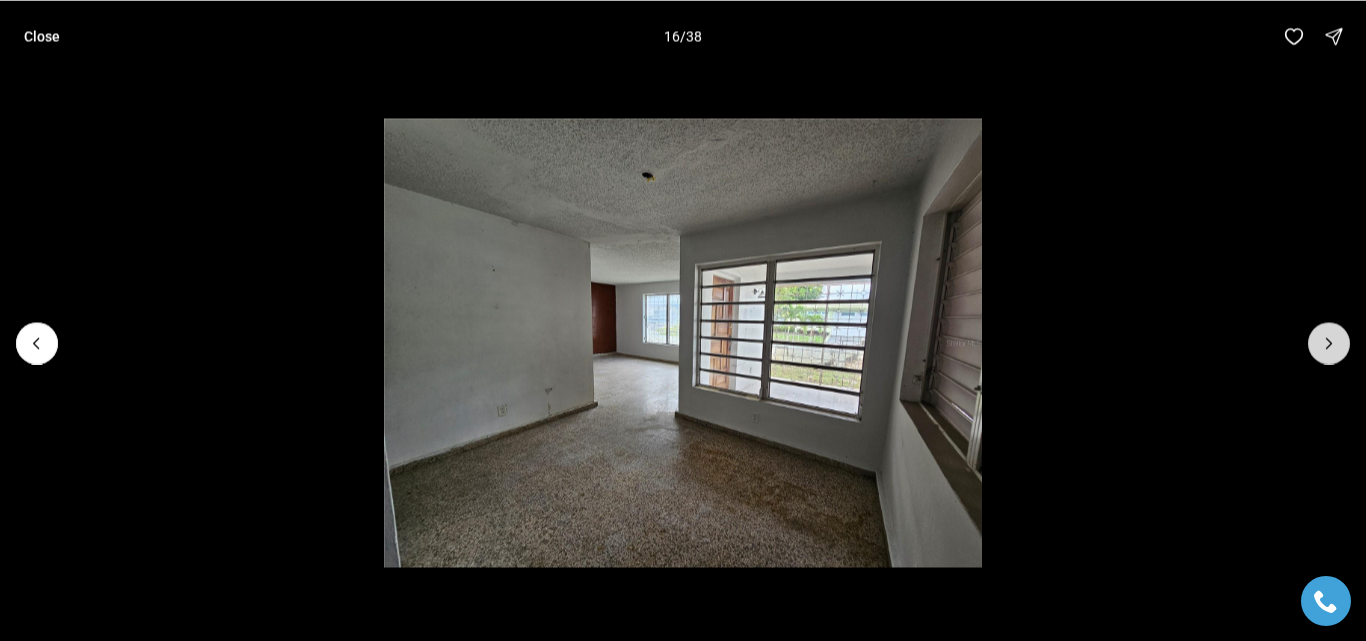 click at bounding box center [1329, 343] 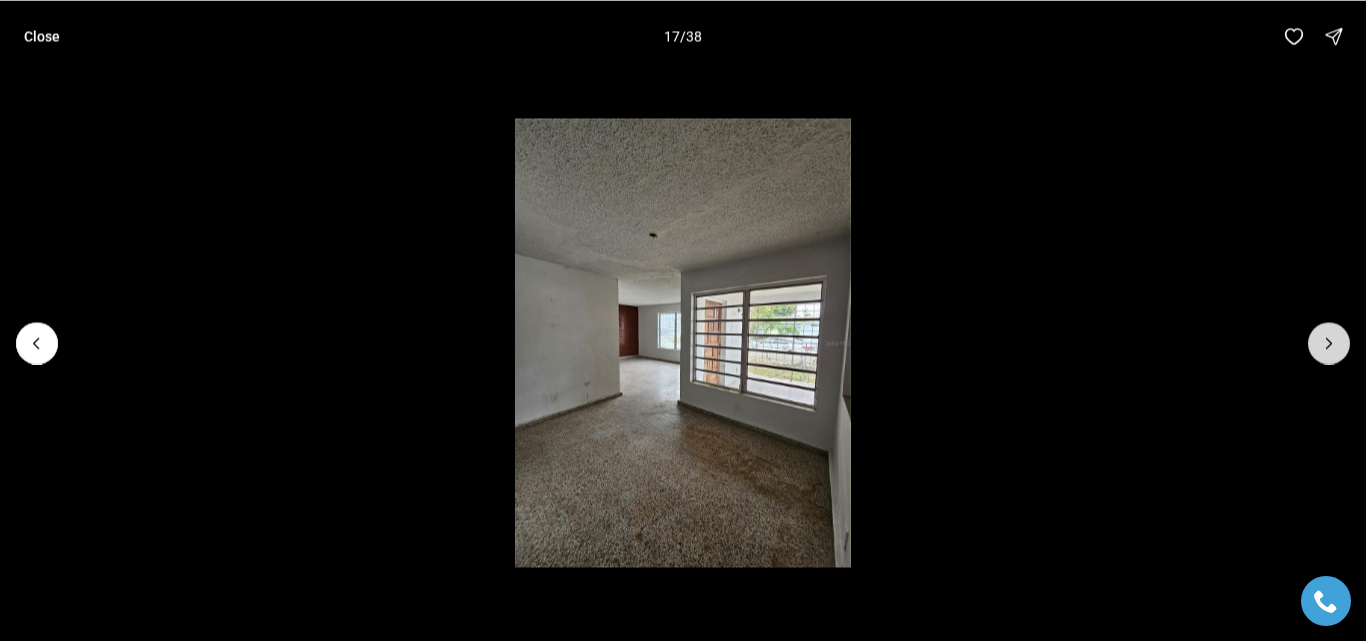 click at bounding box center [1329, 343] 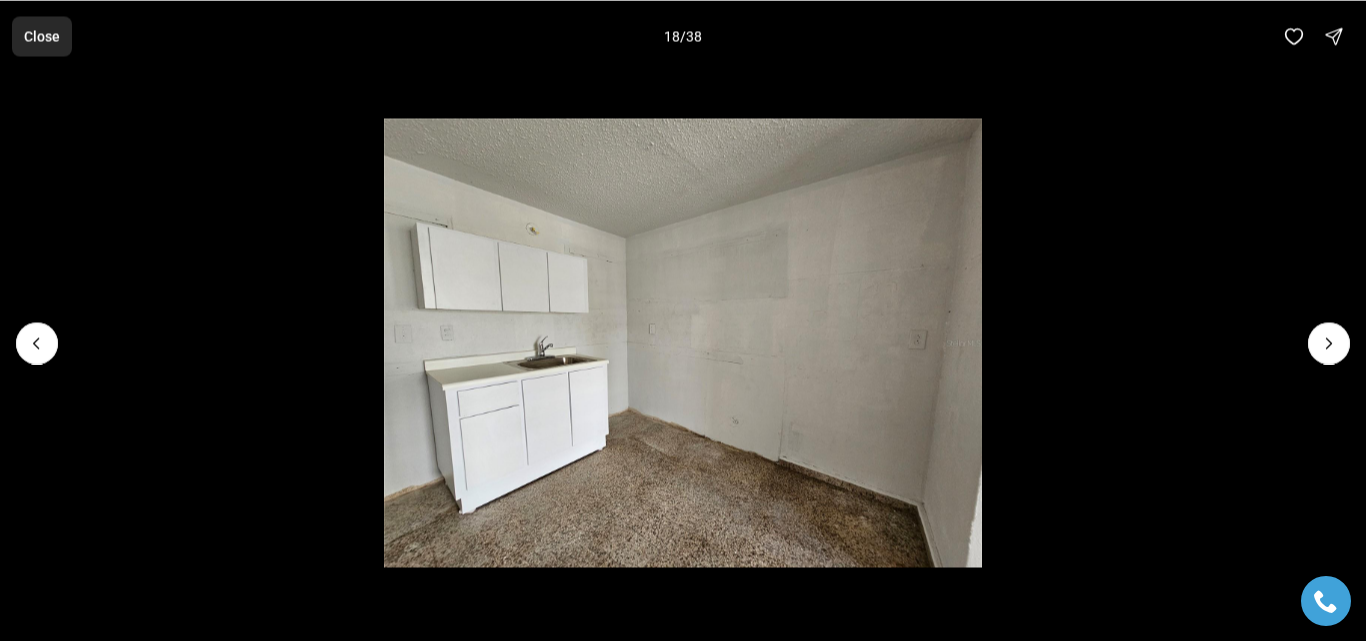 click on "Close" at bounding box center (42, 36) 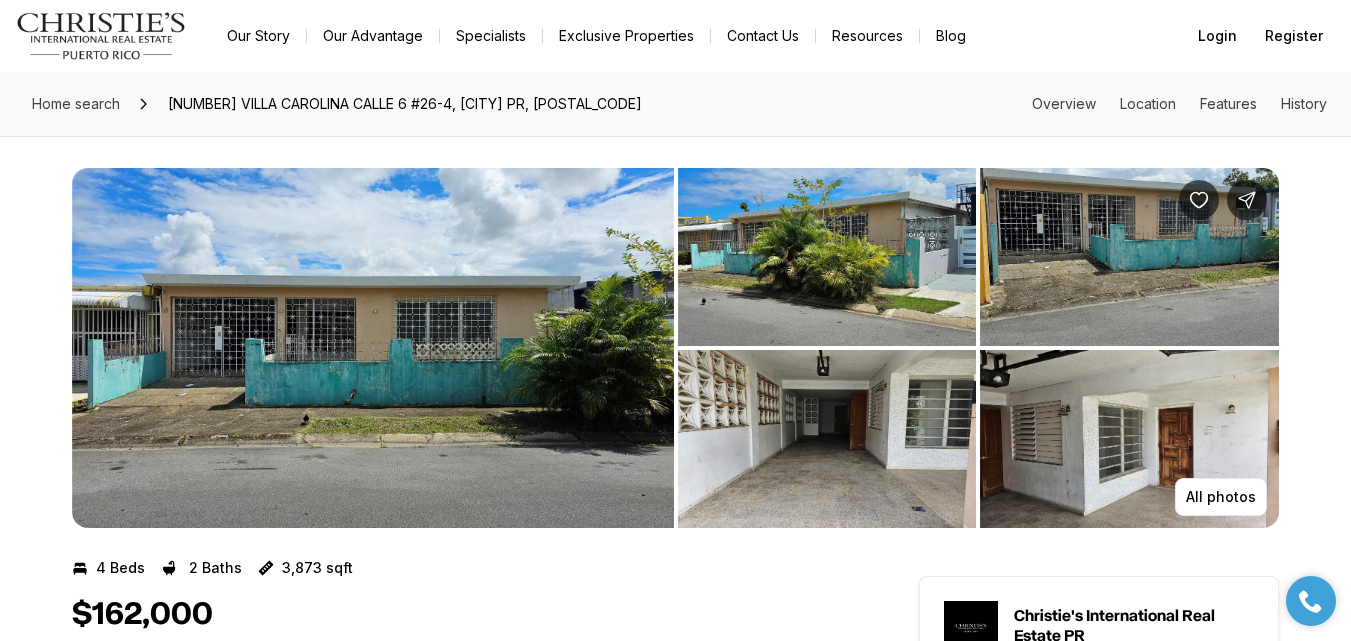 click at bounding box center (373, 348) 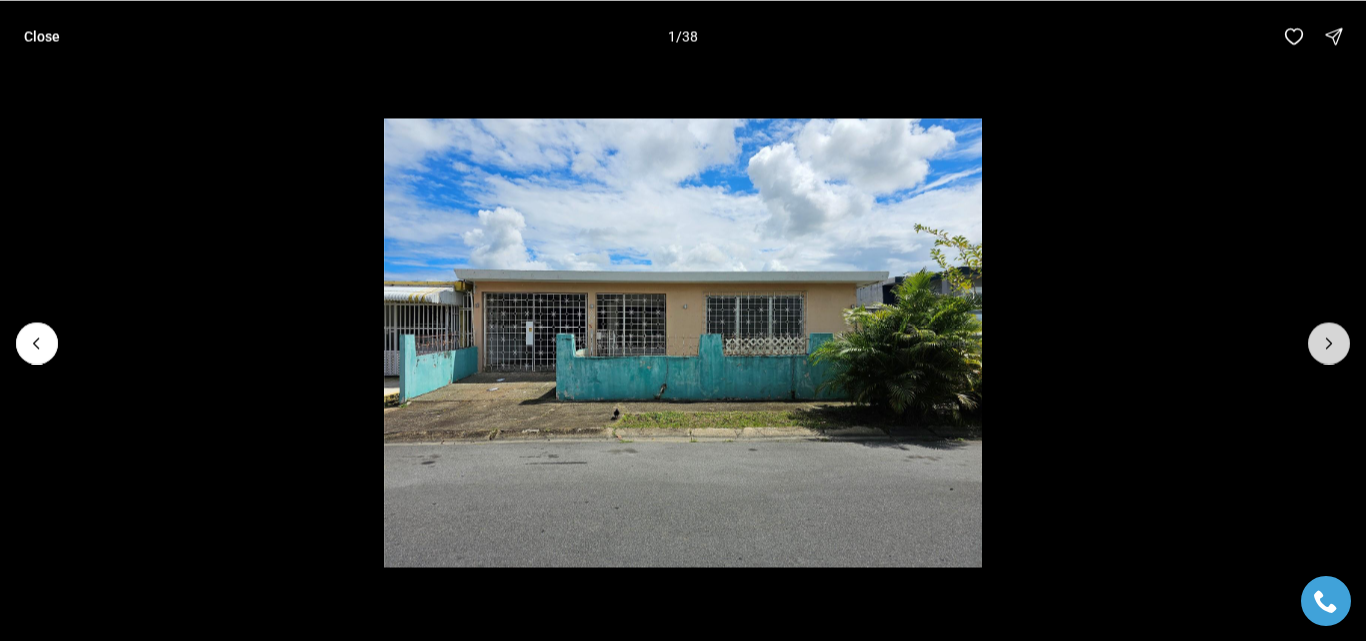 click at bounding box center (1329, 343) 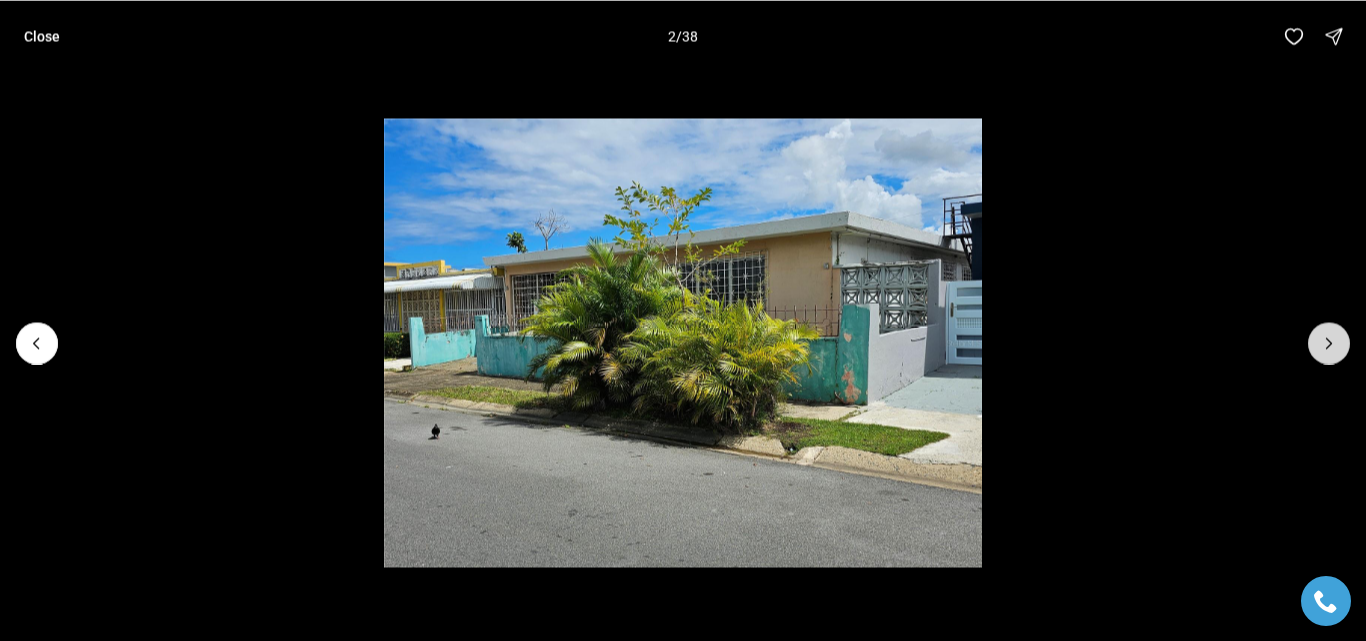 click at bounding box center (1329, 343) 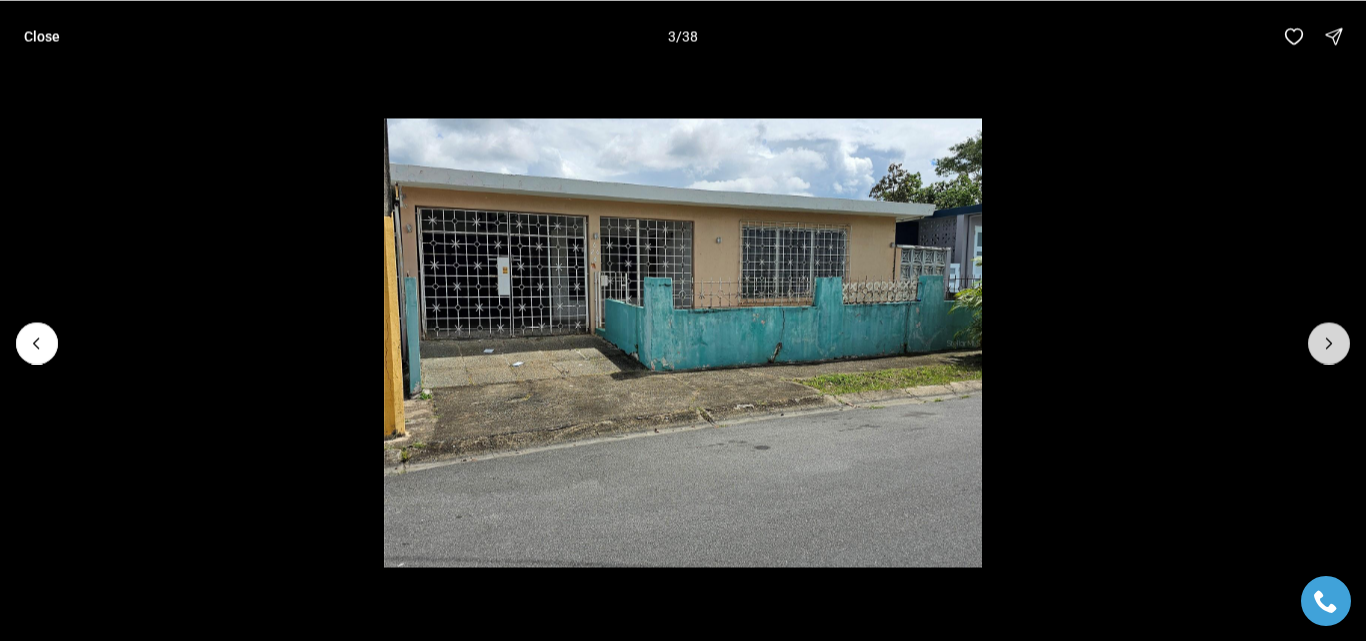 click at bounding box center [1329, 343] 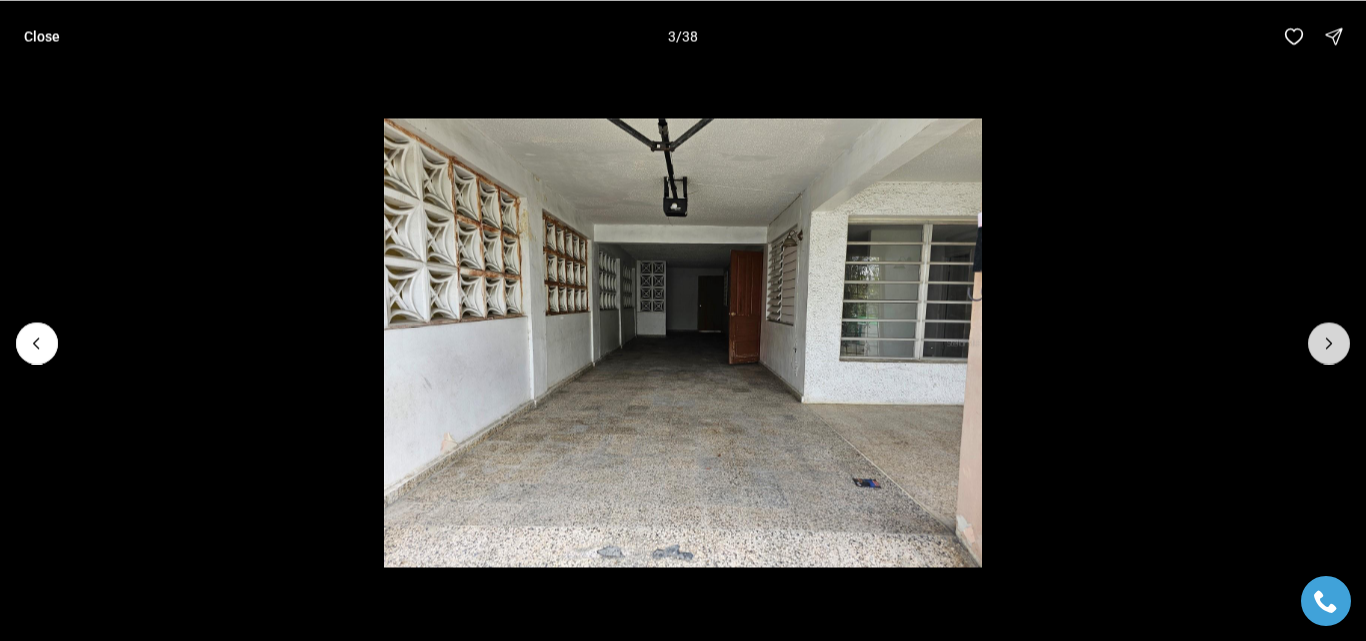 click at bounding box center (1329, 343) 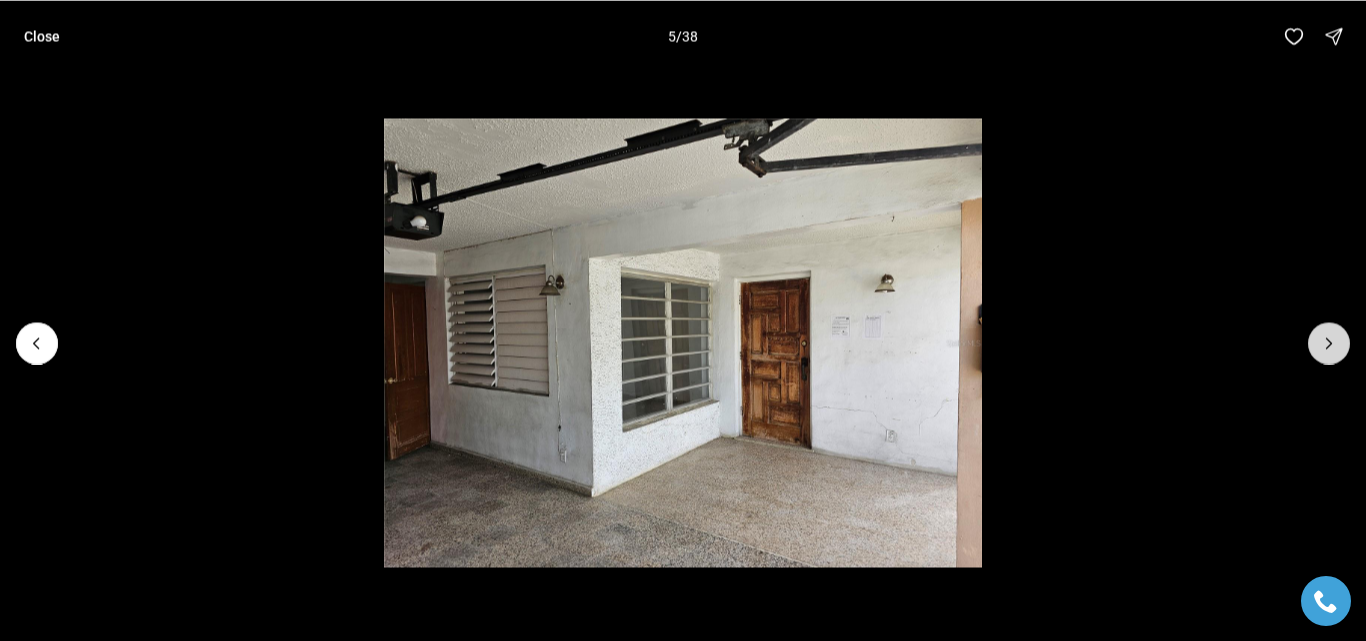 click at bounding box center (1329, 343) 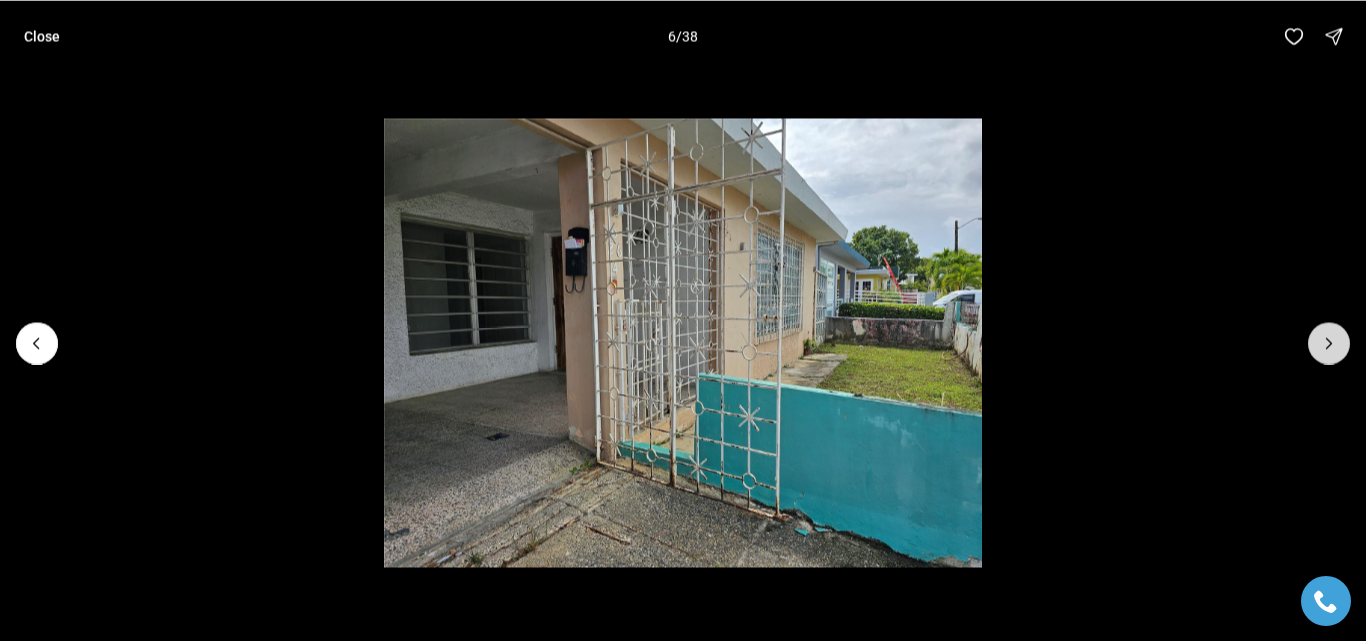 click at bounding box center [1329, 343] 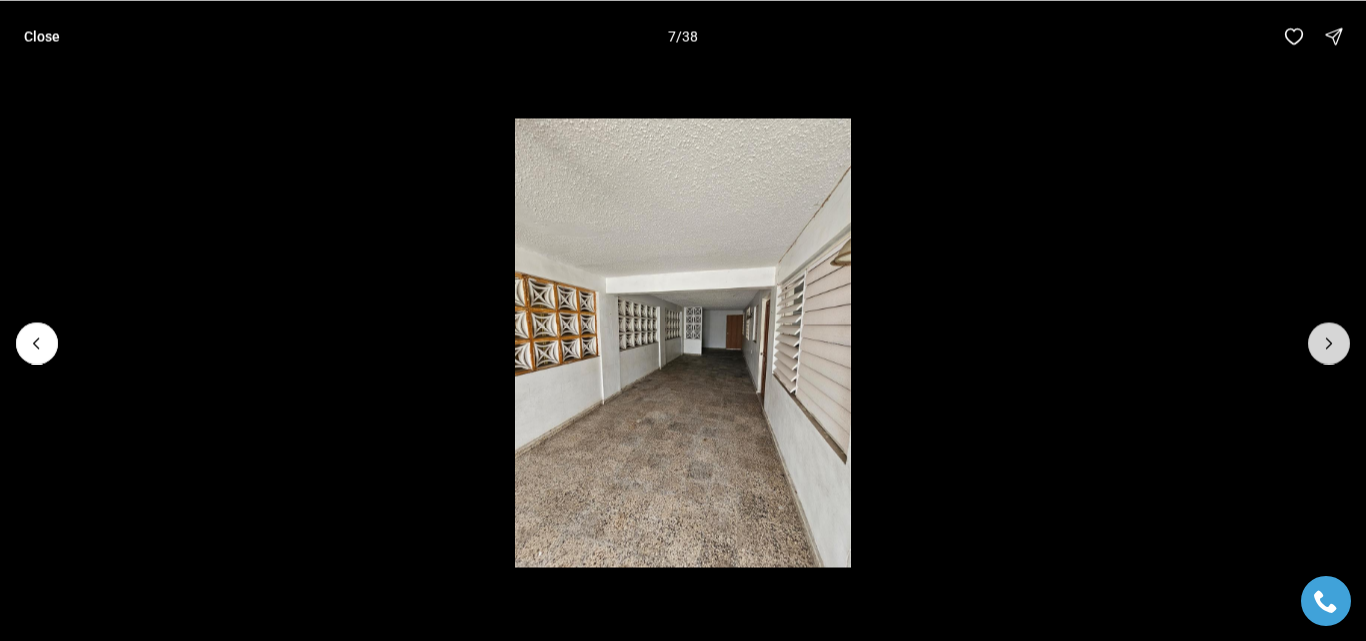 click at bounding box center [1329, 343] 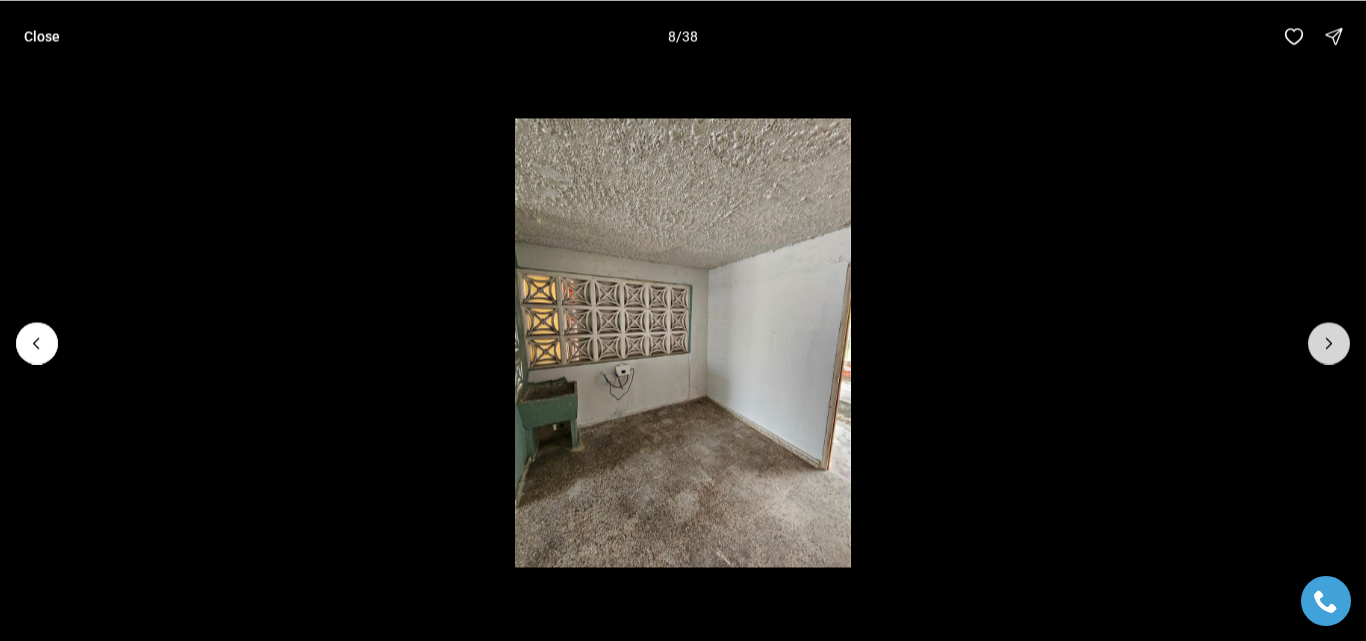 click at bounding box center [1329, 343] 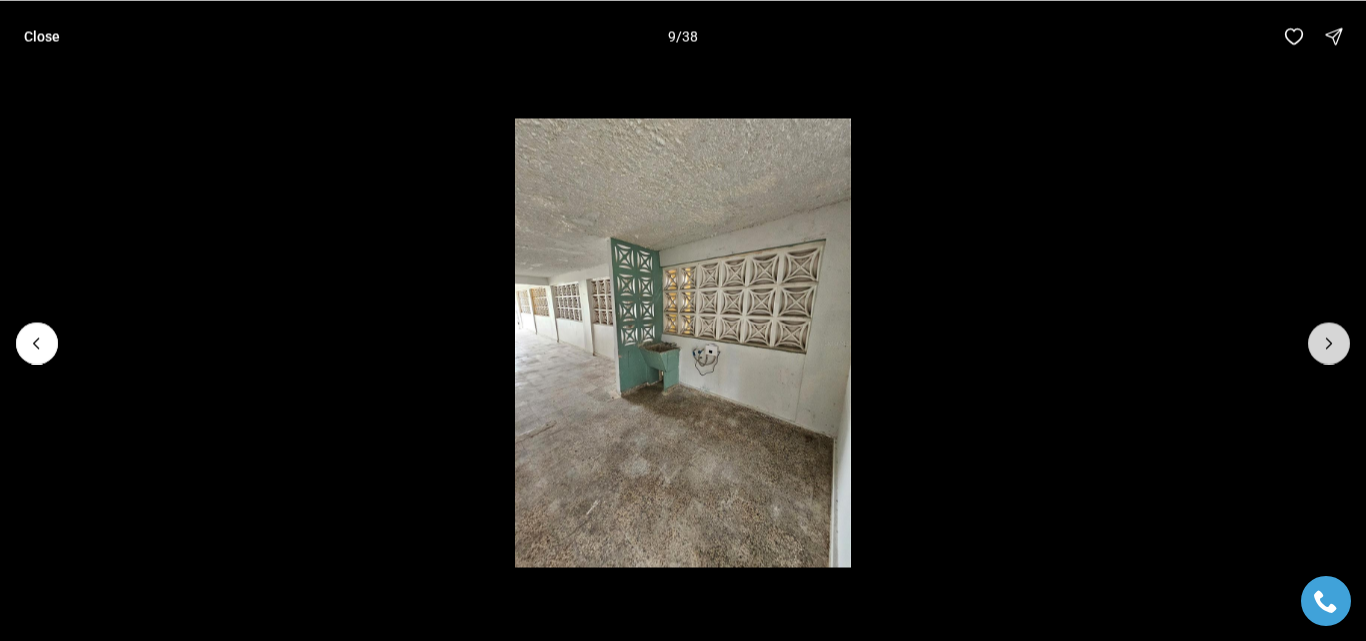 click at bounding box center [1329, 343] 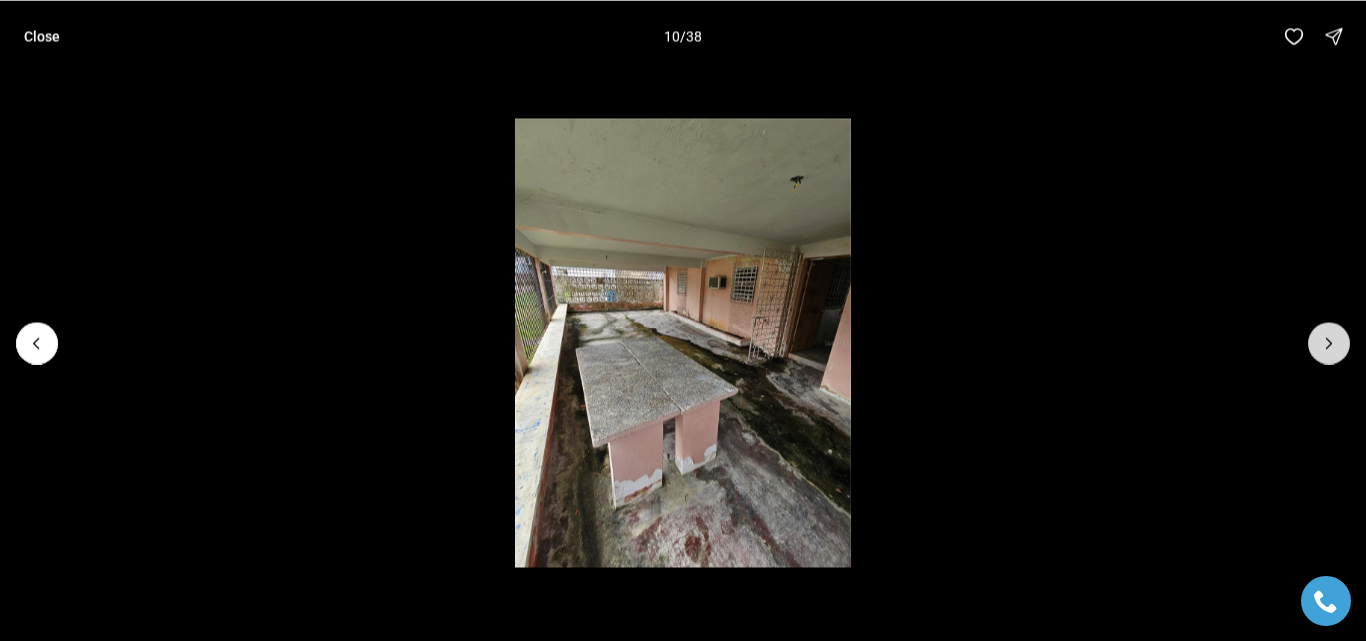 drag, startPoint x: 1304, startPoint y: 321, endPoint x: 1328, endPoint y: 356, distance: 42.43819 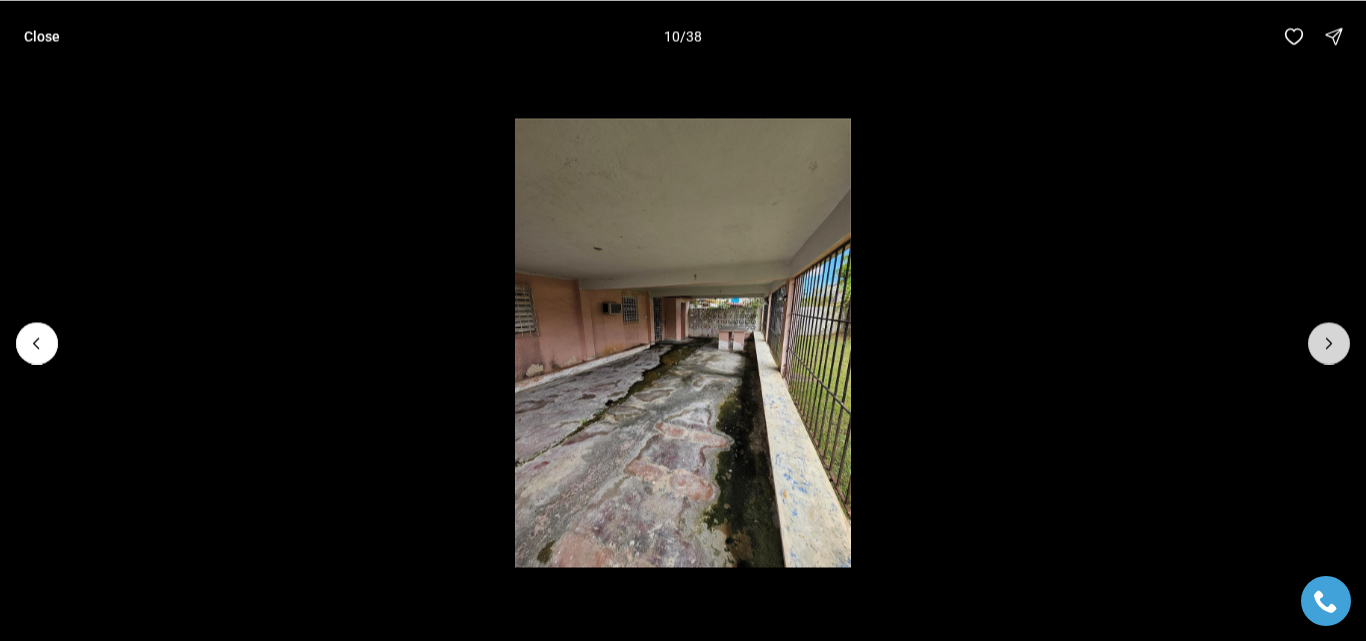 click at bounding box center (1329, 343) 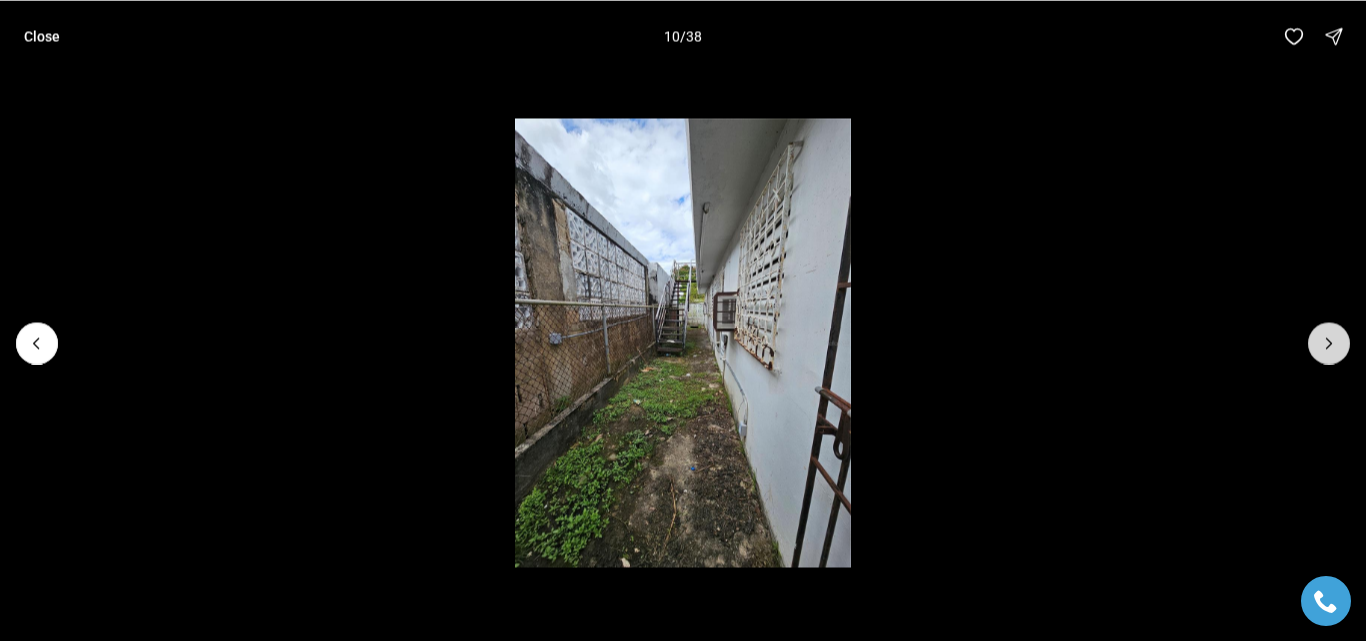 click at bounding box center [1329, 343] 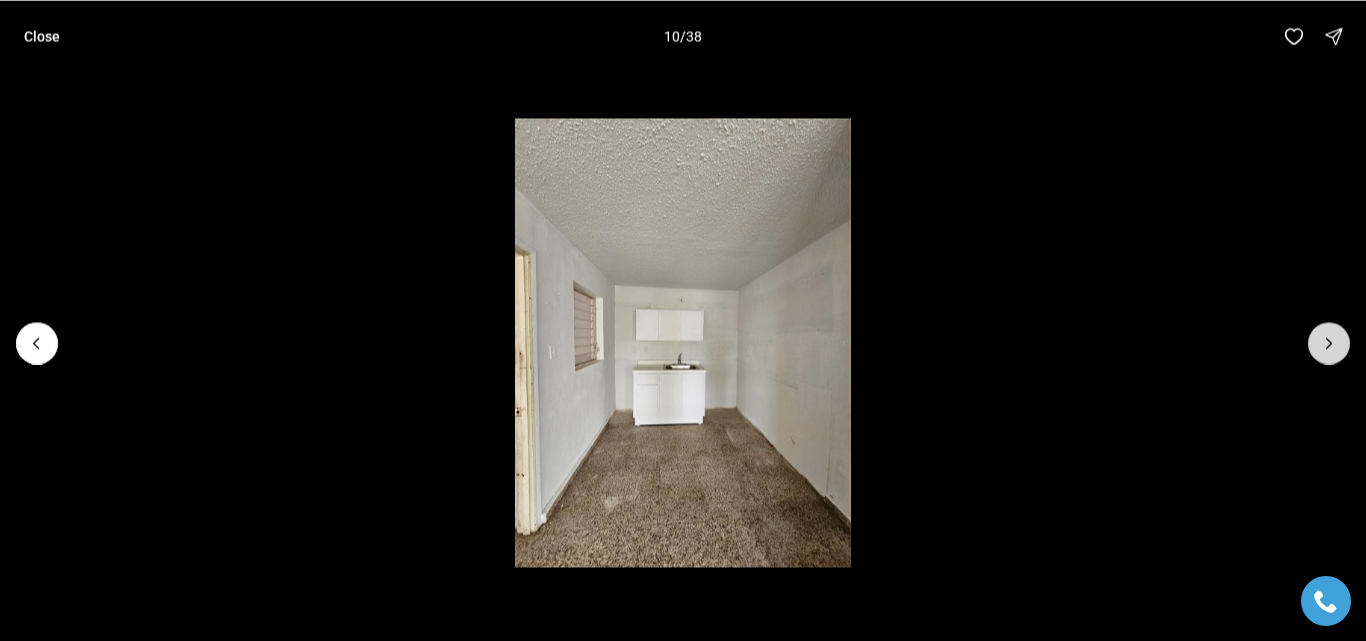 click at bounding box center (1329, 343) 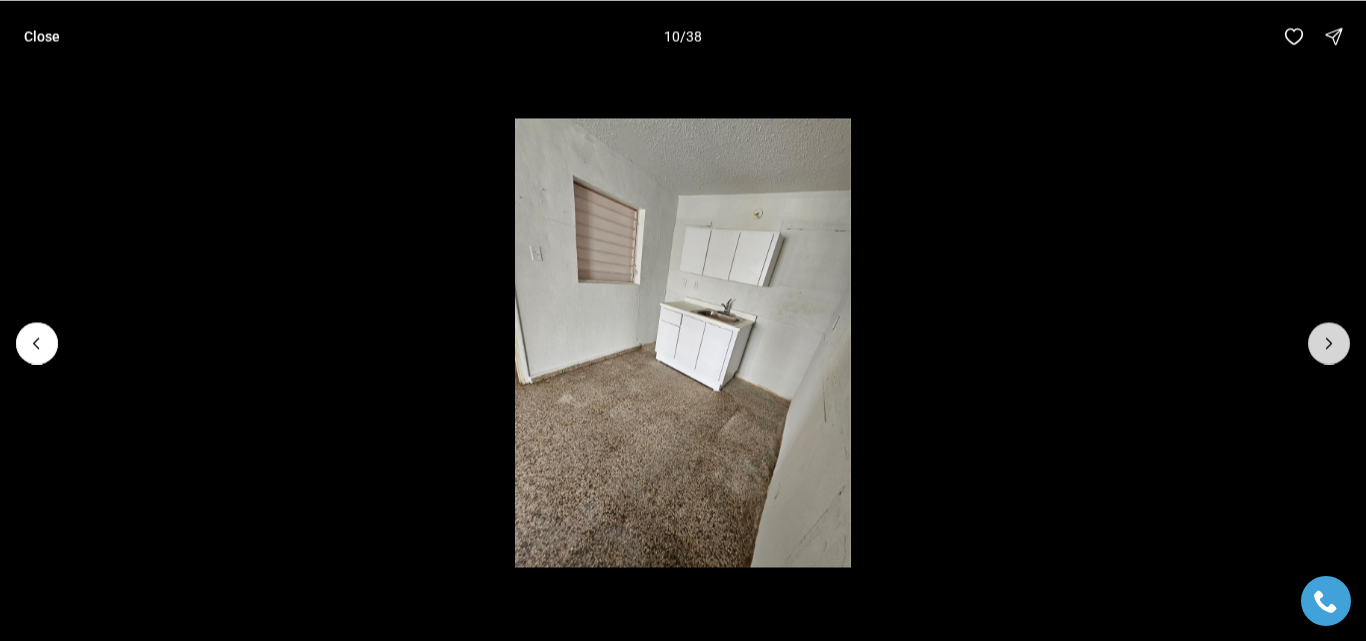 click at bounding box center (1329, 343) 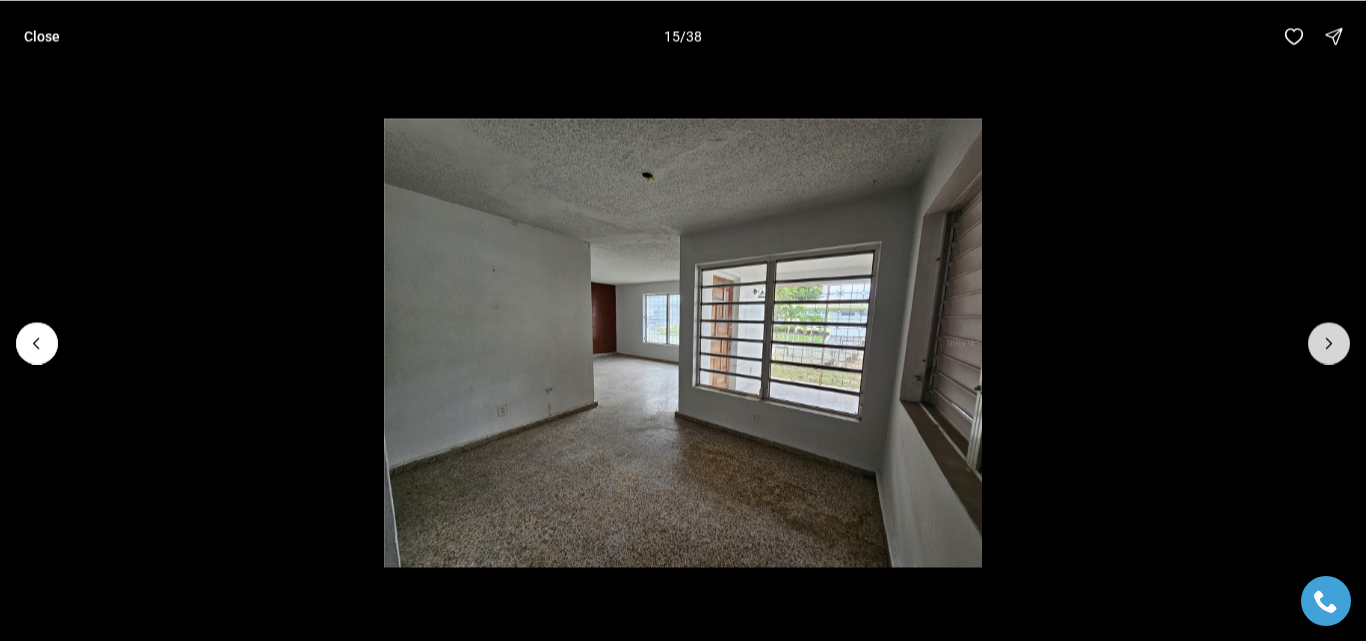 click at bounding box center (1329, 343) 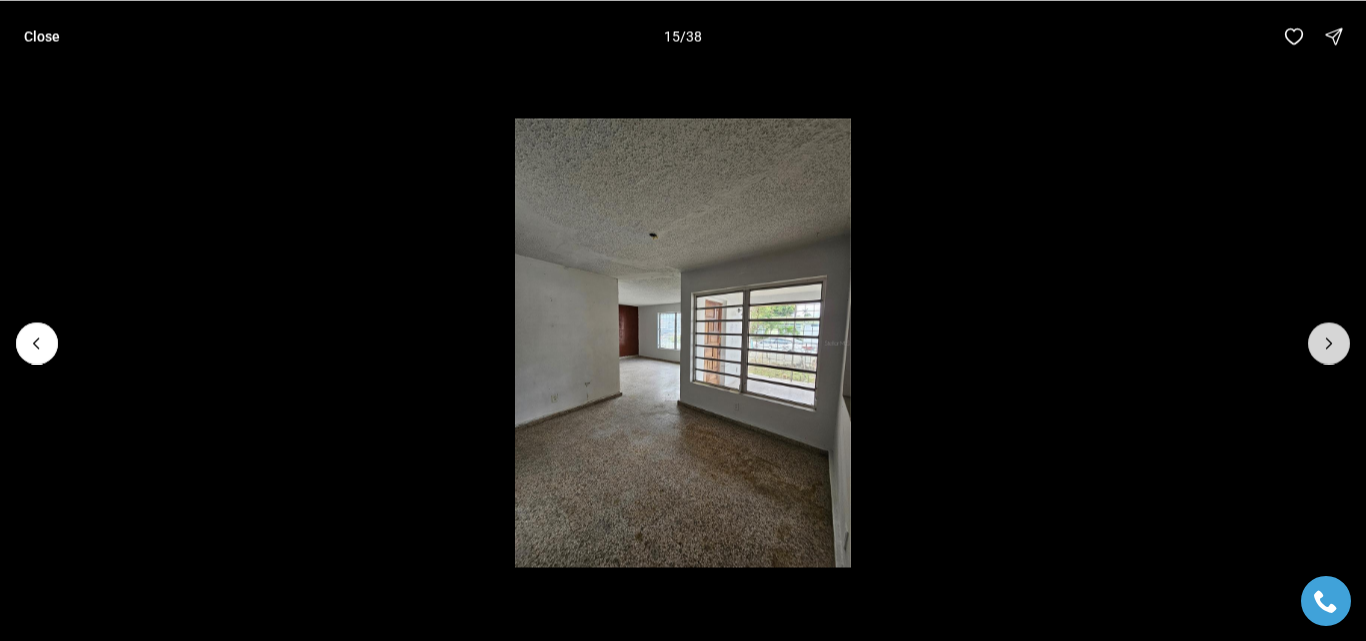 click at bounding box center [1329, 343] 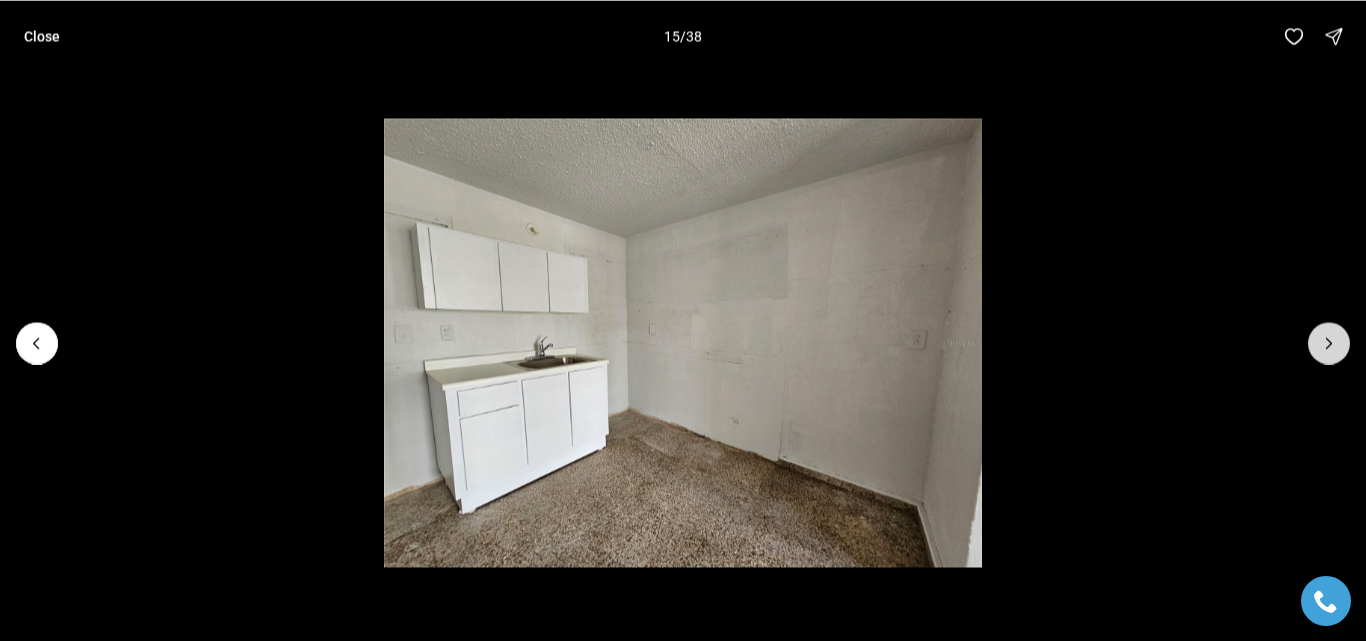 click at bounding box center (1329, 343) 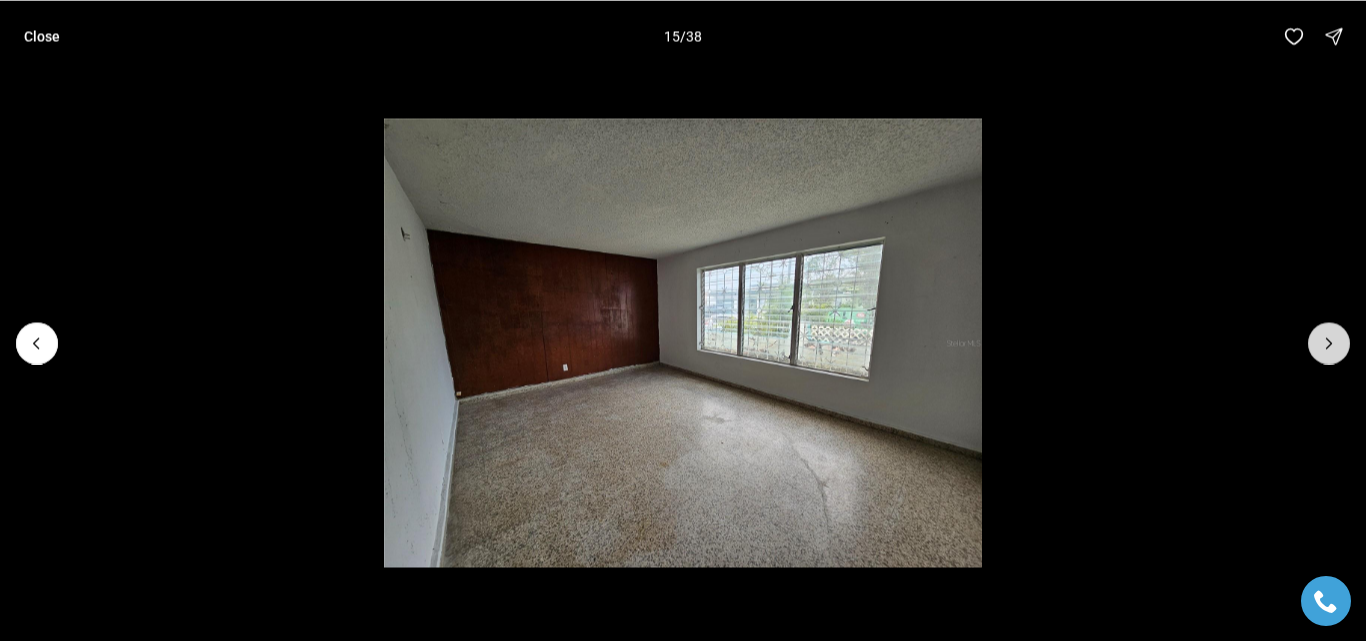 click at bounding box center (1329, 343) 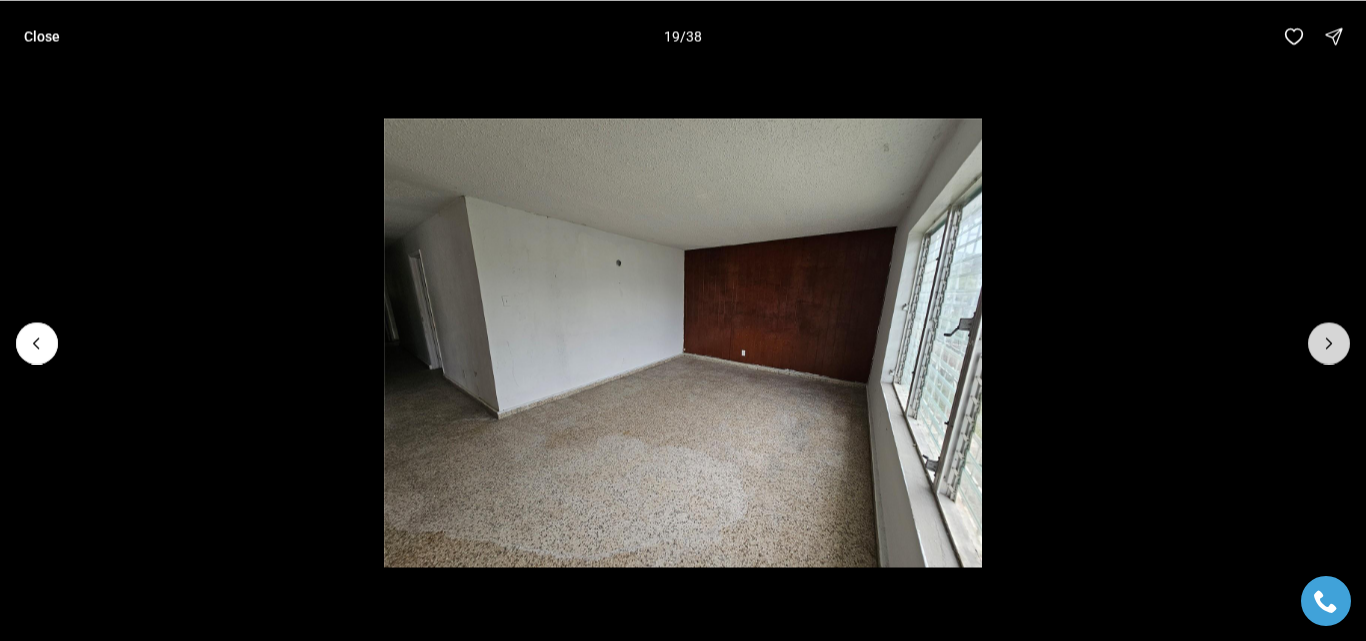 click at bounding box center (1329, 343) 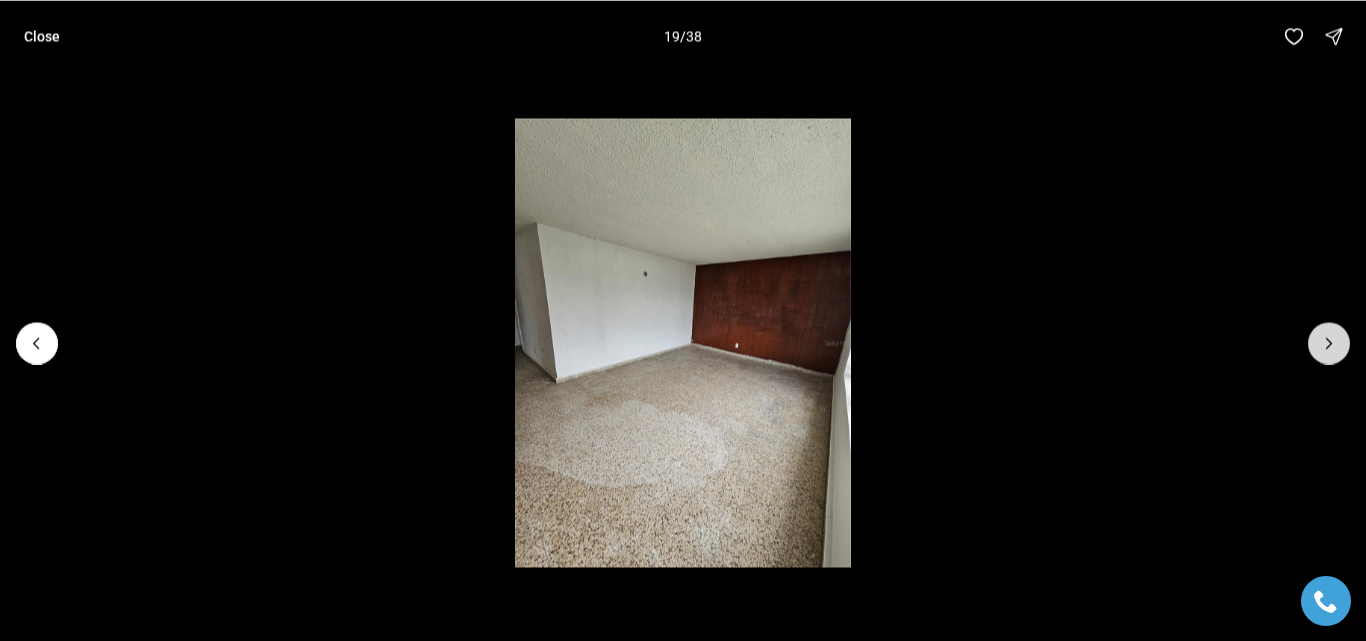 click at bounding box center (1329, 343) 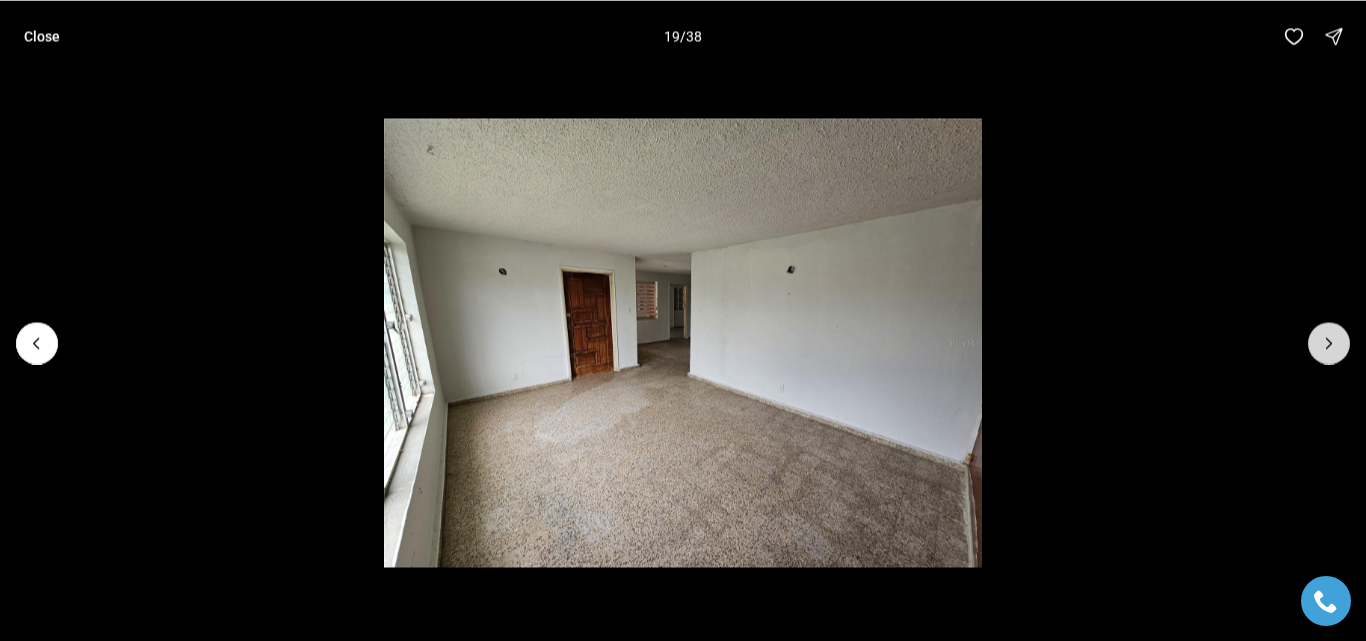 click at bounding box center [1329, 343] 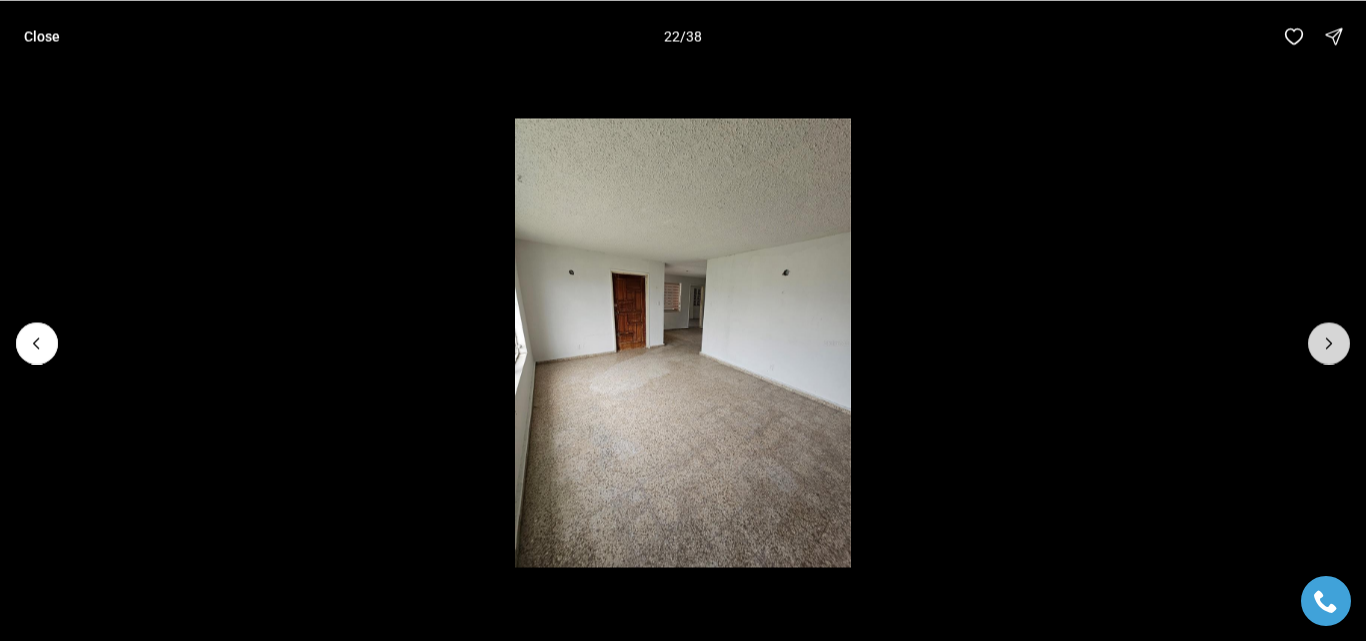 click at bounding box center [1329, 343] 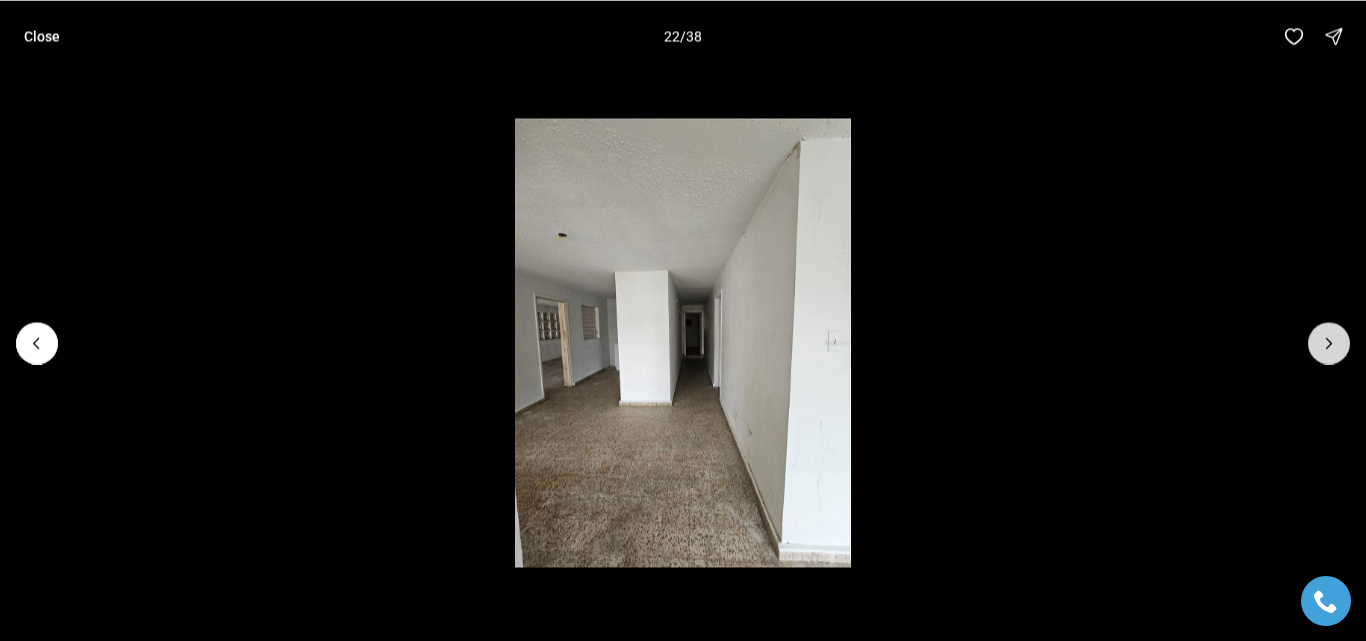 click at bounding box center [1329, 343] 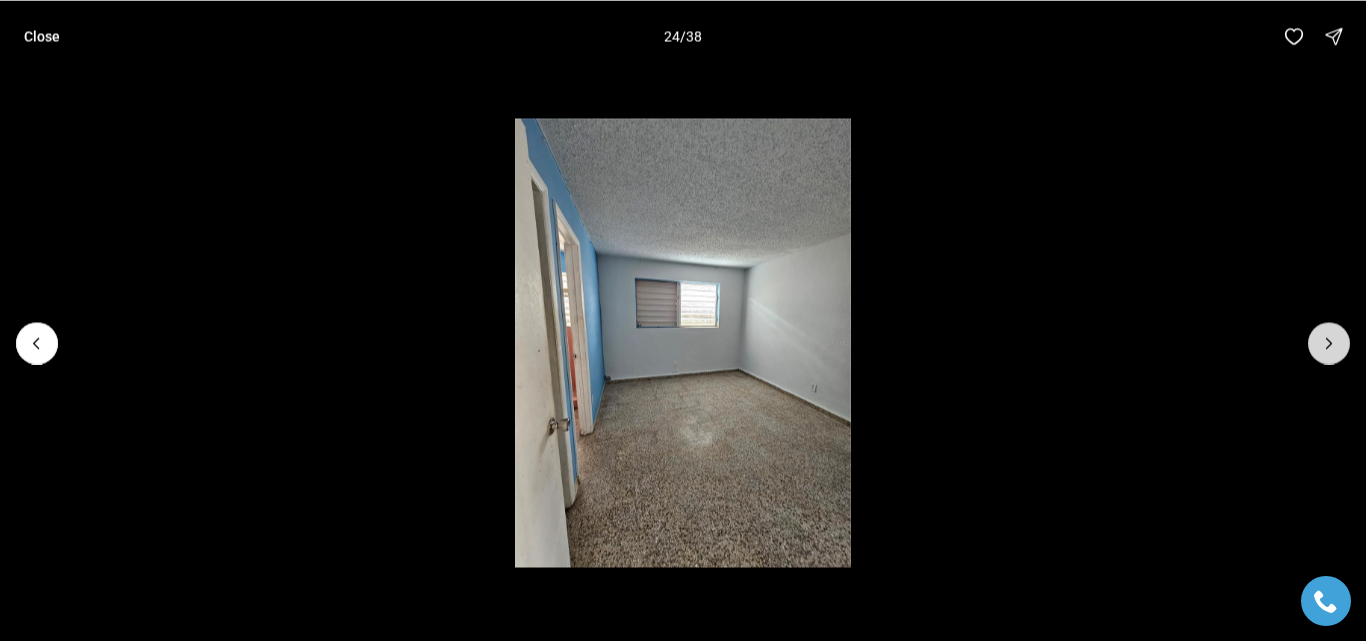 click at bounding box center (1329, 343) 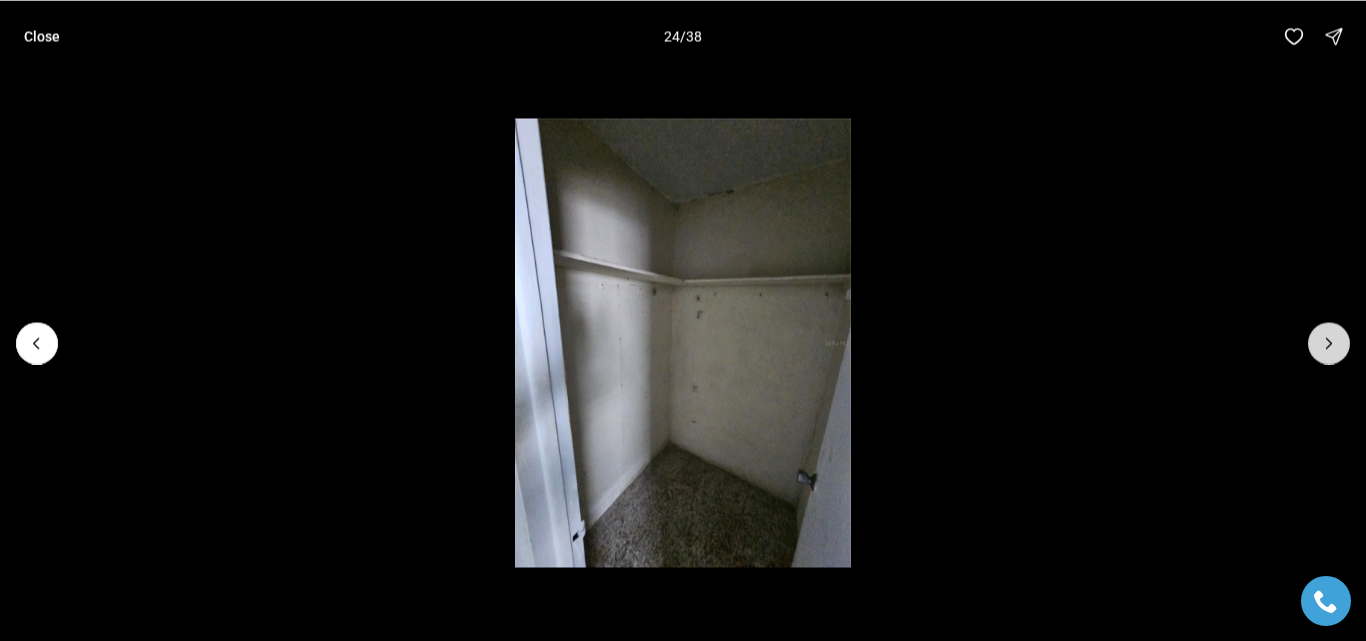 click at bounding box center (1329, 343) 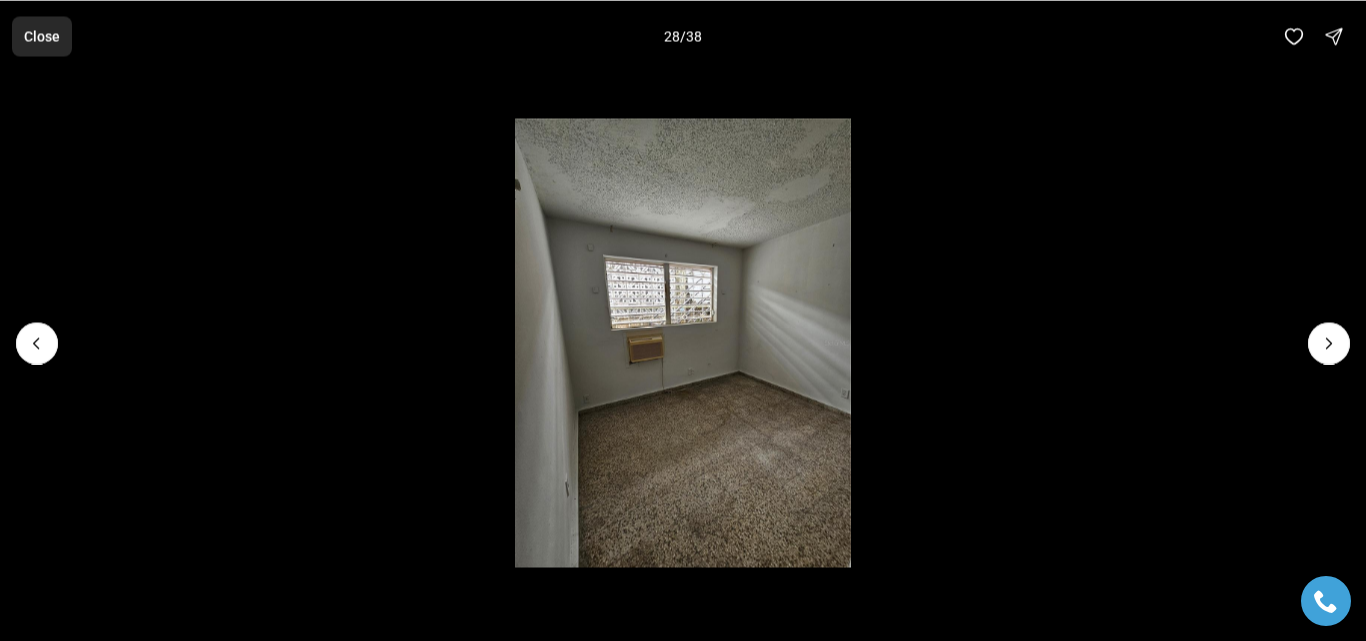 click on "Close" at bounding box center [42, 36] 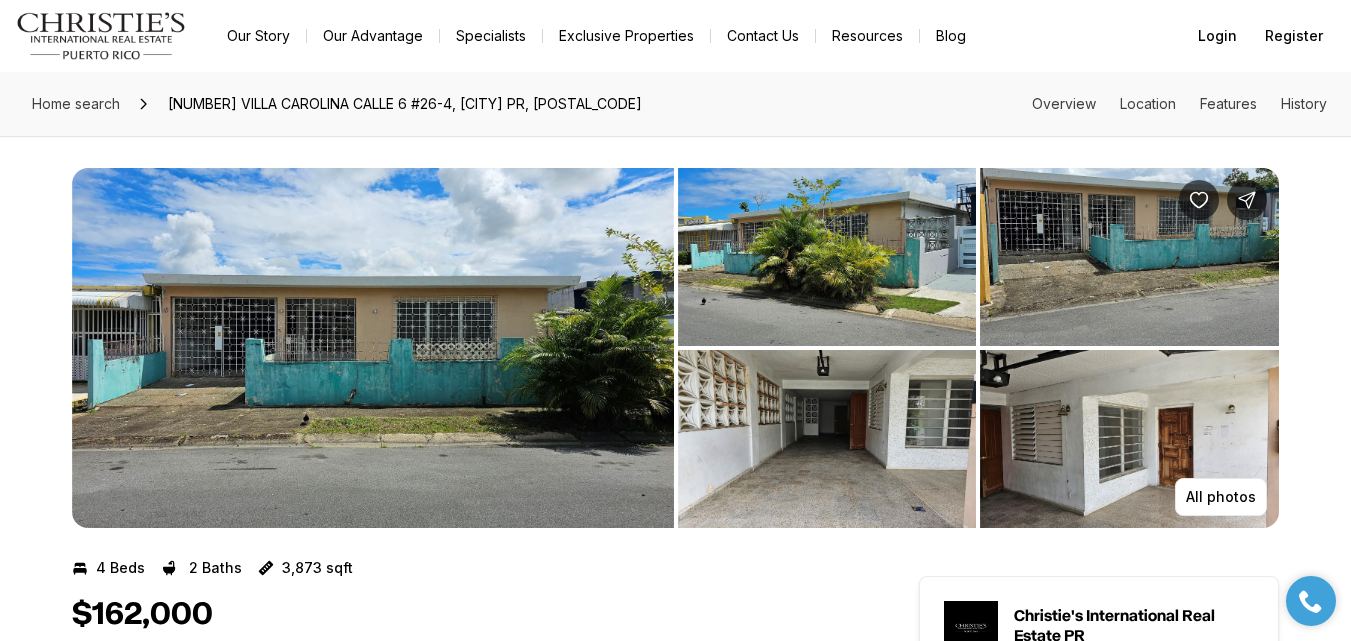 click at bounding box center [373, 348] 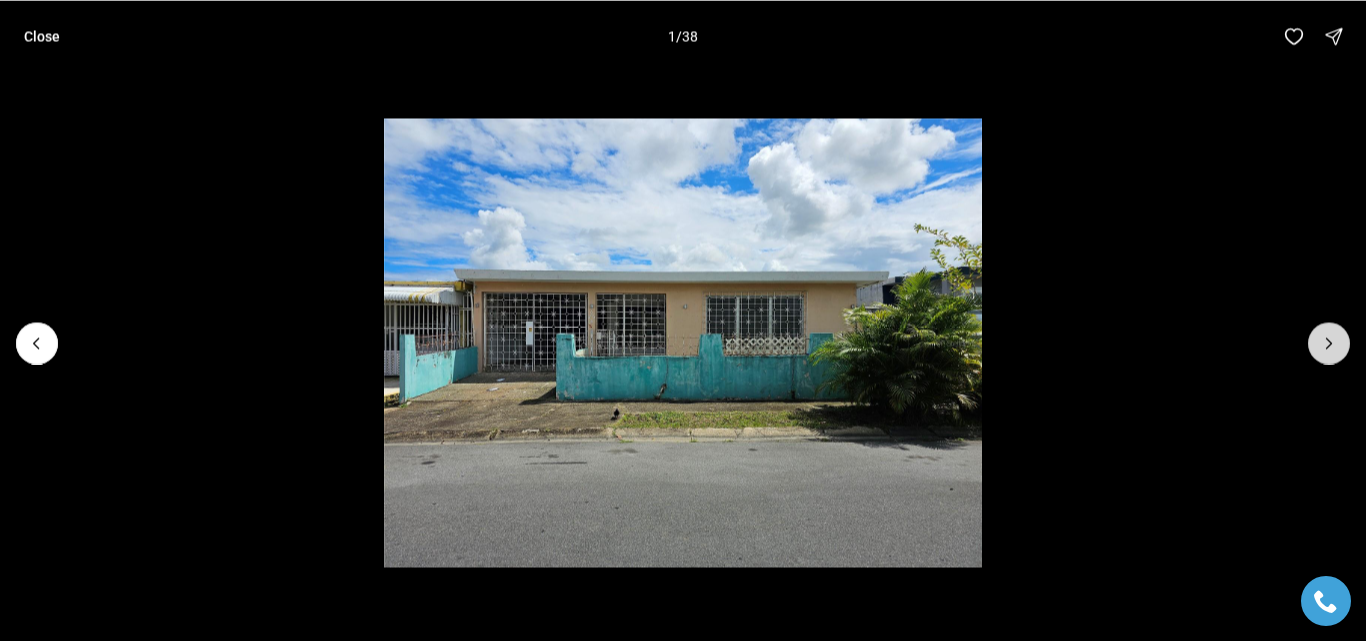 click at bounding box center (1329, 343) 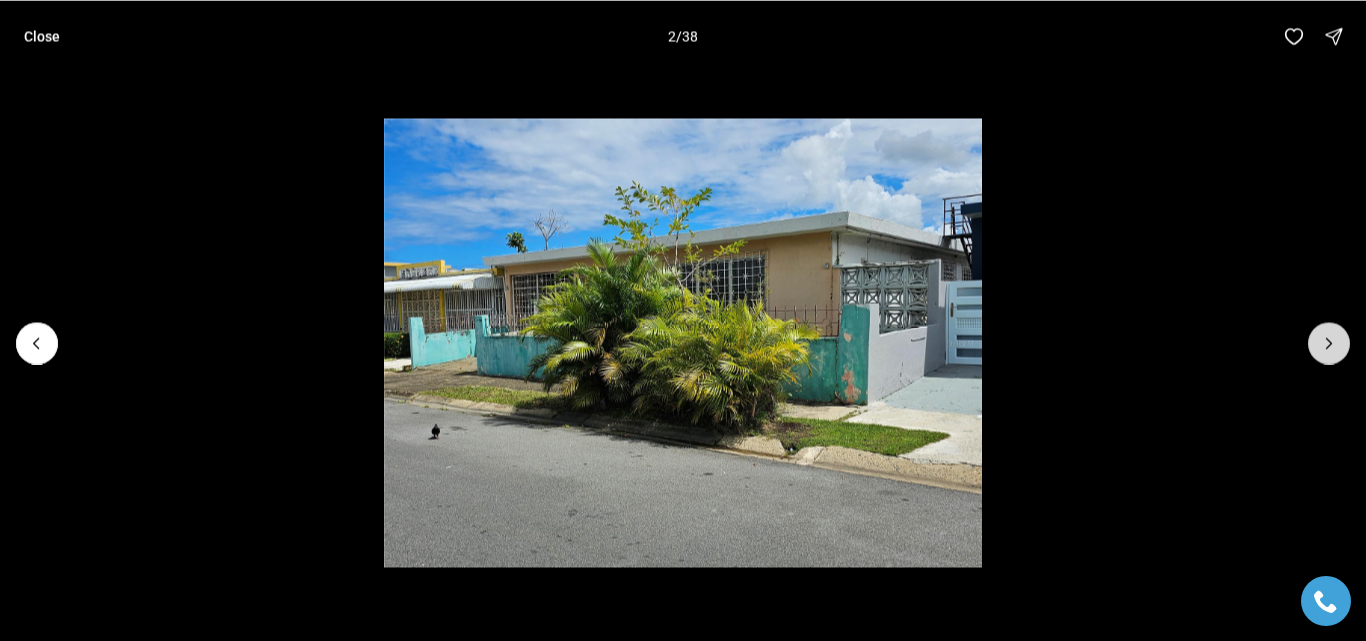 click 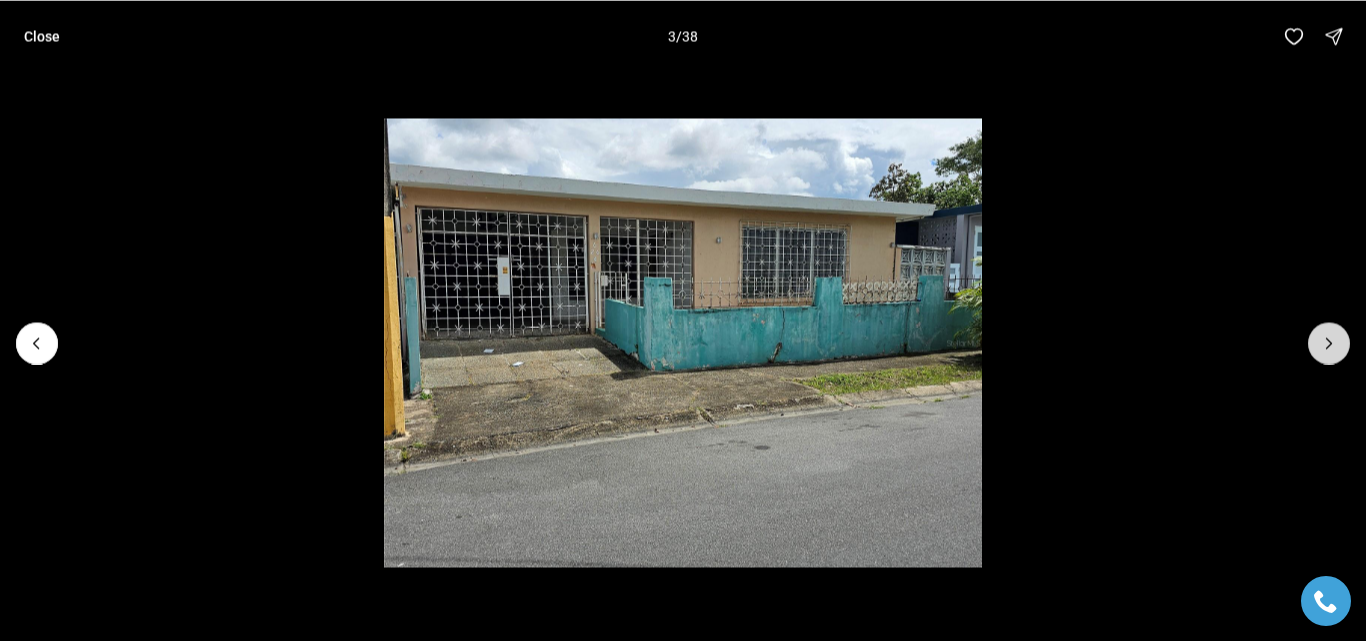 click 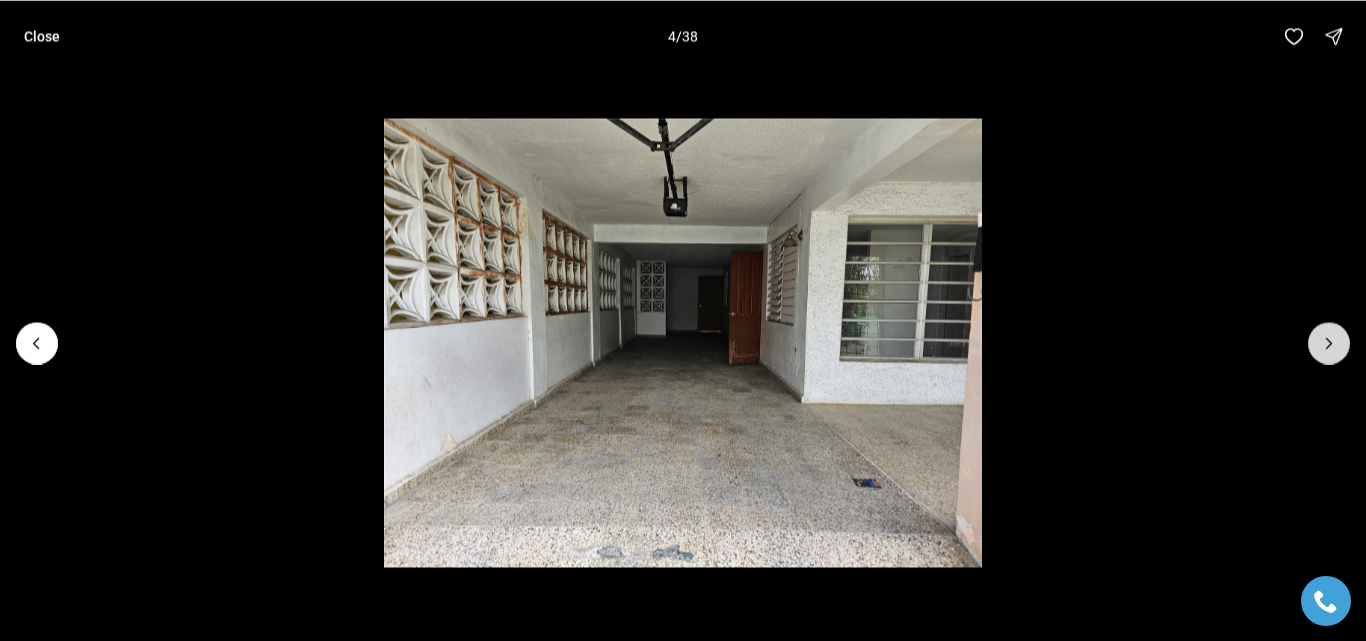 click 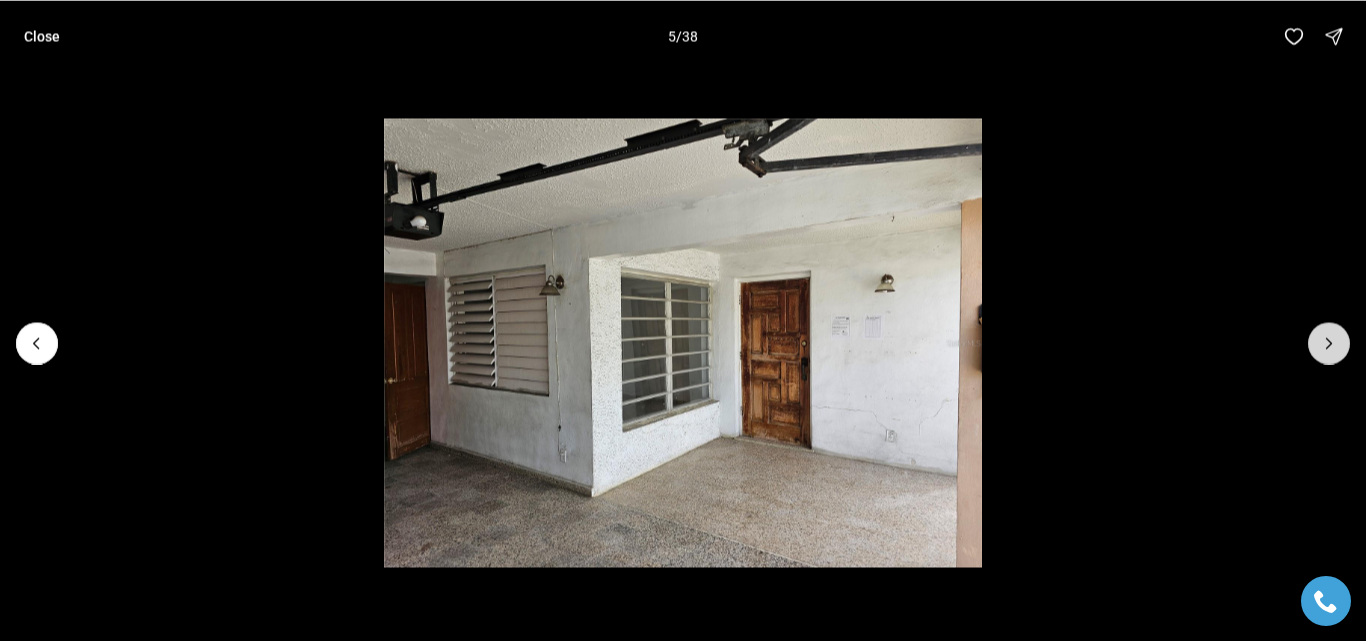 click 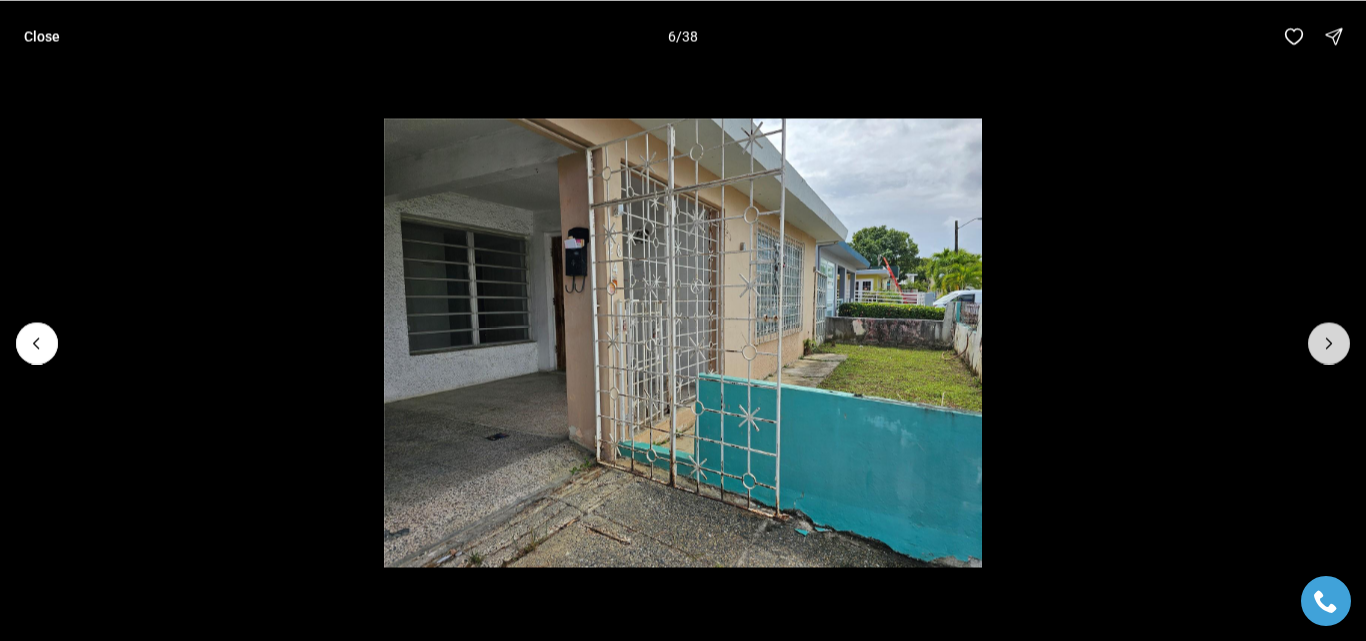 click 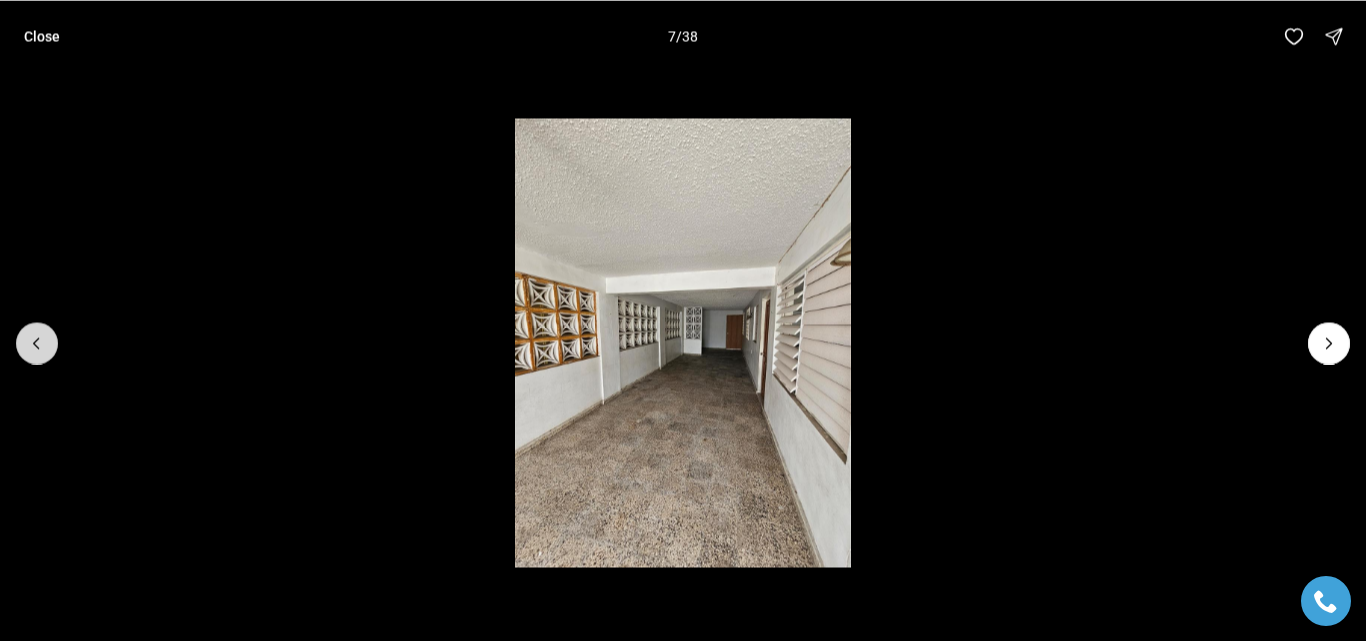 click 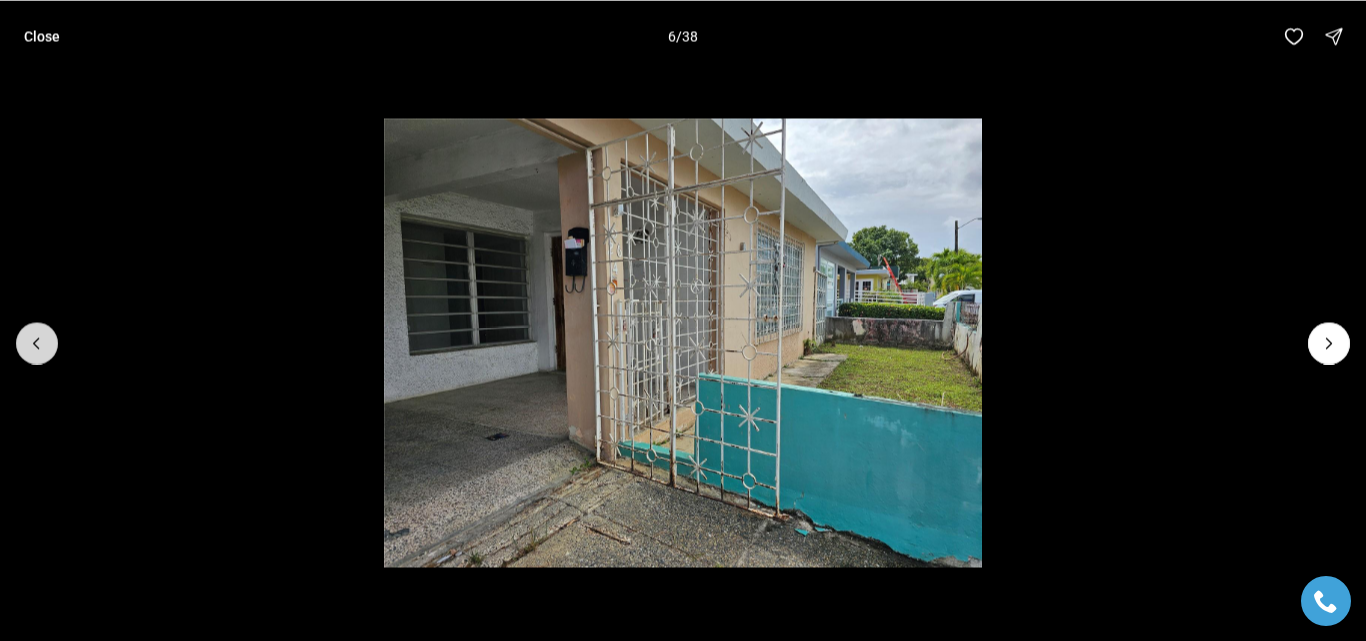 click 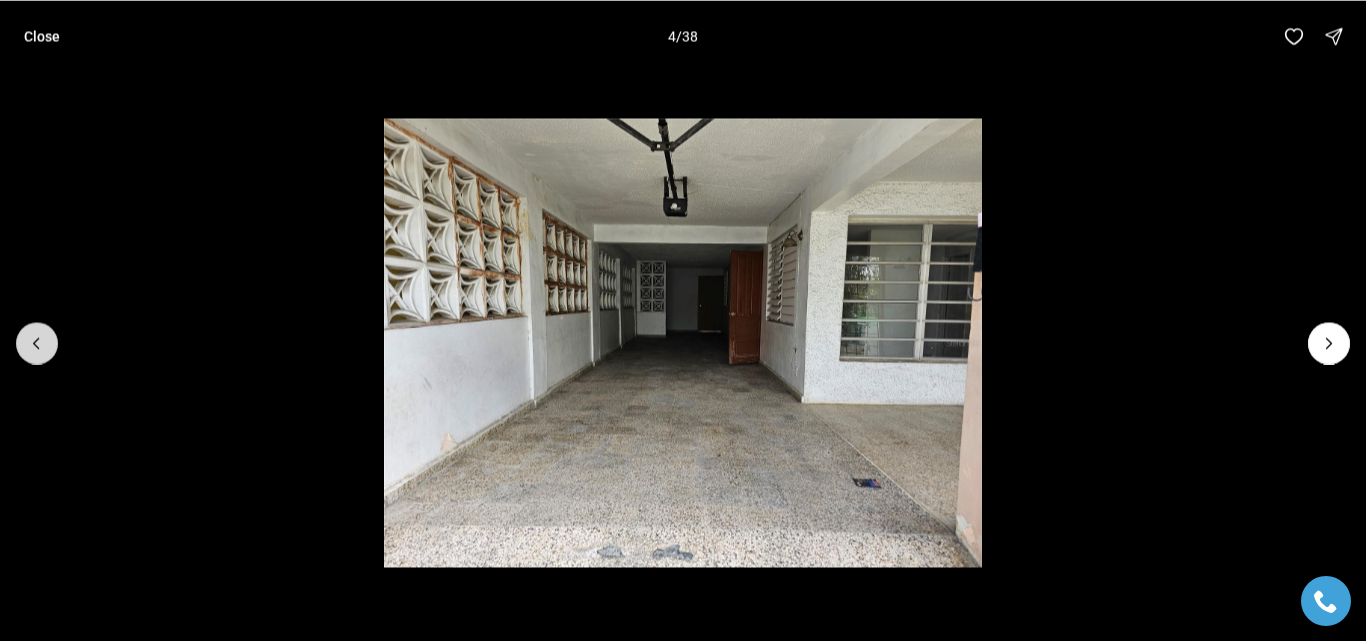 click 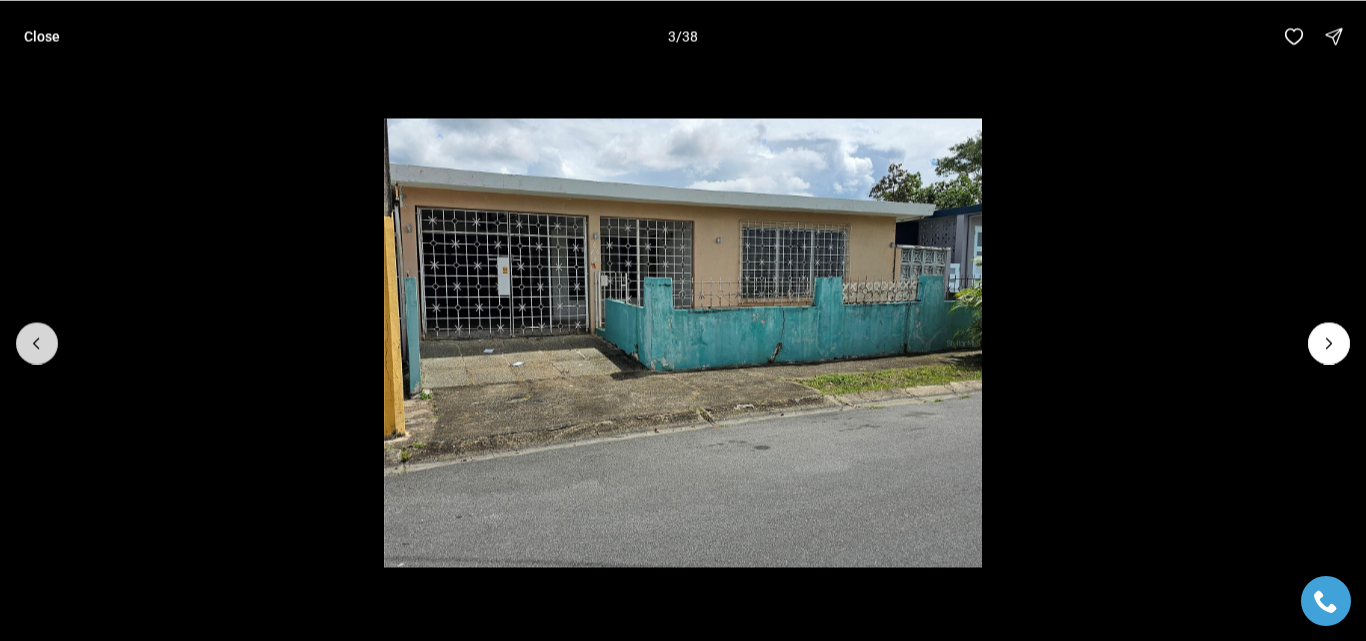 click 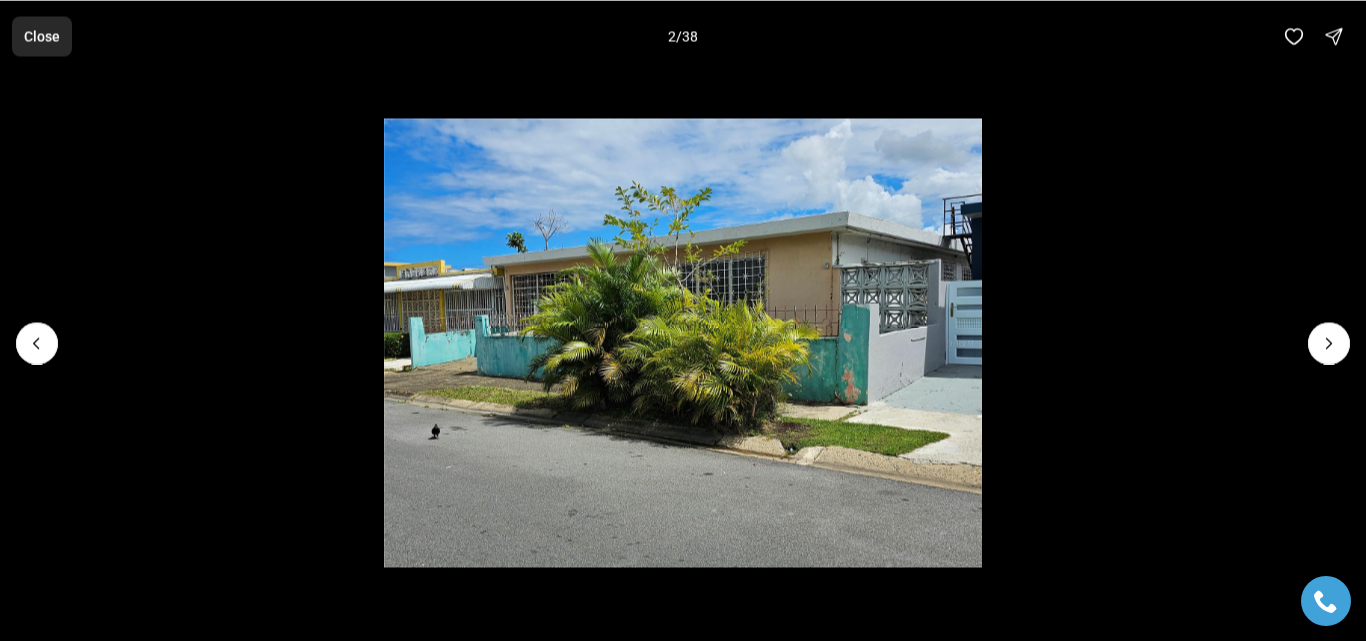 click on "Close" at bounding box center [42, 36] 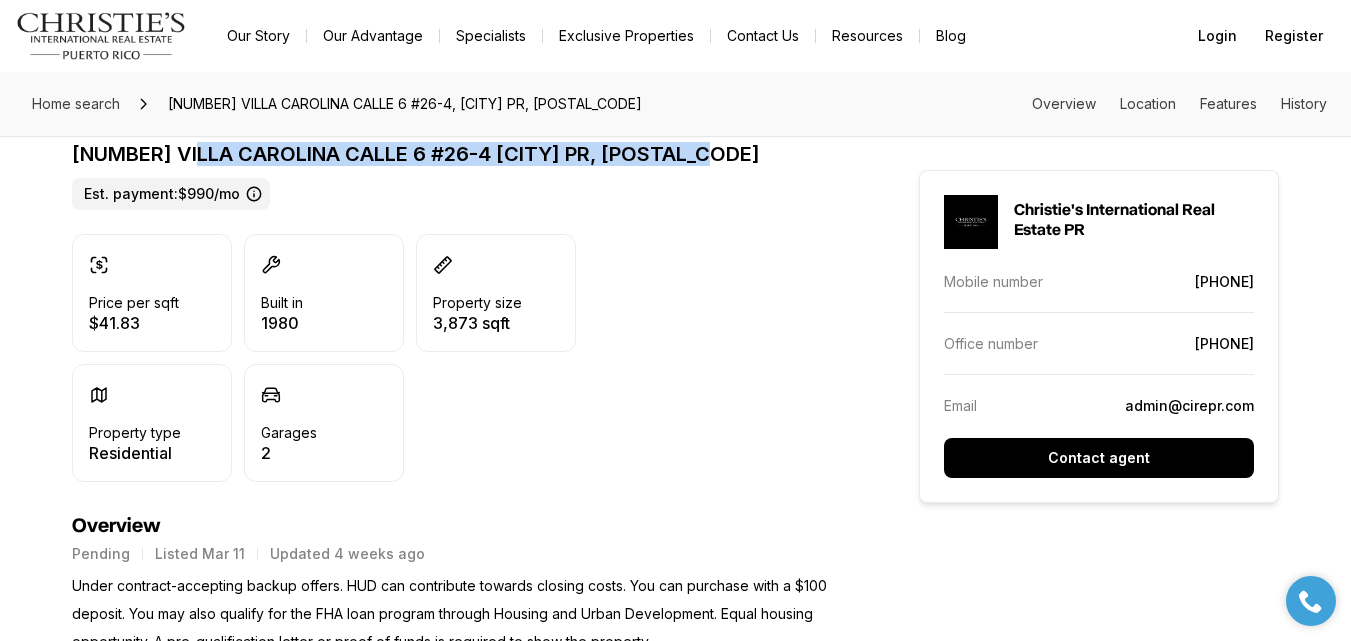 scroll, scrollTop: 900, scrollLeft: 0, axis: vertical 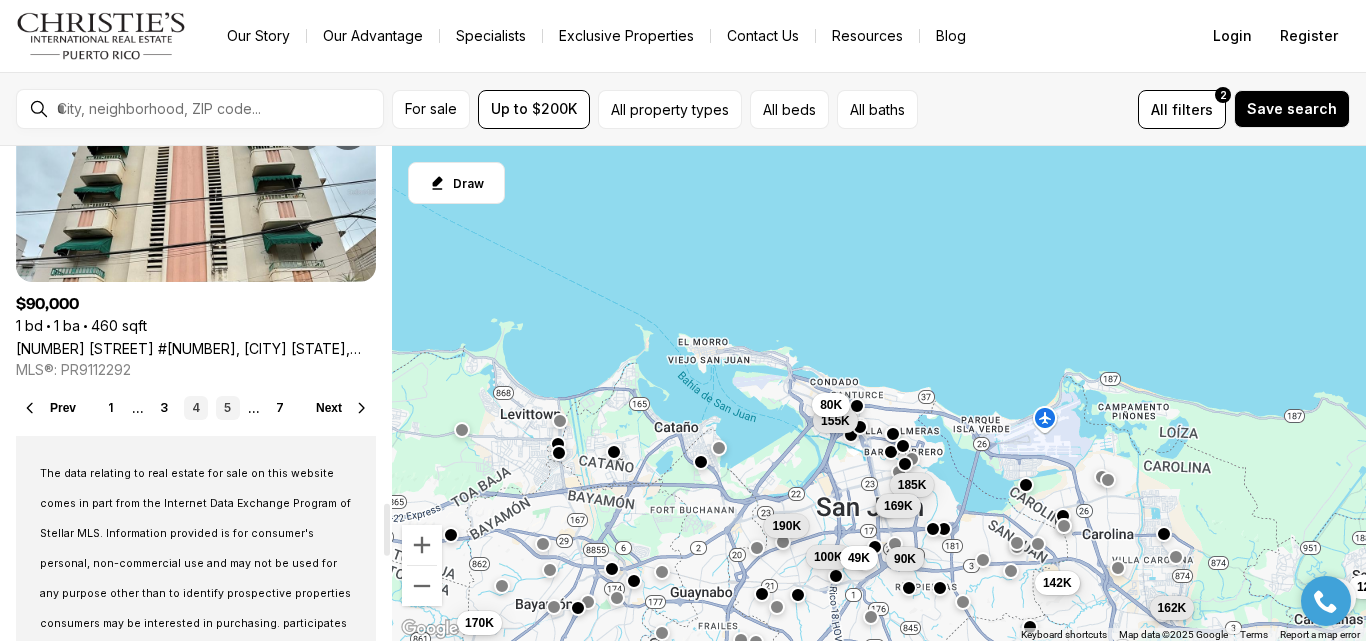 click on "5" at bounding box center [228, 408] 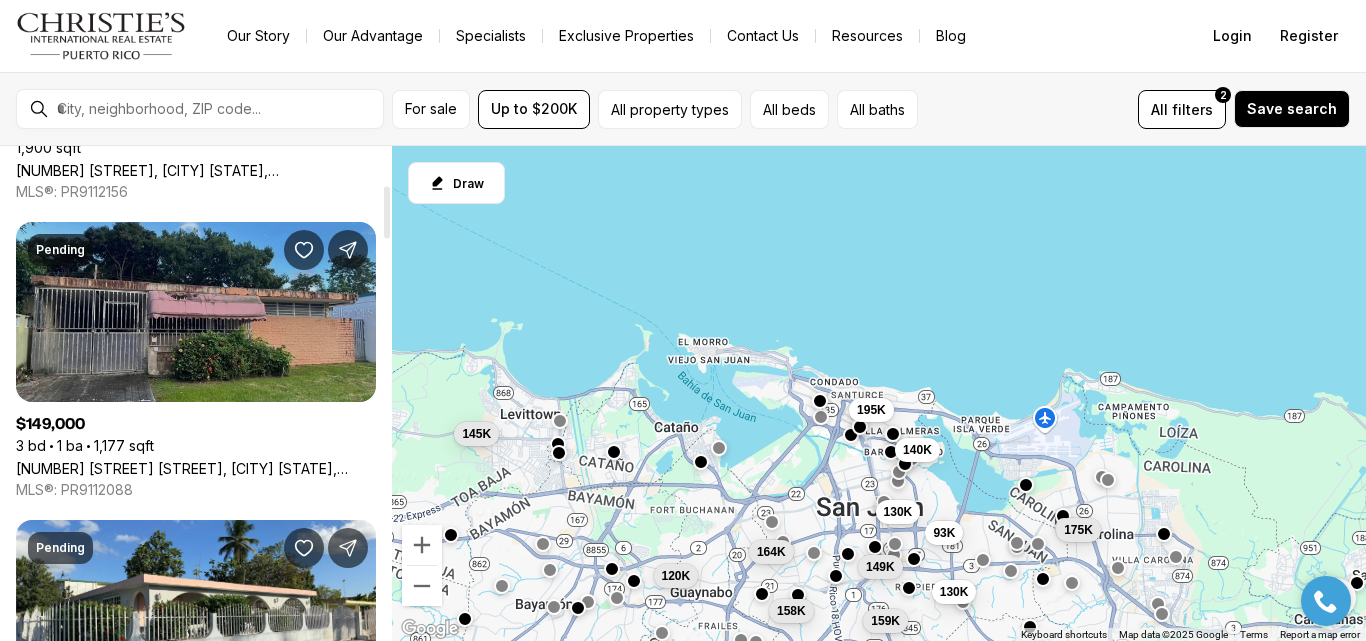 scroll, scrollTop: 500, scrollLeft: 0, axis: vertical 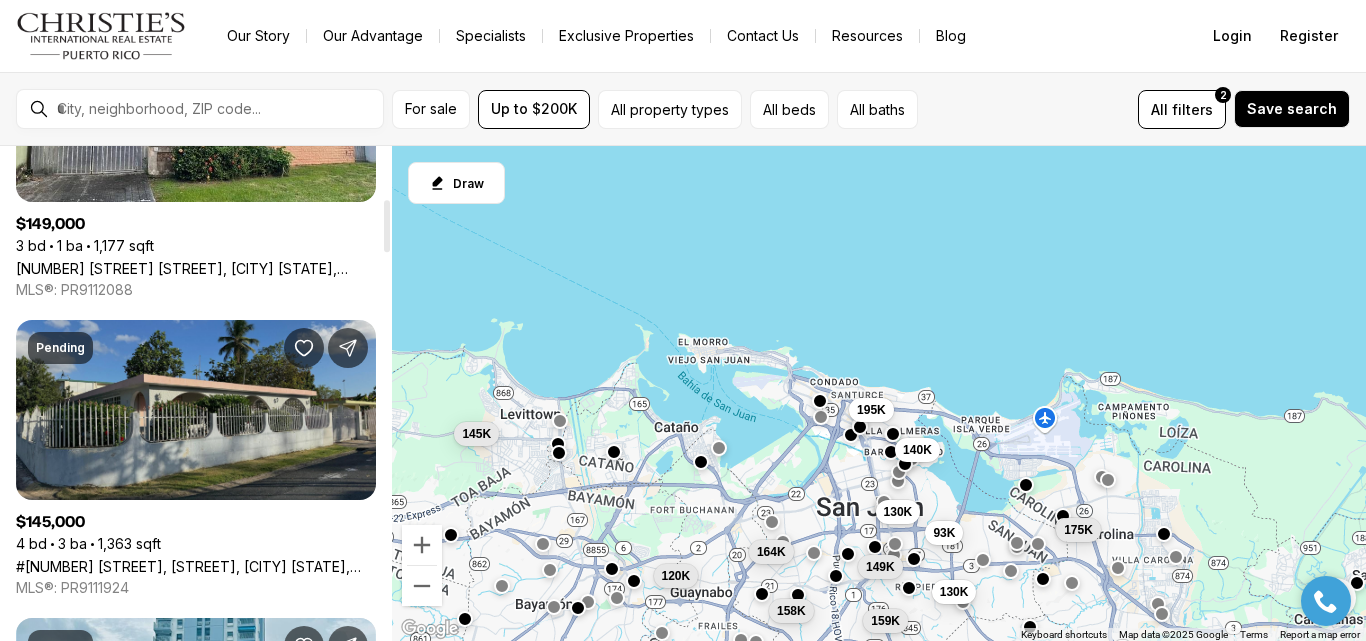 click on "#[NUMBER] [STREET] [STREET], [SECTOR] [NAME], [CITY] PR, [POSTAL_CODE]" at bounding box center [196, 566] 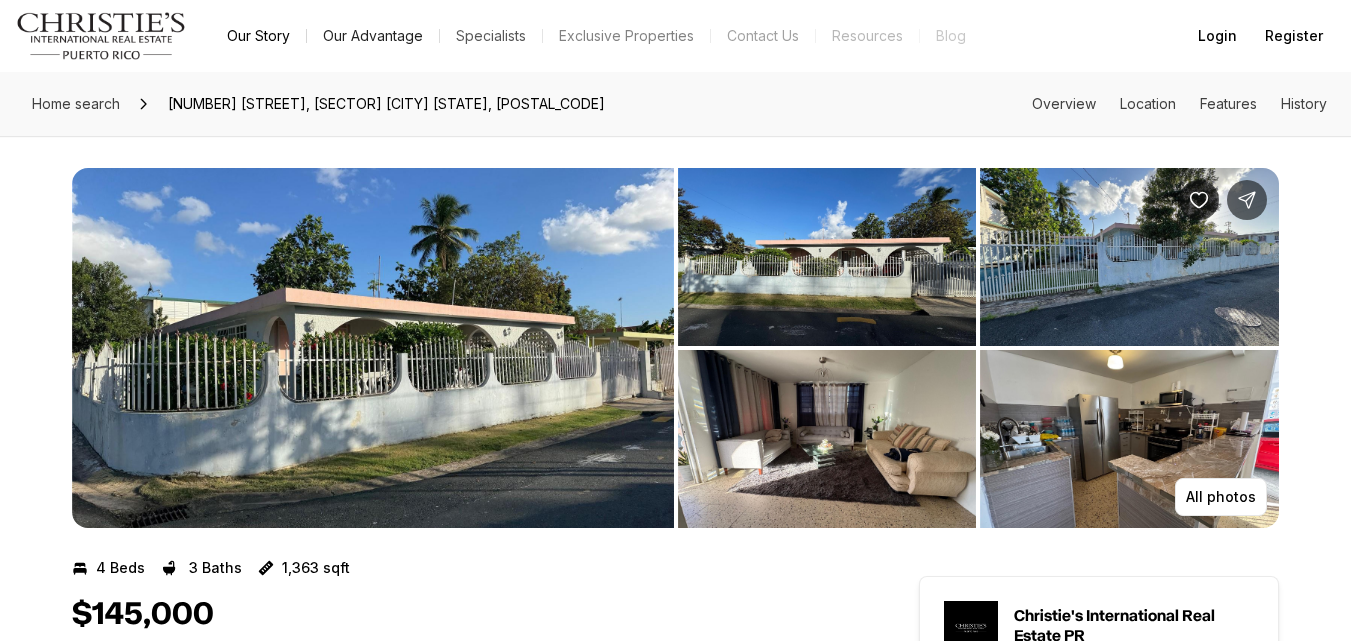 scroll, scrollTop: 0, scrollLeft: 0, axis: both 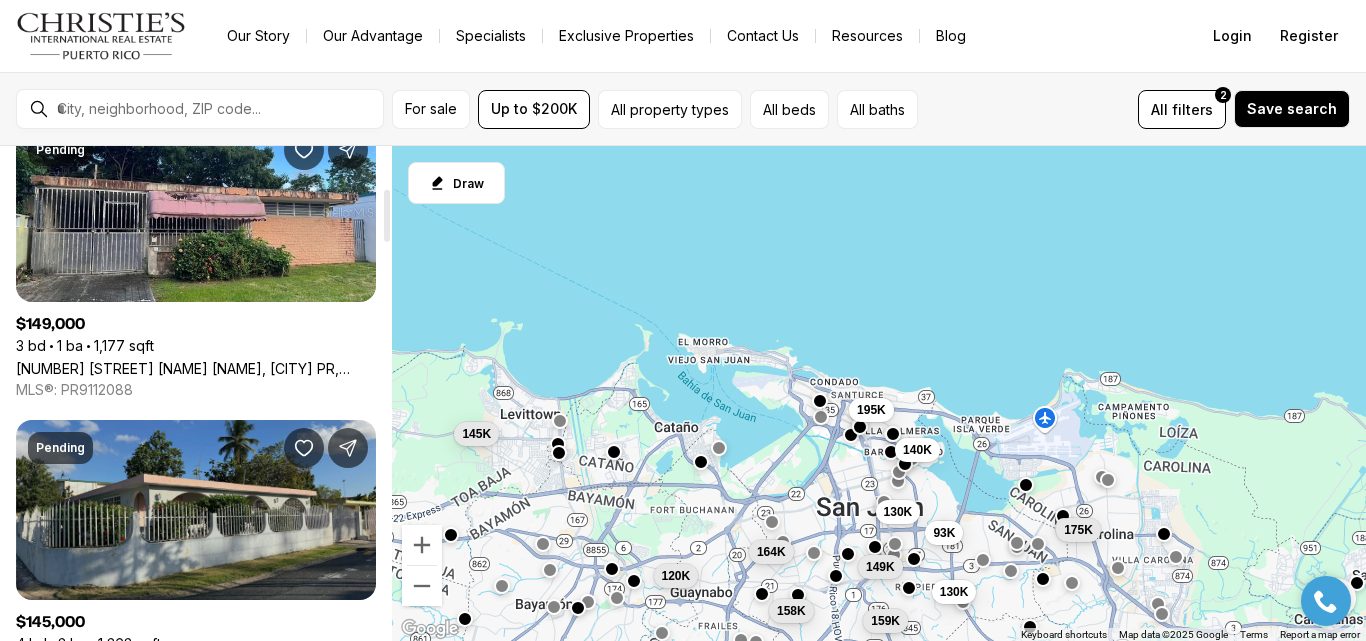 click on "#[NUMBER] [STREET] [STREET], [SECTOR] [NAME], [CITY] PR, [POSTAL_CODE]" at bounding box center (196, 666) 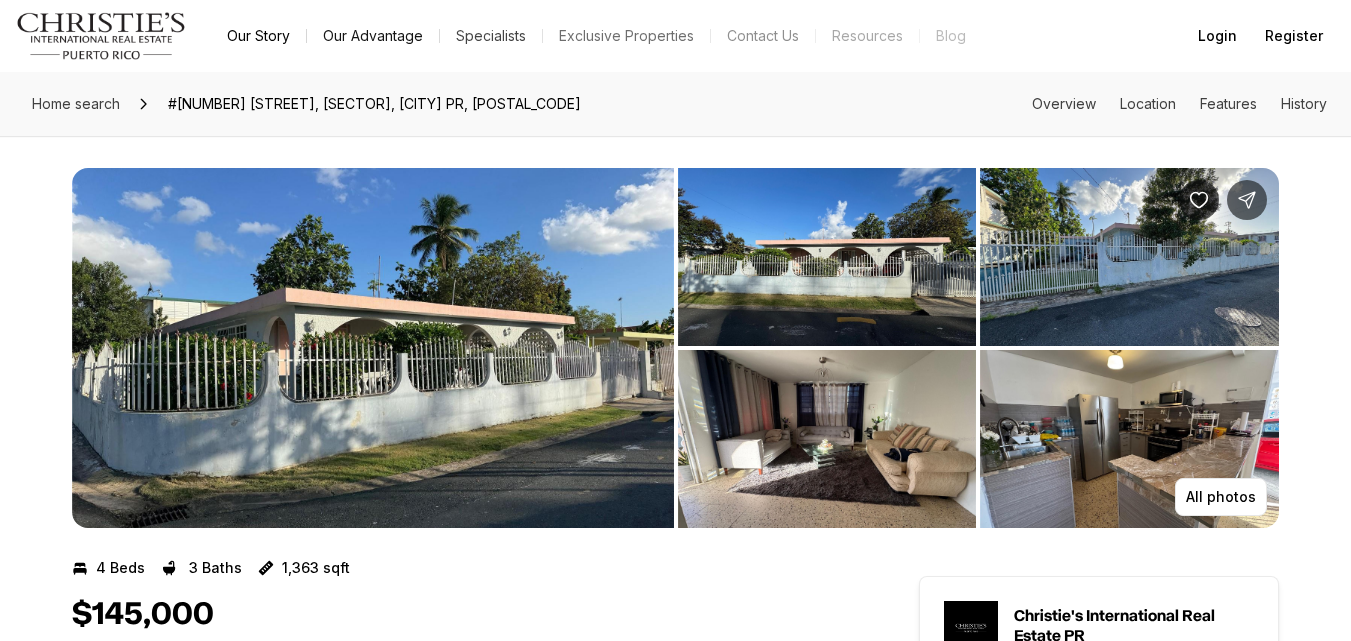 scroll, scrollTop: 0, scrollLeft: 0, axis: both 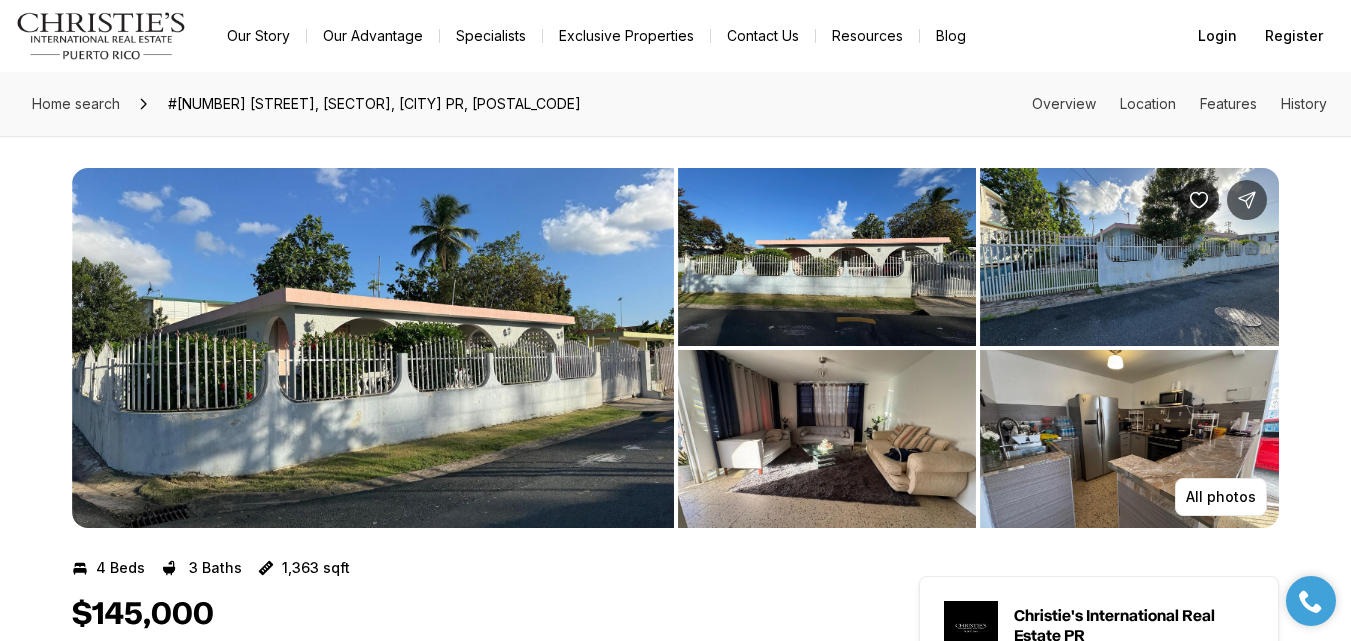 click at bounding box center [373, 348] 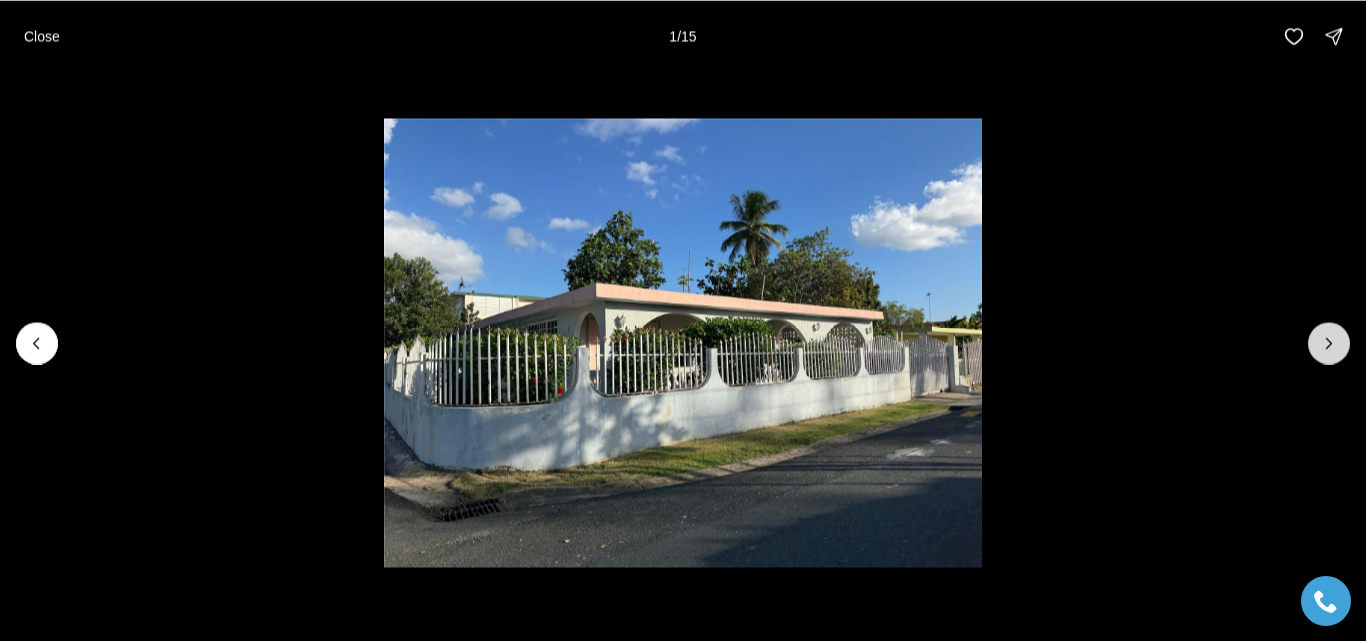 click at bounding box center [1329, 343] 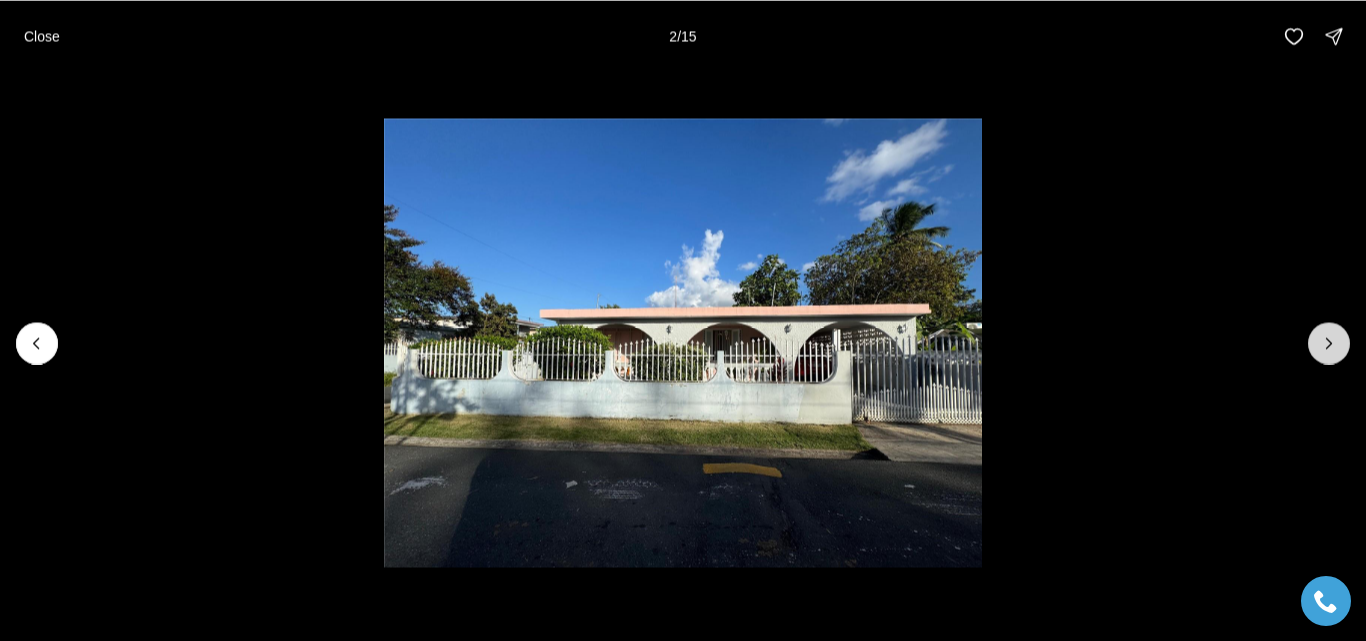 click at bounding box center [1329, 343] 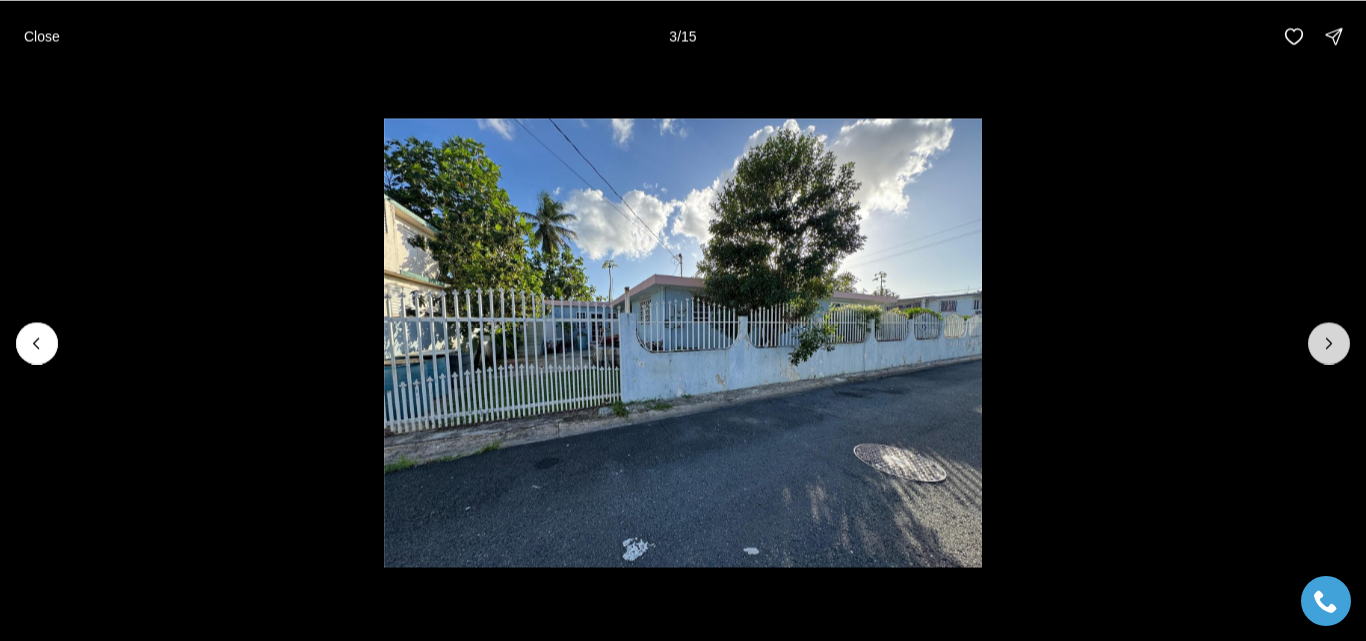 click at bounding box center (1329, 343) 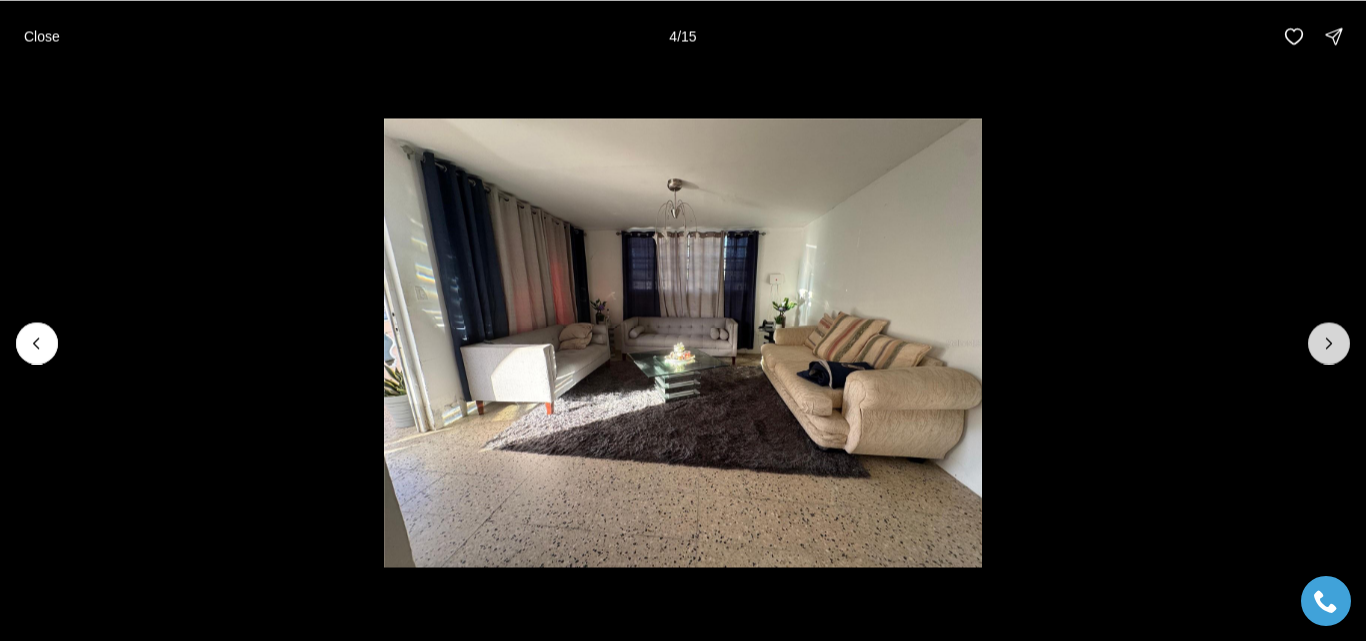 click at bounding box center [1329, 343] 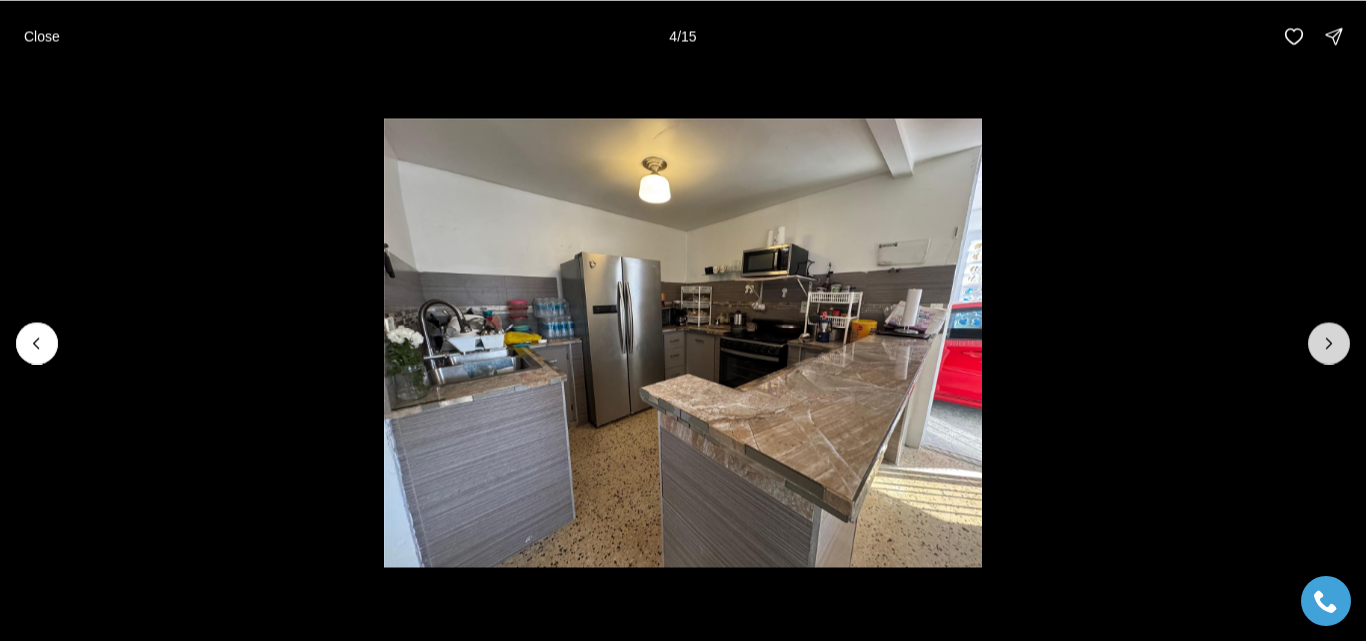 click at bounding box center (1329, 343) 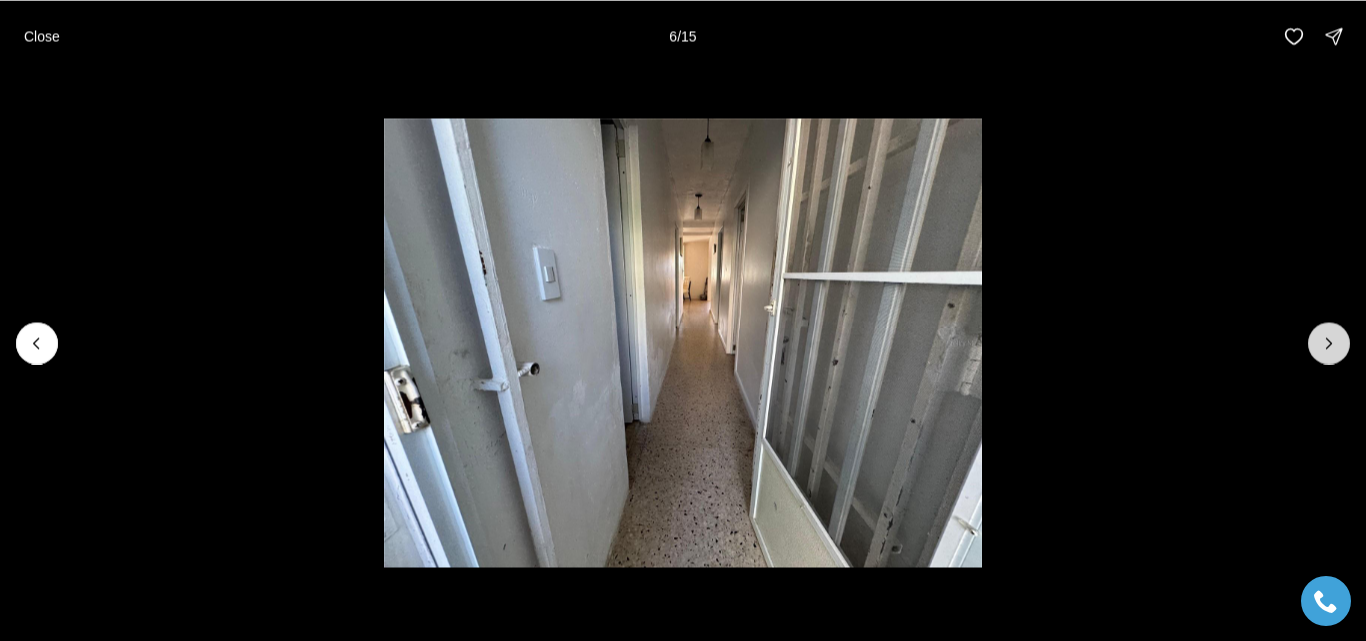 click at bounding box center [1329, 343] 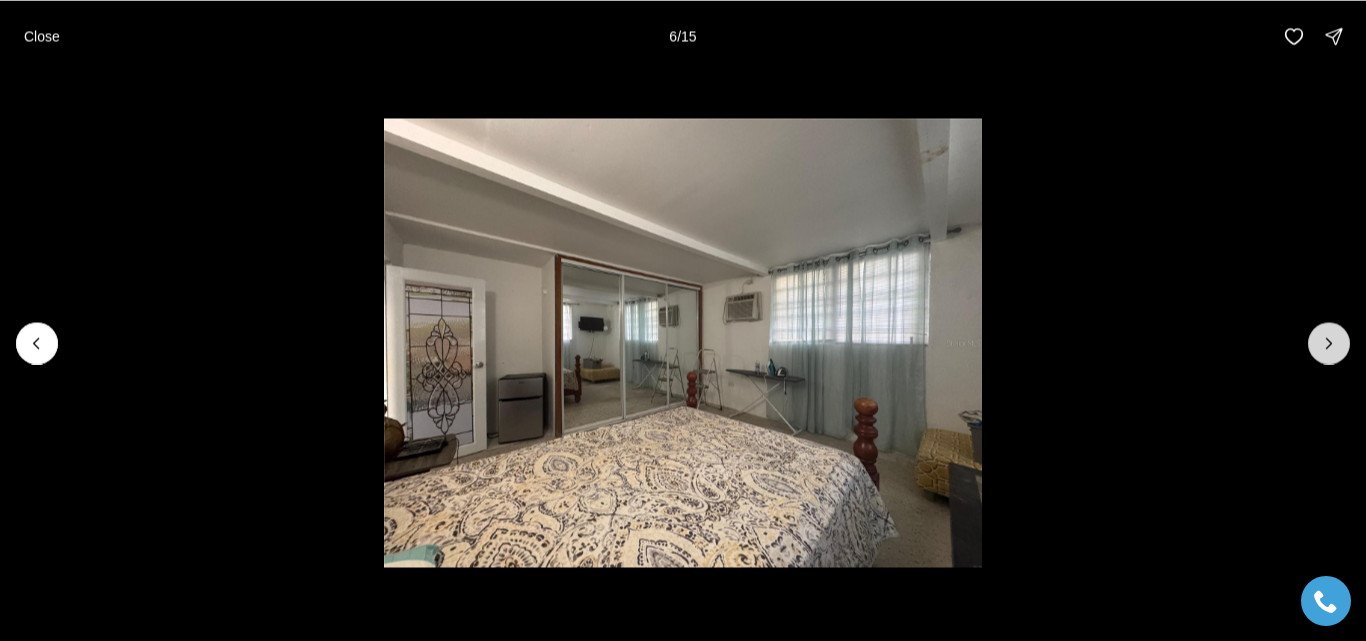 click at bounding box center [1329, 343] 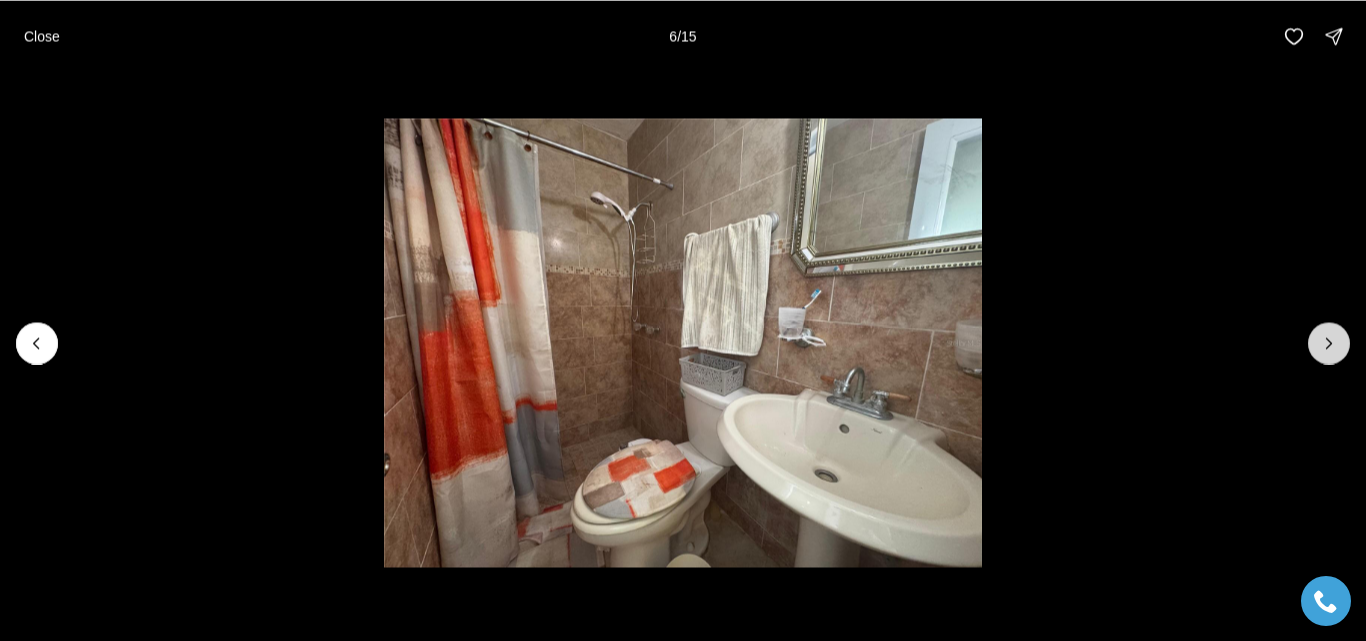 click at bounding box center [1329, 343] 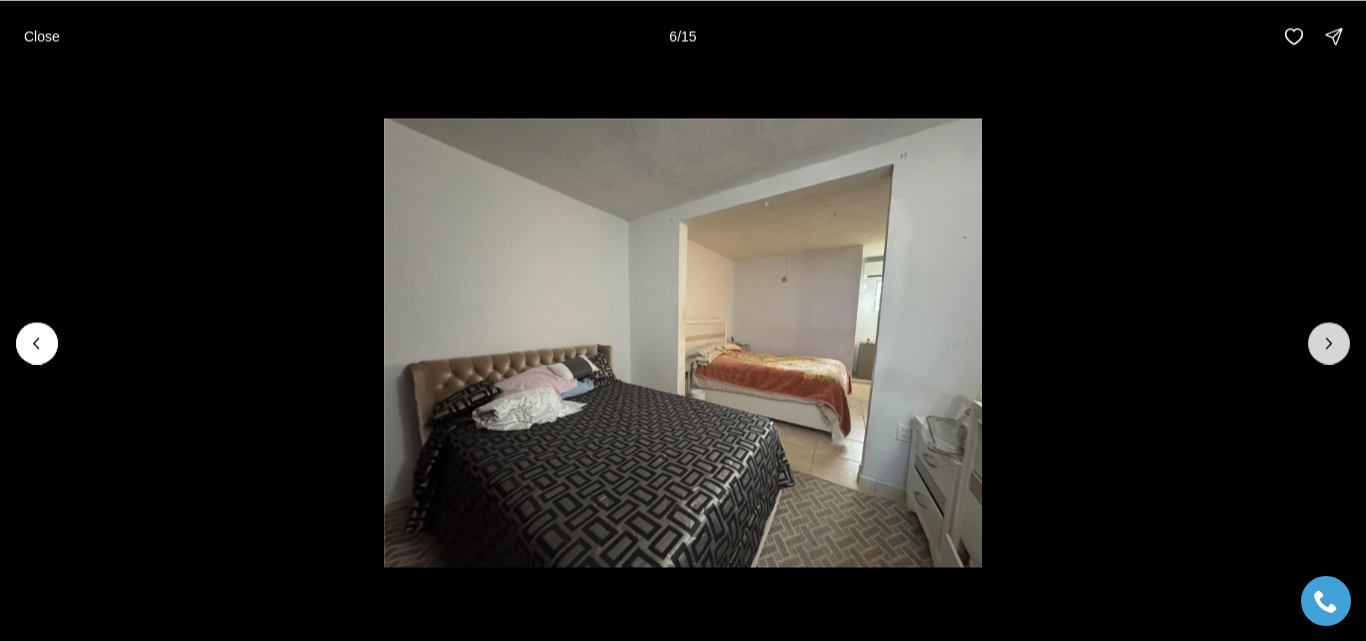 click at bounding box center (1329, 343) 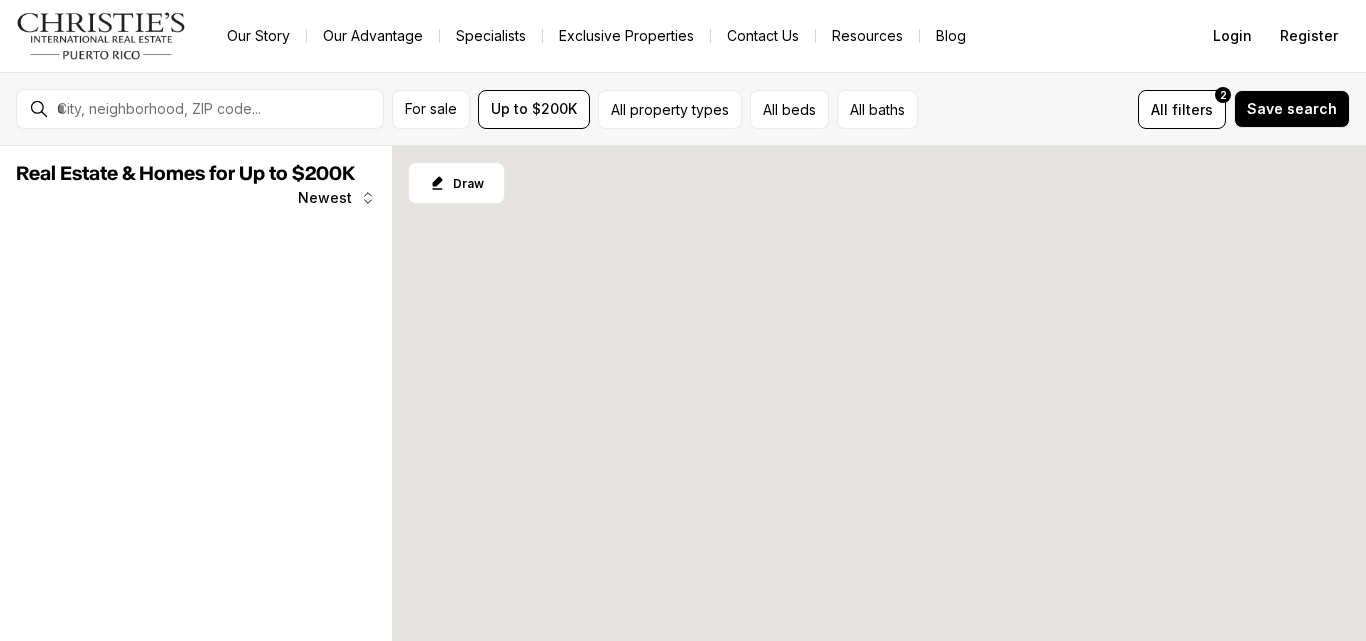 scroll, scrollTop: 0, scrollLeft: 0, axis: both 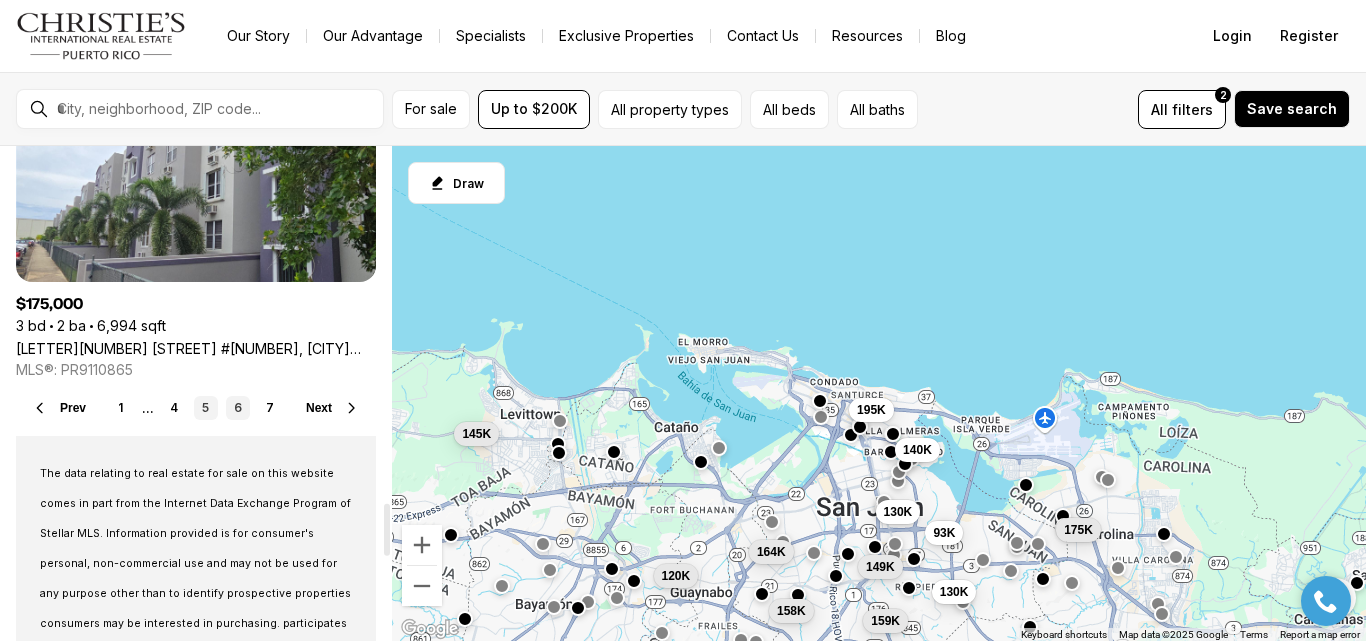 click on "6" at bounding box center (238, 408) 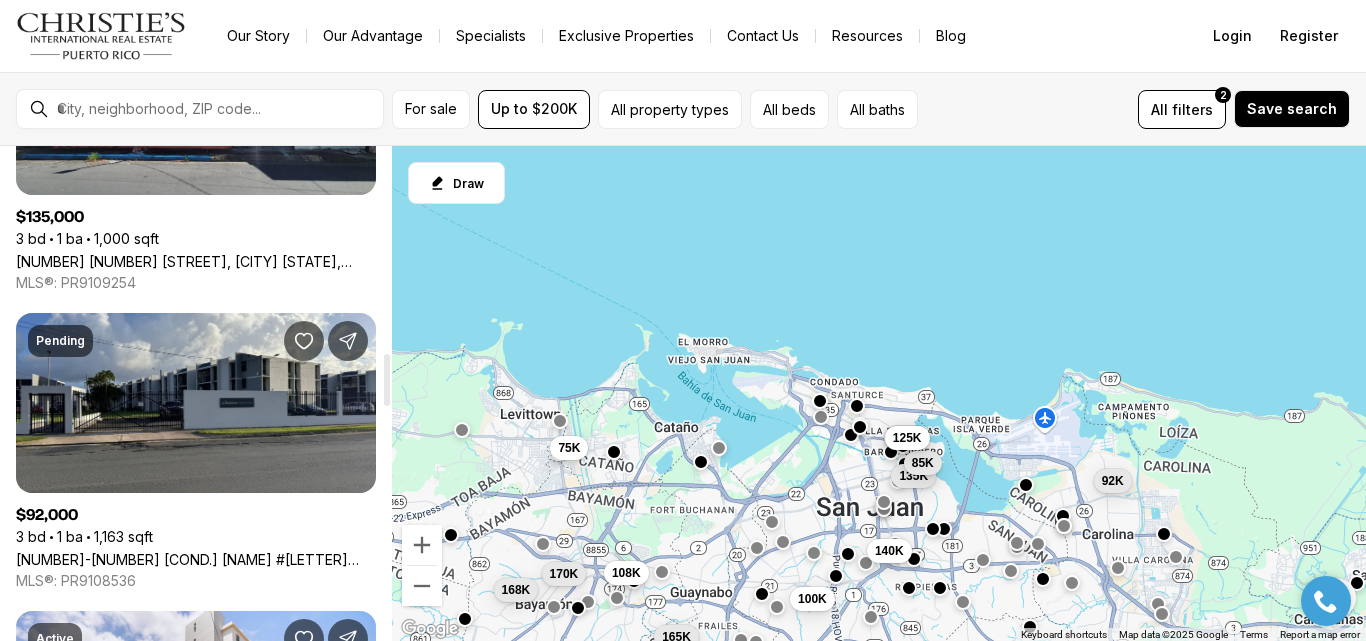 scroll, scrollTop: 1900, scrollLeft: 0, axis: vertical 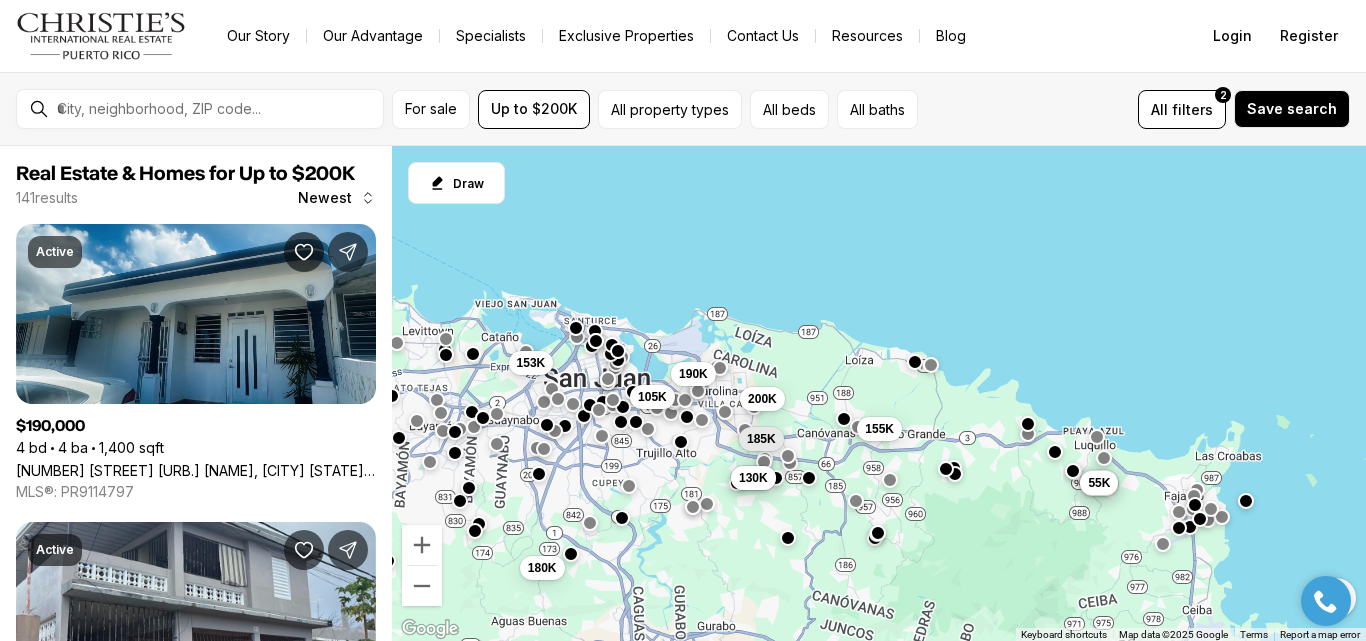 drag, startPoint x: 867, startPoint y: 565, endPoint x: 830, endPoint y: 472, distance: 100.08996 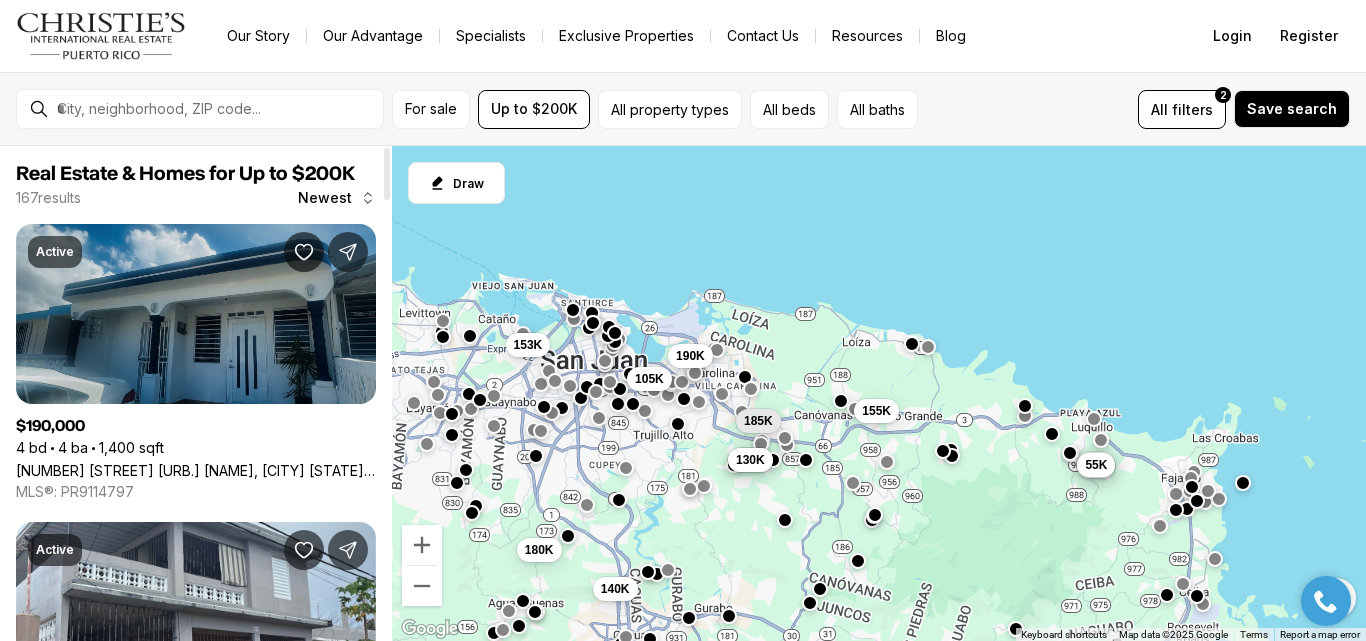 click on "[NUMBER] [STREET], [CITY] [STATE], [POSTAL_CODE]" at bounding box center (196, 470) 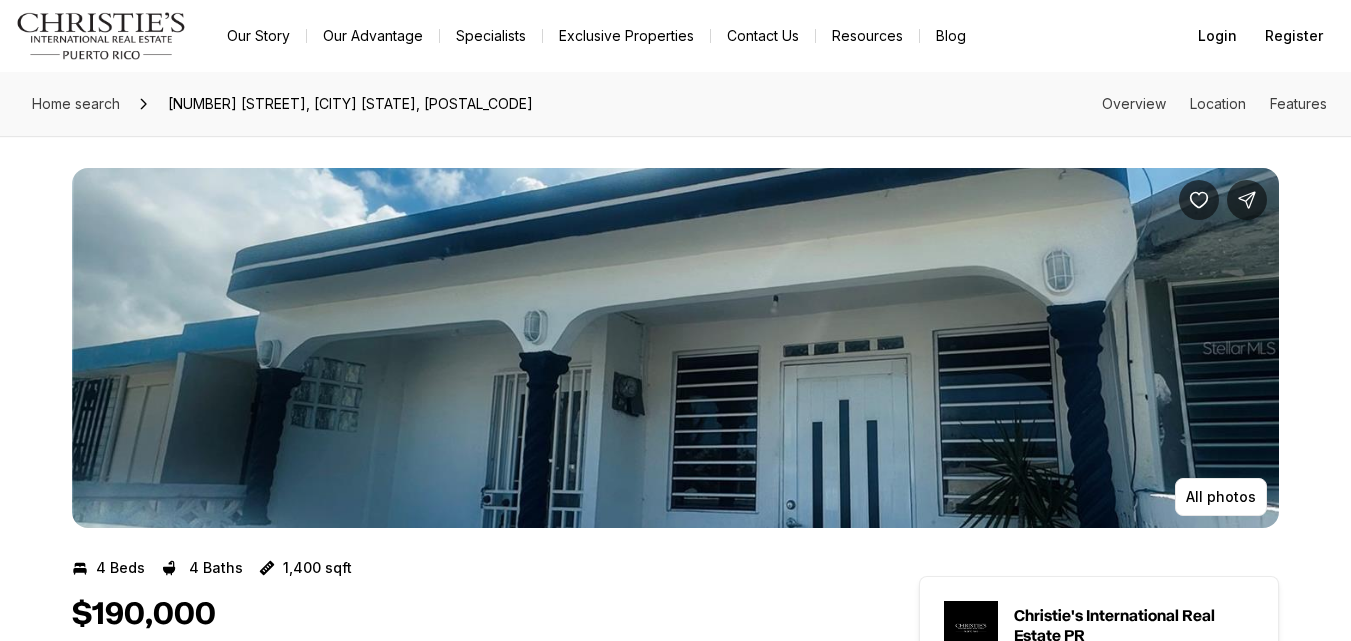 scroll, scrollTop: 0, scrollLeft: 0, axis: both 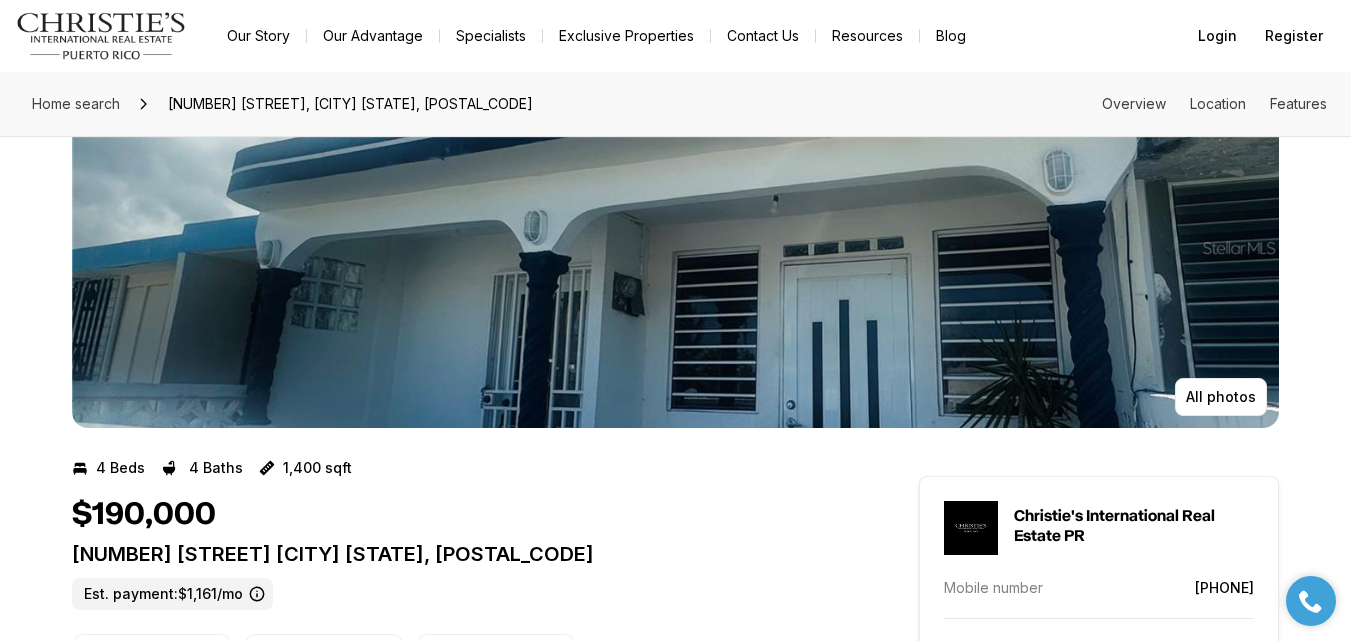 click at bounding box center (675, 248) 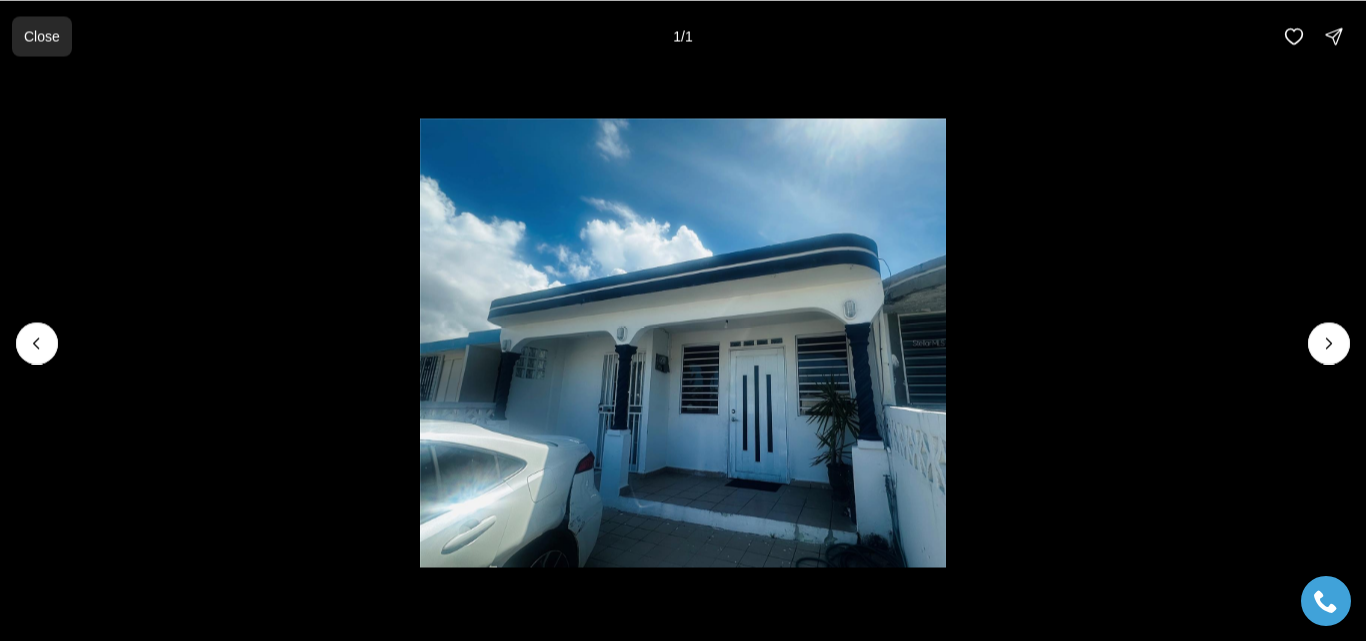 click on "Close" at bounding box center [42, 36] 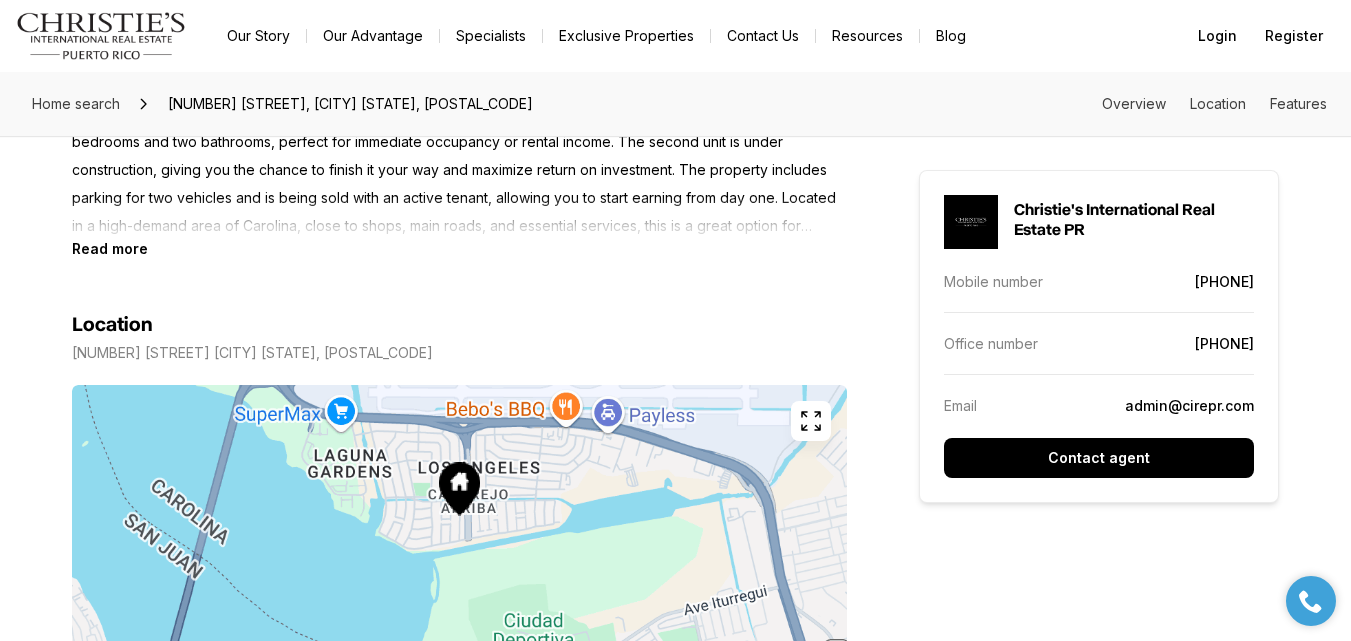 scroll, scrollTop: 1100, scrollLeft: 0, axis: vertical 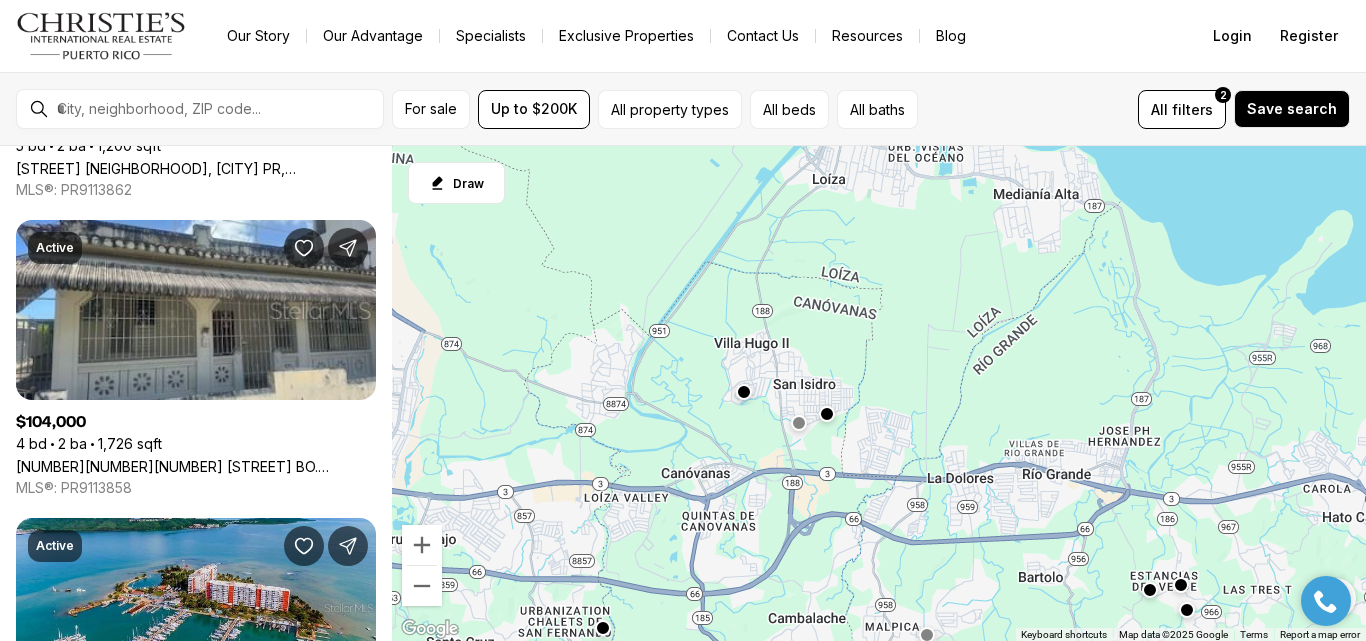 drag, startPoint x: 613, startPoint y: 295, endPoint x: 855, endPoint y: 347, distance: 247.52374 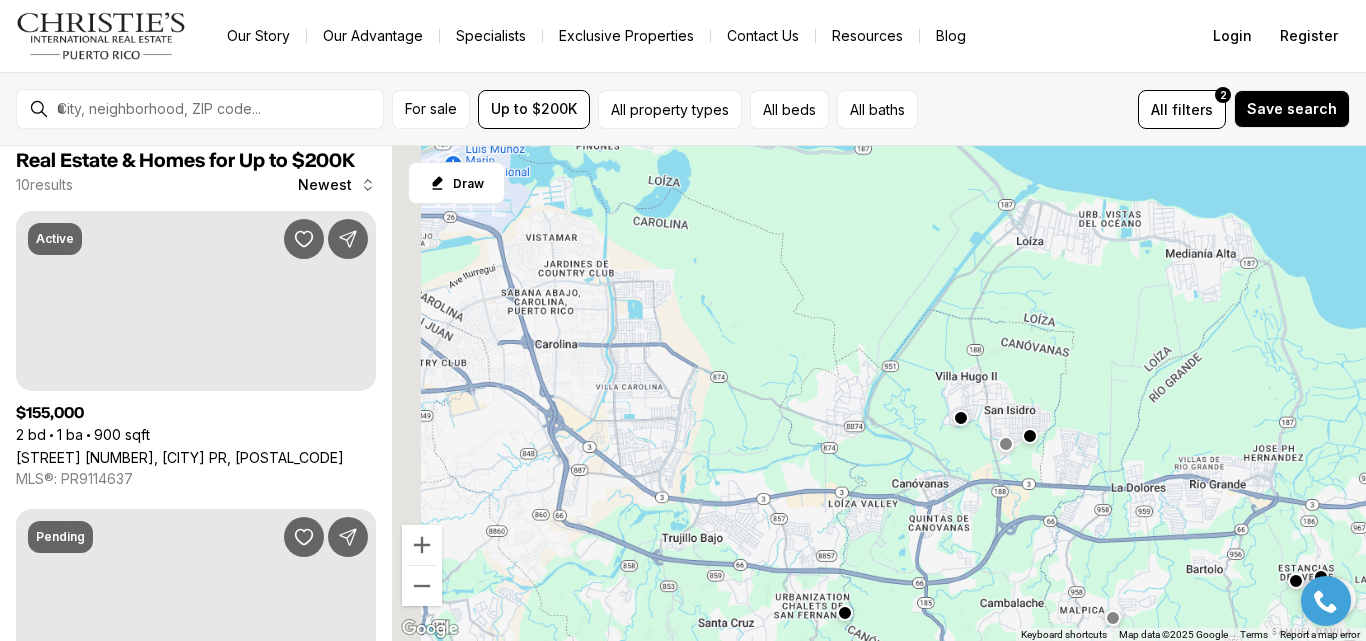 scroll, scrollTop: 0, scrollLeft: 0, axis: both 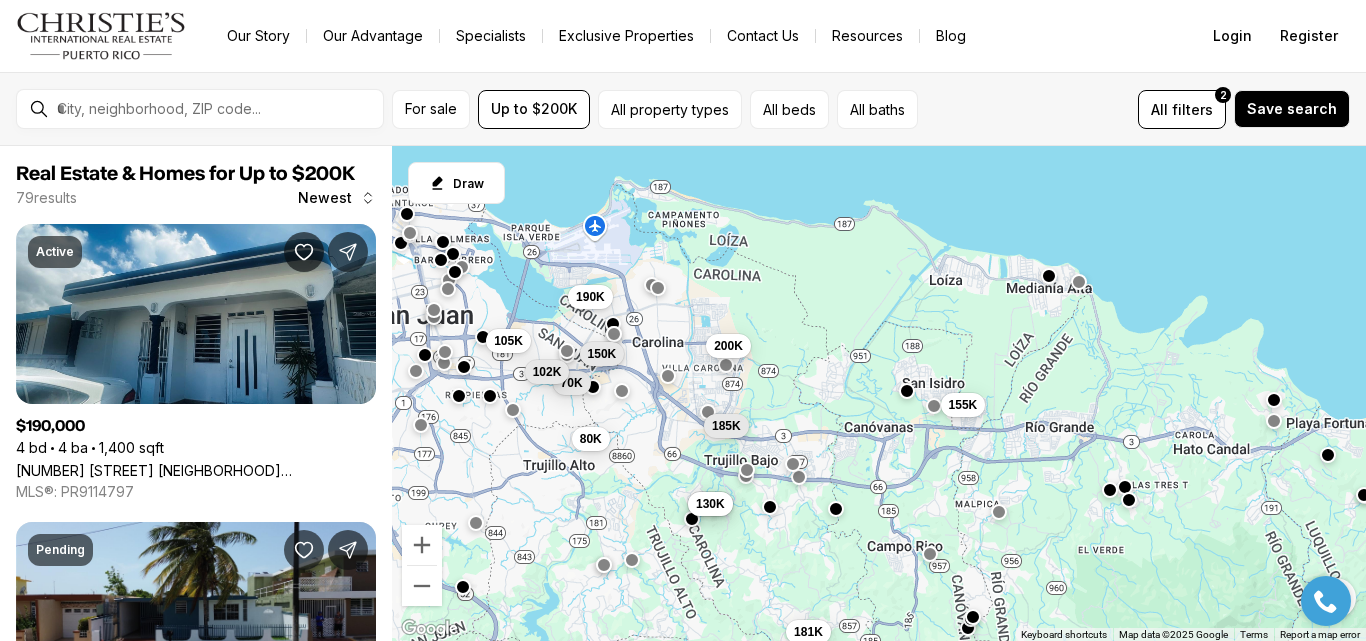 click on "150K" at bounding box center [602, 354] 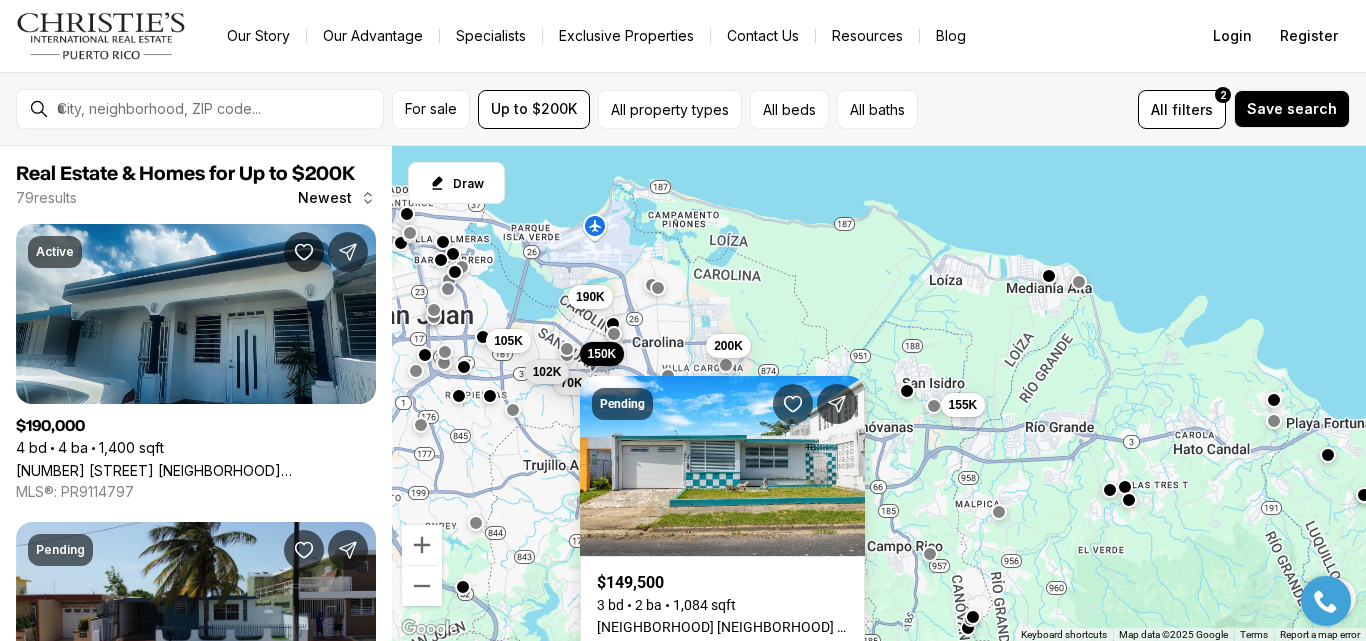 click at bounding box center (567, 349) 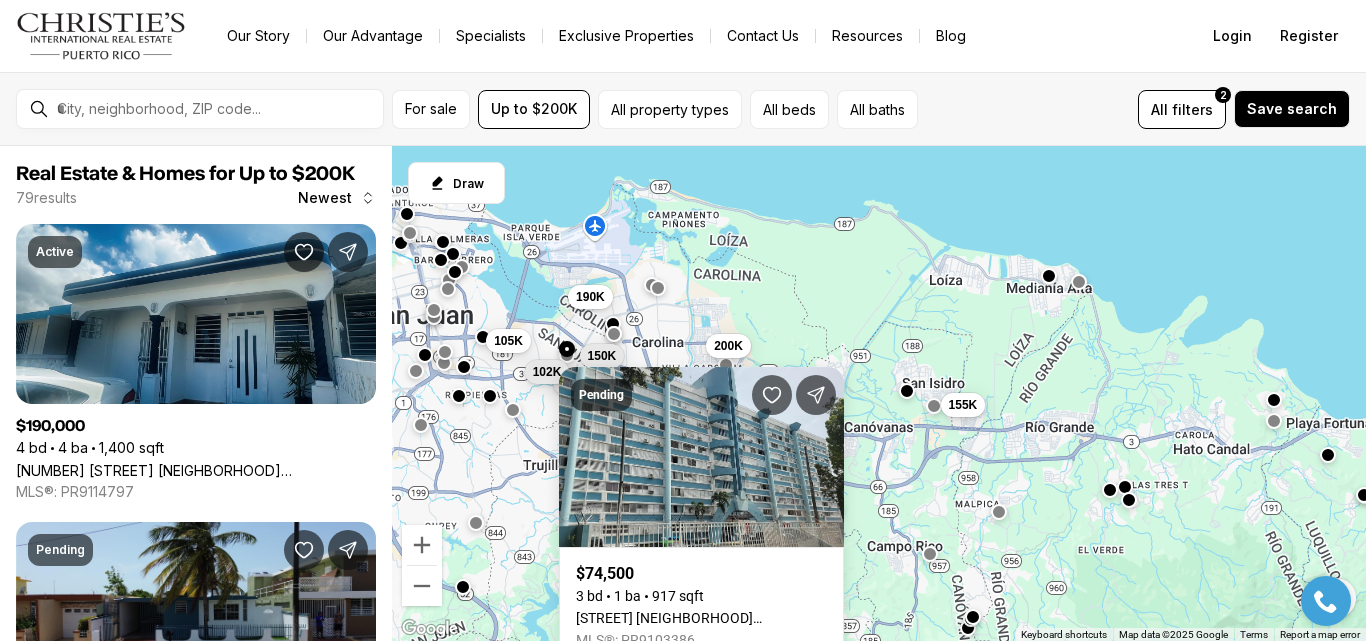 click on "155K 181K 200K 130K 130K 185K 105K 70K 102K 190K 80K 150K" at bounding box center [879, 394] 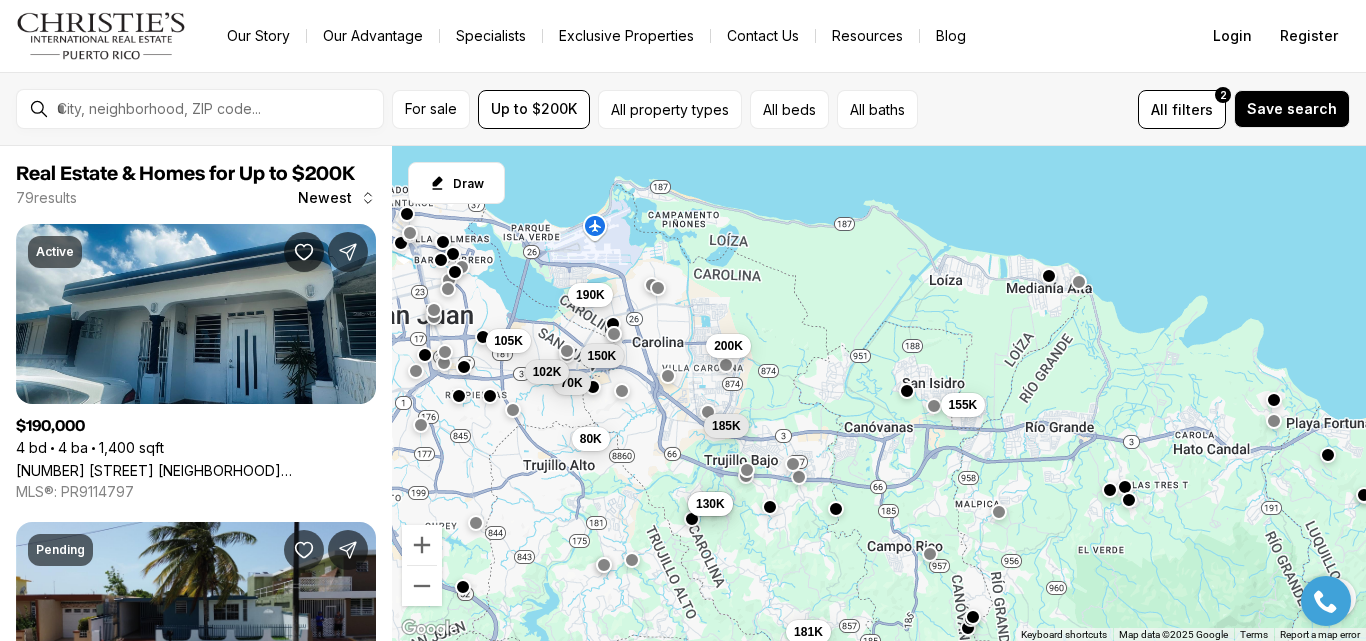 click on "190K" at bounding box center (590, 295) 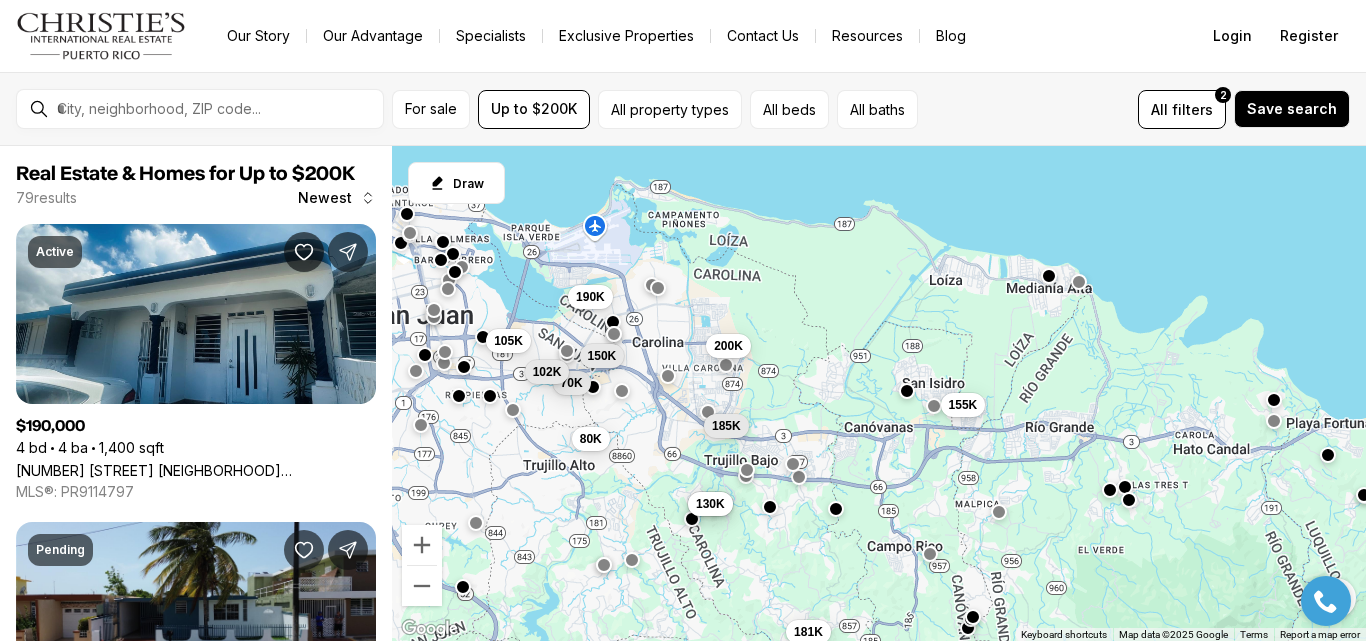 click at bounding box center (613, 322) 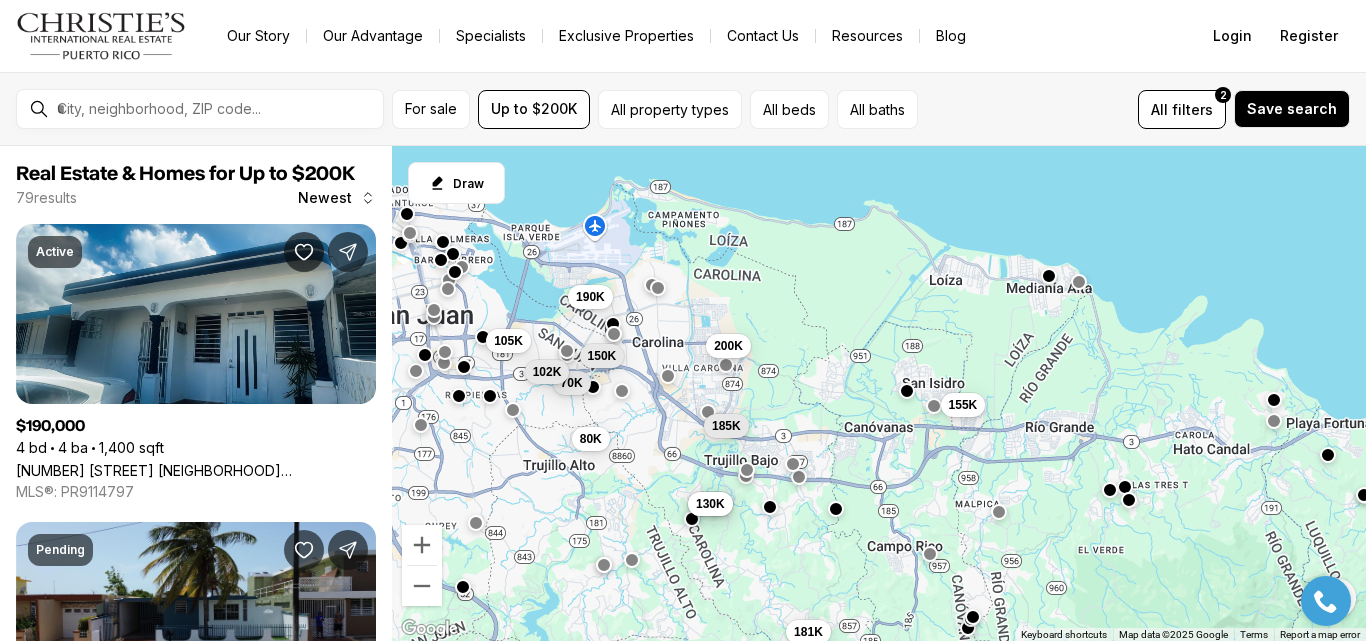 click on "155K 181K 200K 130K 130K 185K 105K 70K 102K 190K 80K 150K" at bounding box center [879, 394] 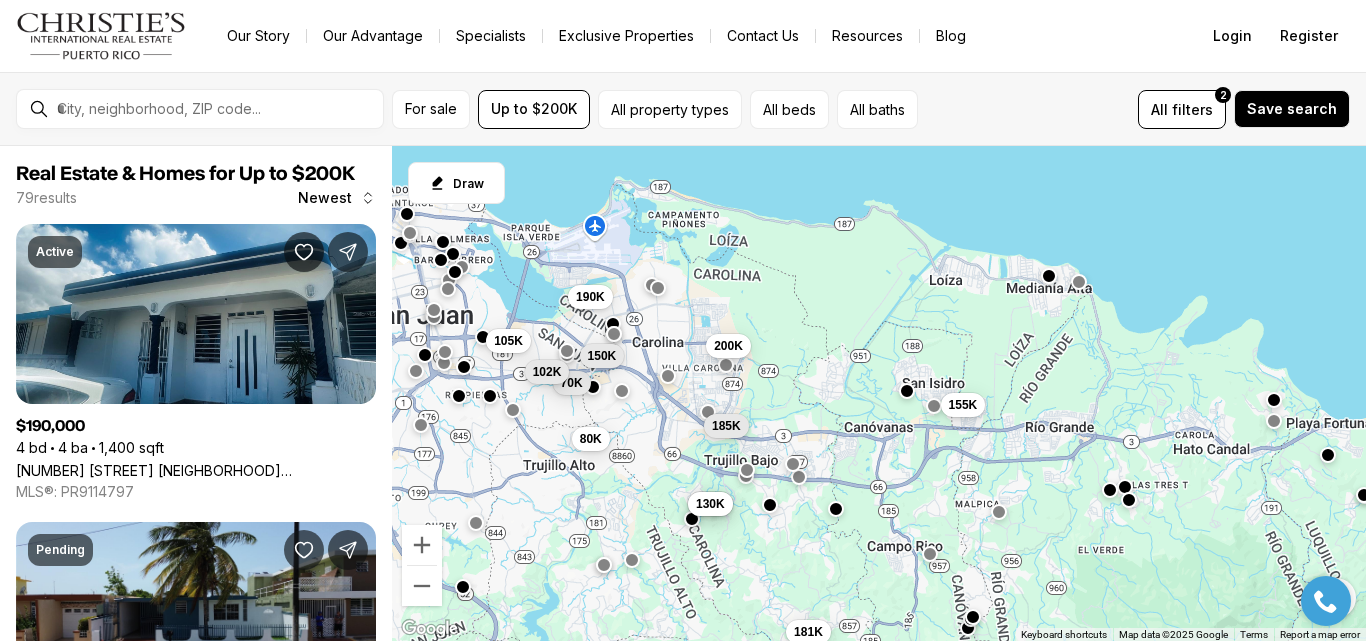 click at bounding box center [770, 505] 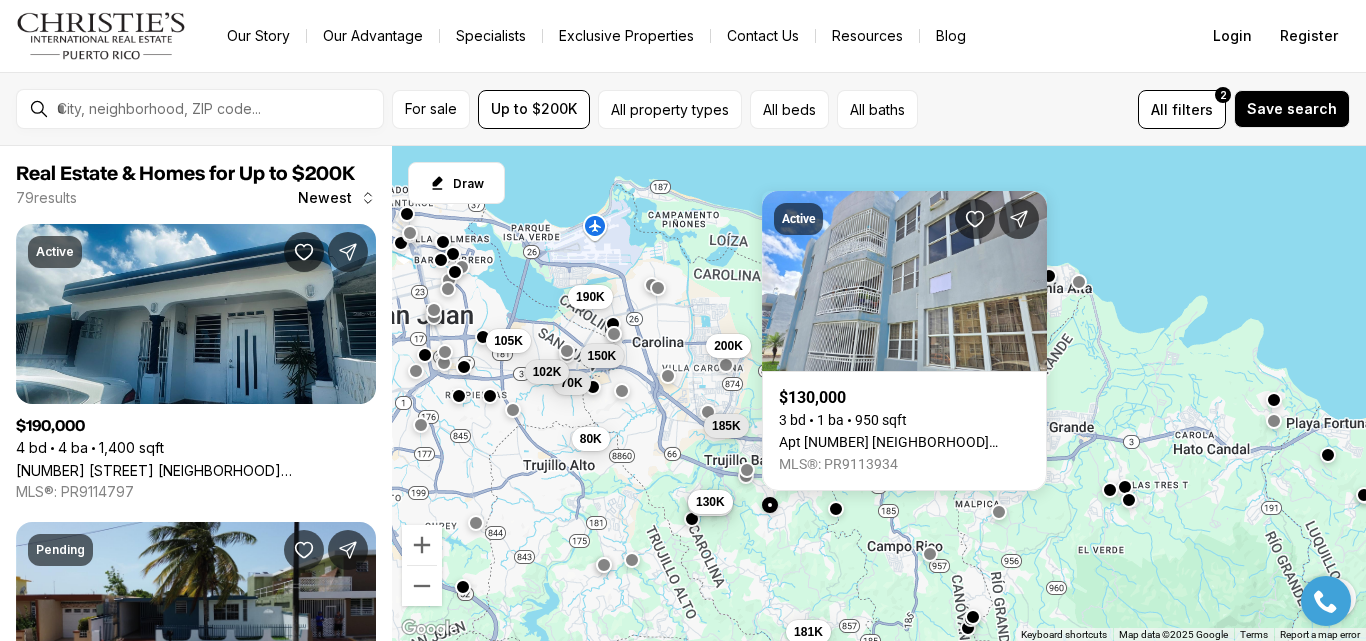 click on "130K" at bounding box center (710, 502) 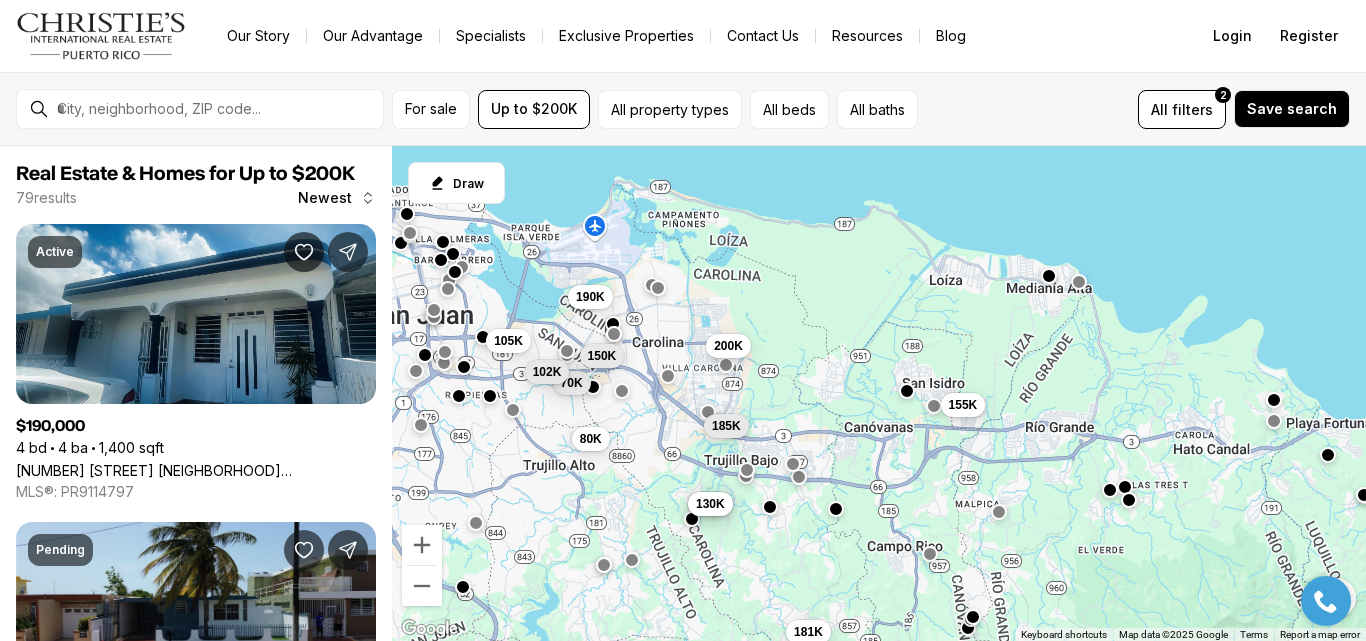 click on "155K 181K 200K 130K 130K 185K 105K 70K 102K 190K 80K 150K" at bounding box center (879, 394) 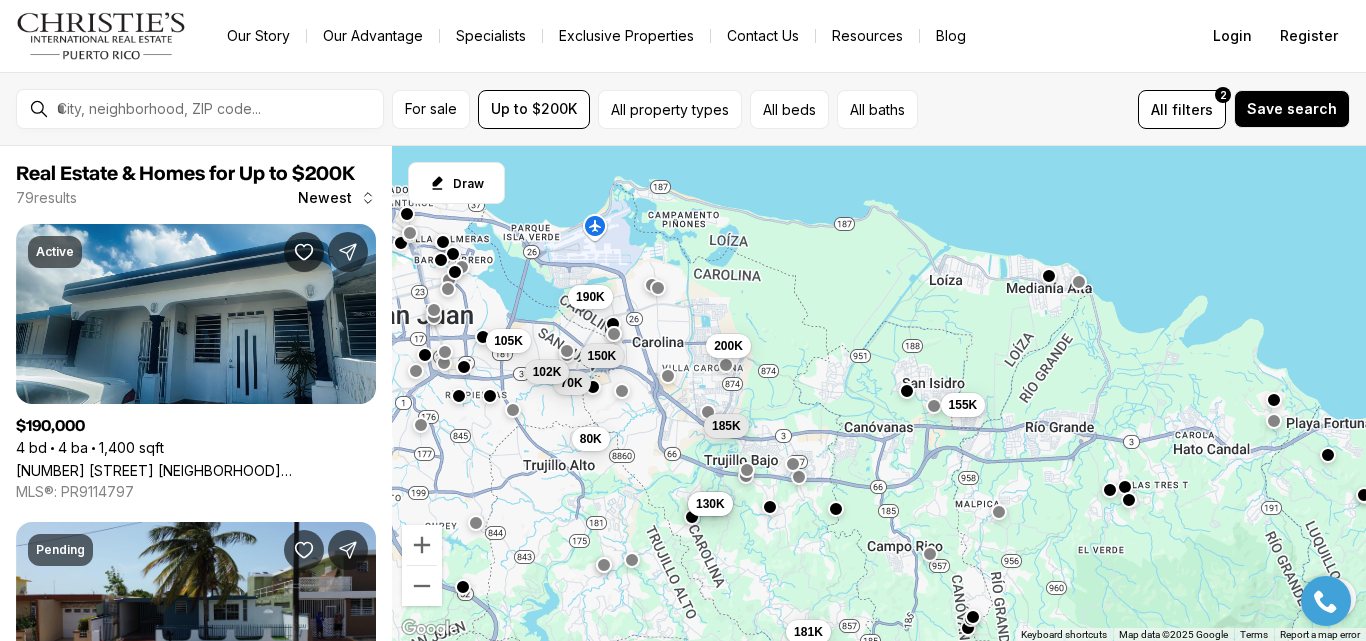 click at bounding box center [692, 517] 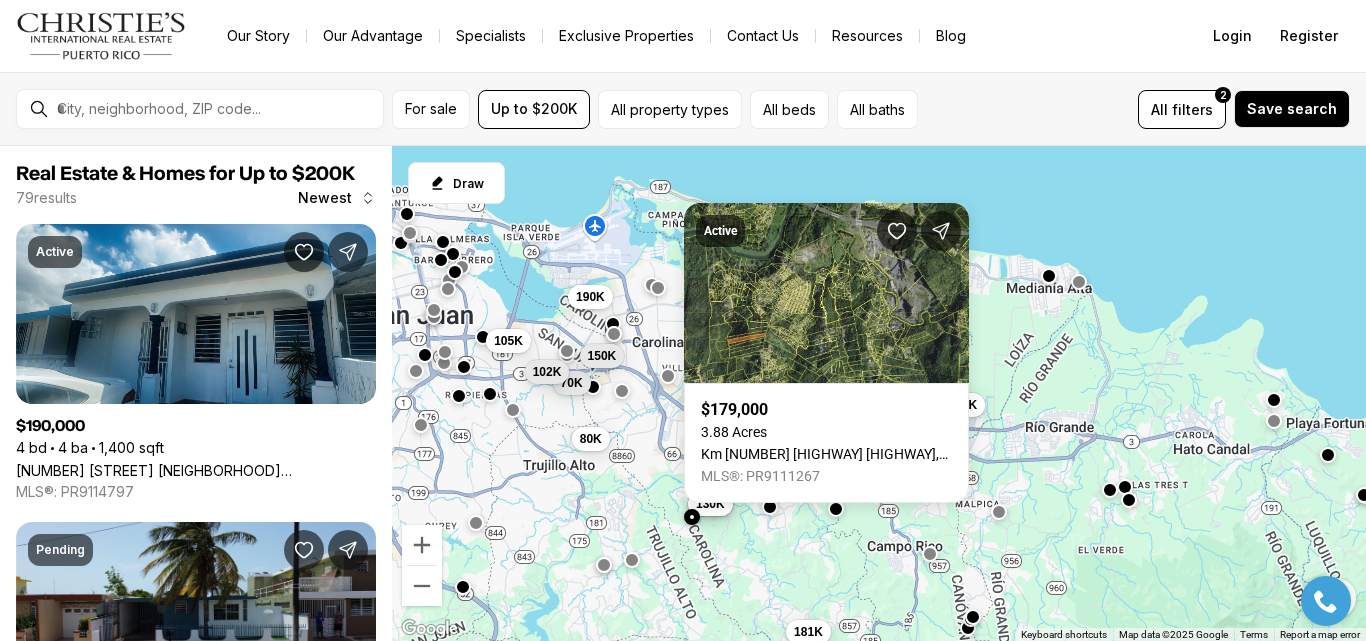 click at bounding box center [490, 394] 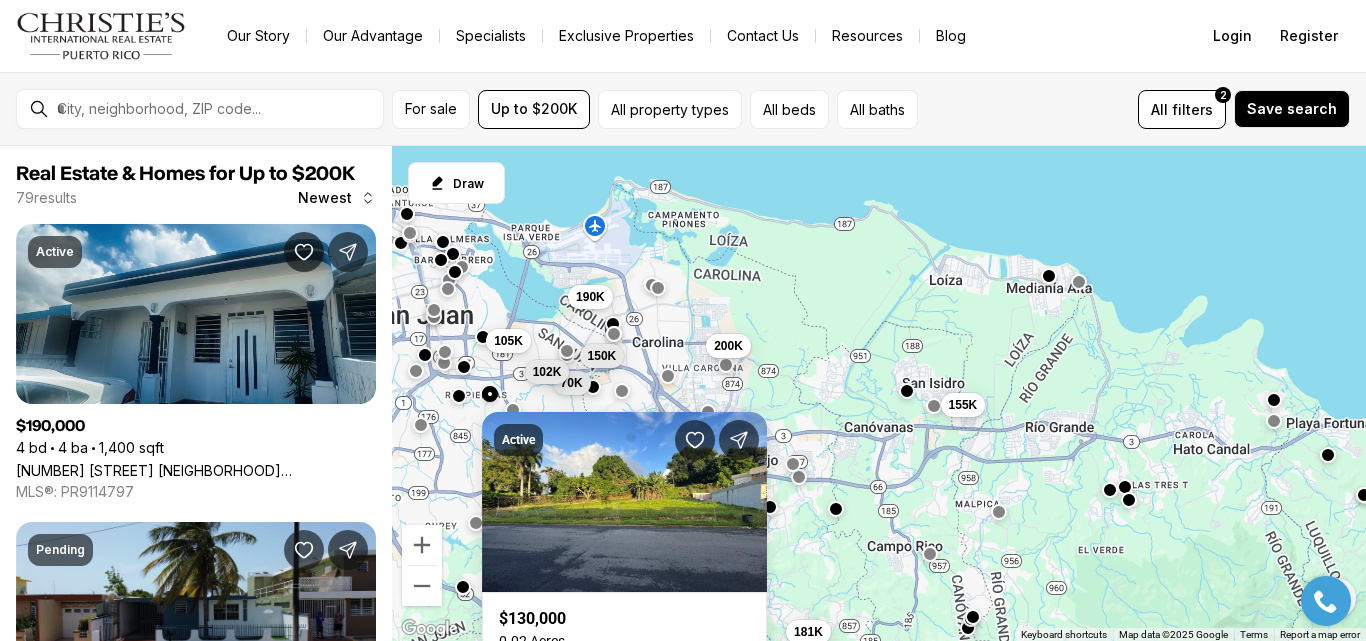 click on "155K 181K 200K 130K 130K 185K 105K 70K 102K 190K 80K 150K" at bounding box center (879, 394) 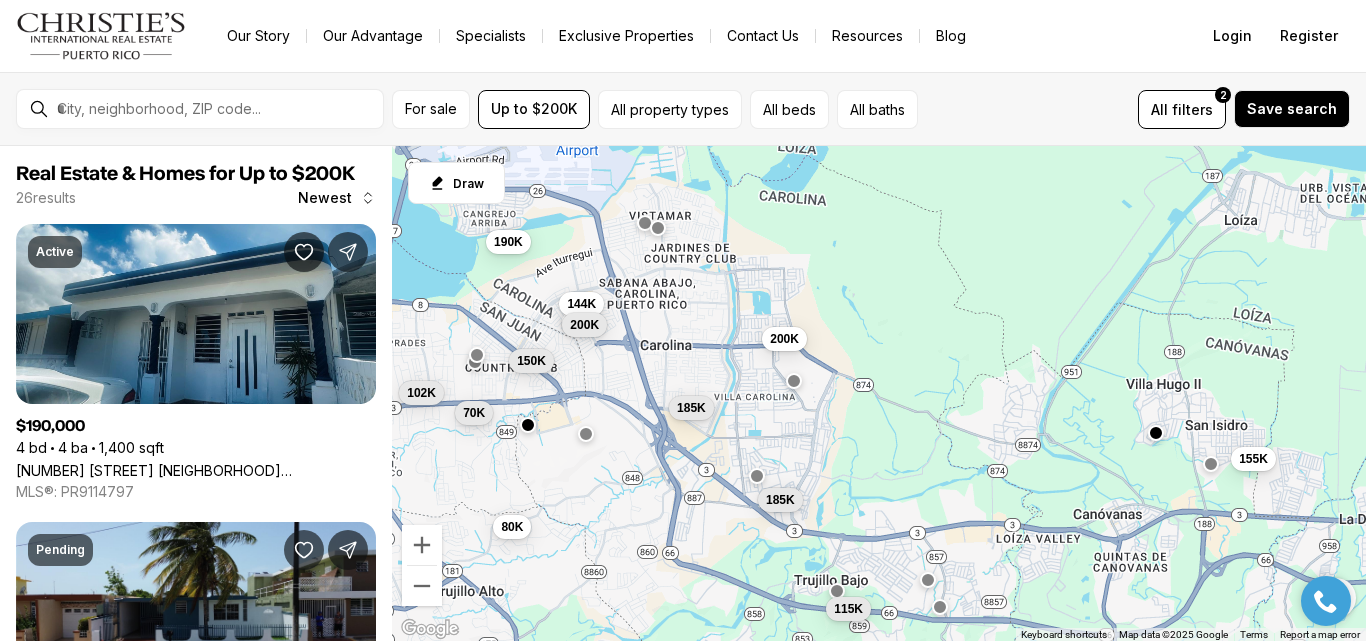 click at bounding box center (794, 381) 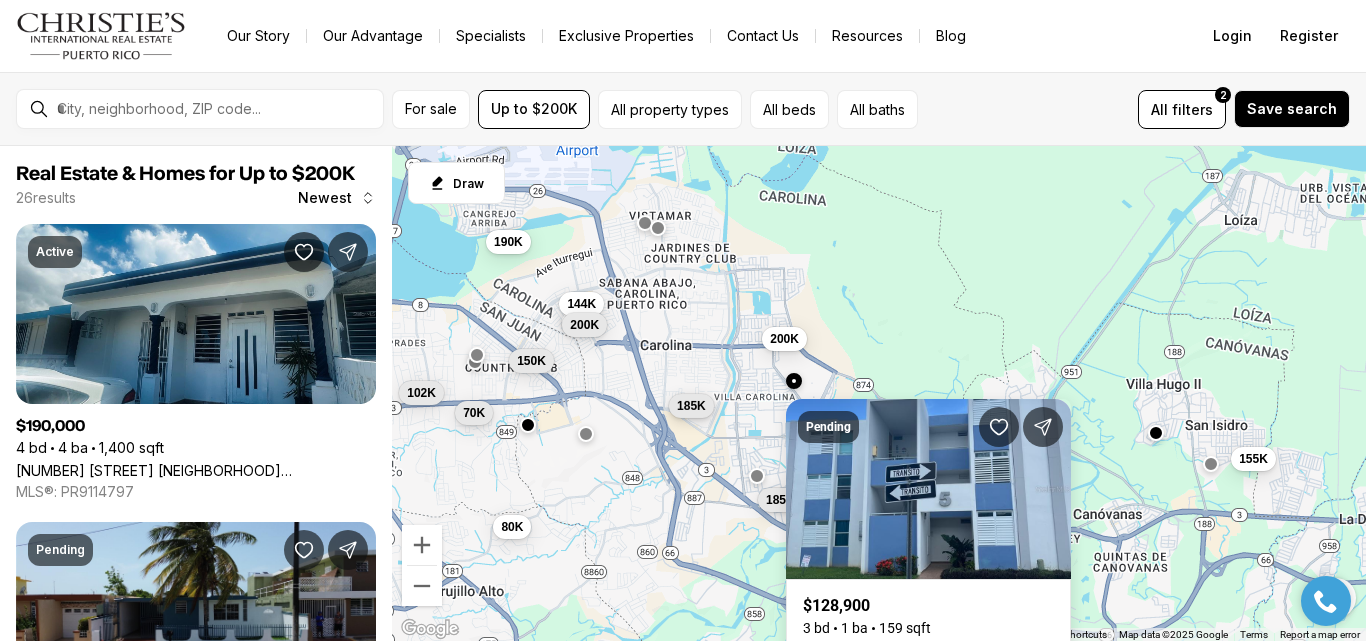 click on "185K" at bounding box center [691, 406] 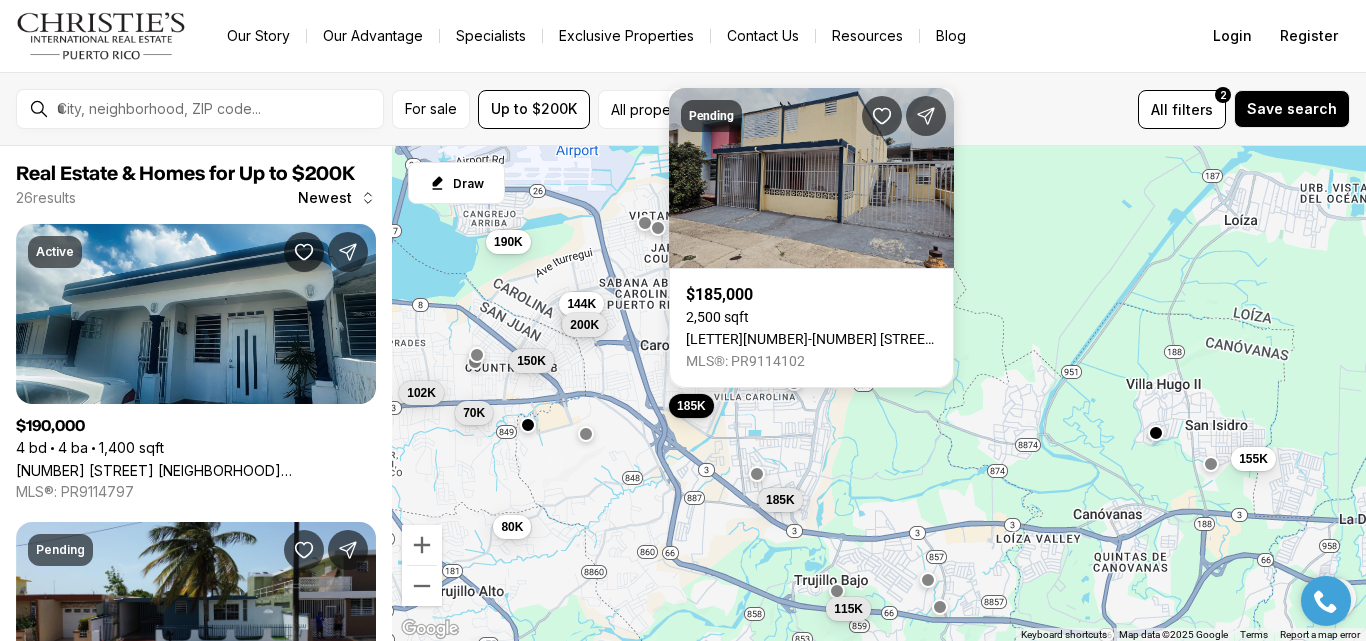 click at bounding box center [757, 474] 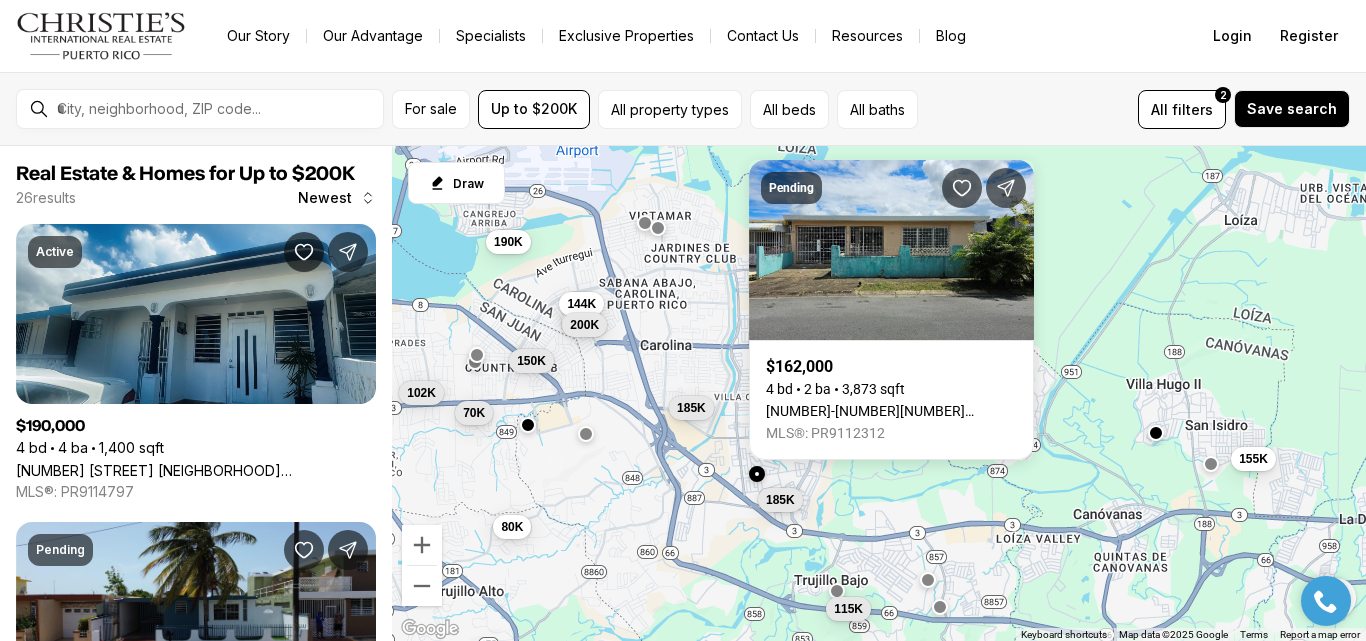 click on "185K" at bounding box center [780, 500] 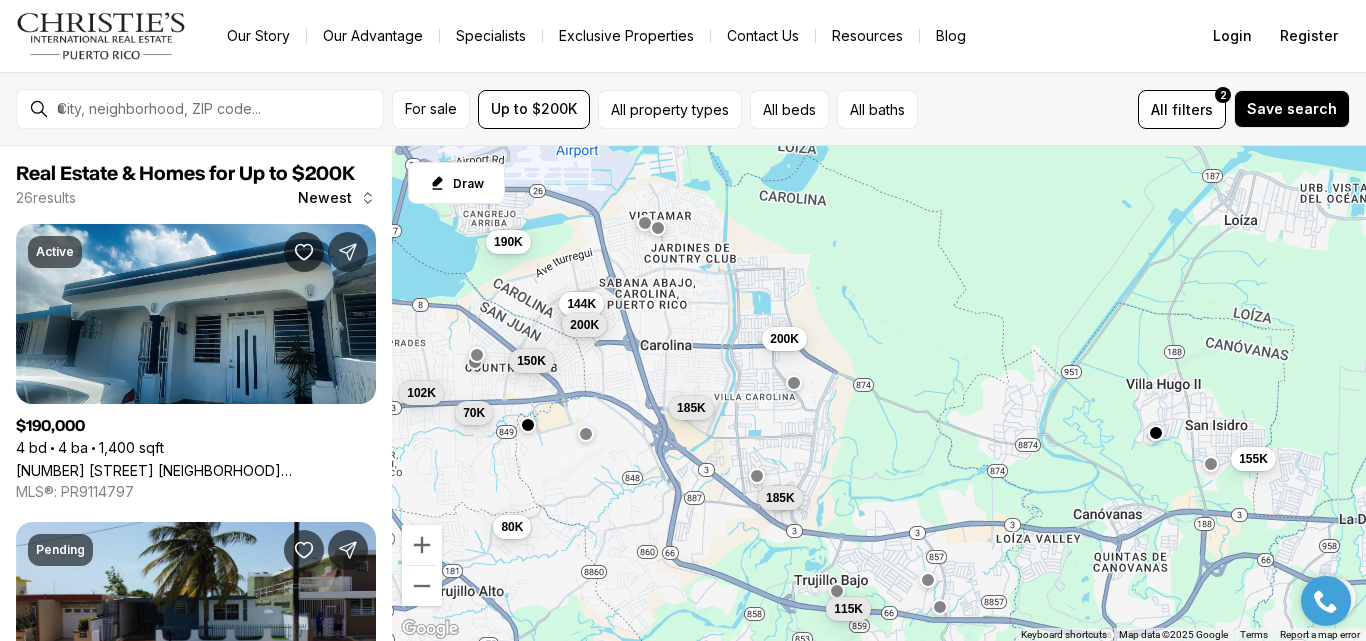 click on "185K" at bounding box center (780, 498) 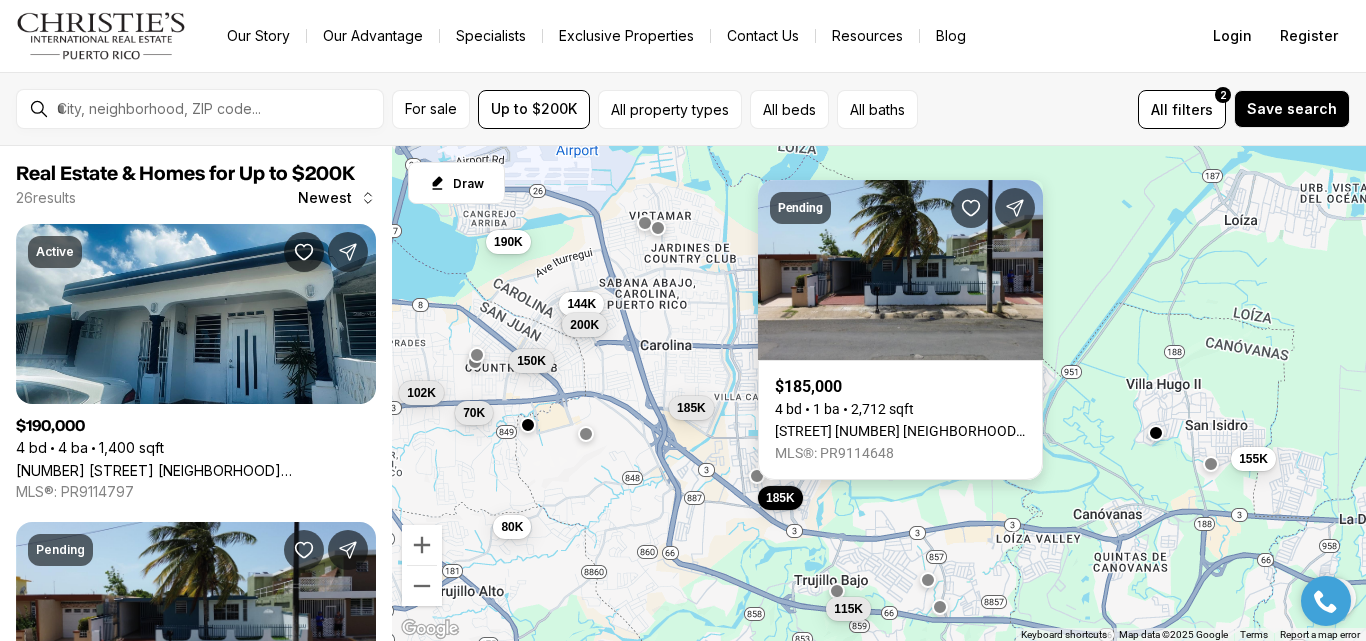 click on "[STREET] [NUMBER] [NEIGHBORHOOD] [NEIGHBORHOOD], [CITY] PR, [POSTAL_CODE]" at bounding box center [900, 431] 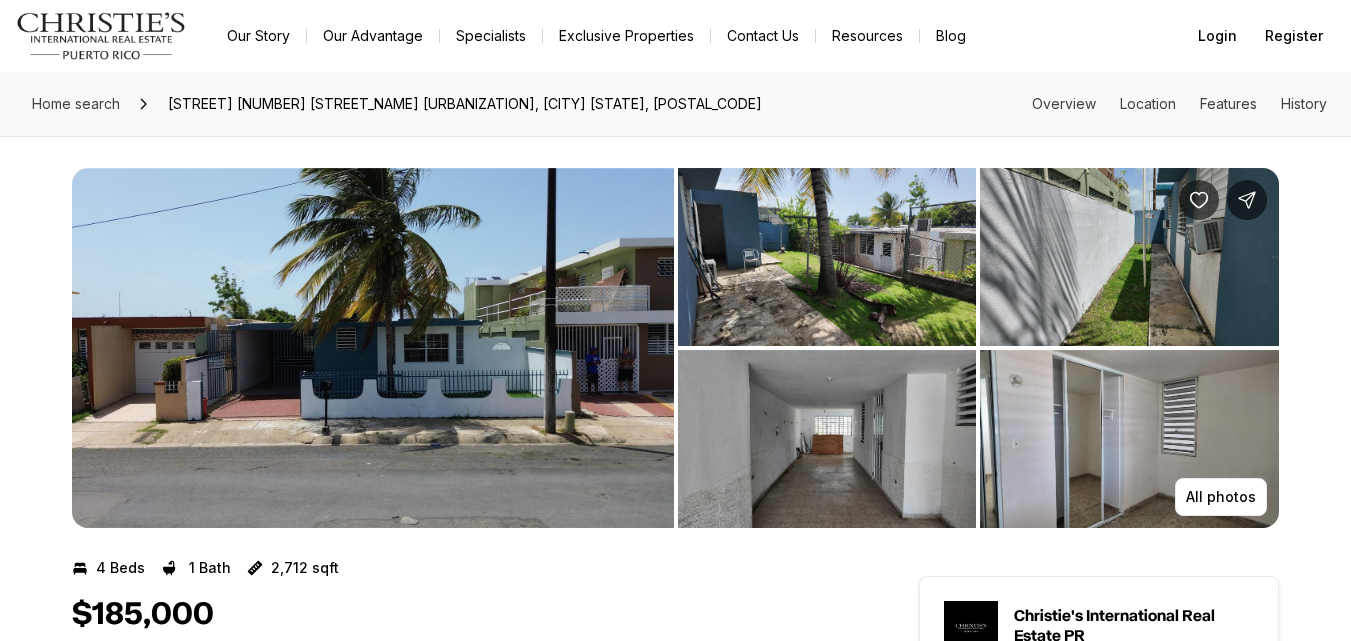 scroll, scrollTop: 0, scrollLeft: 0, axis: both 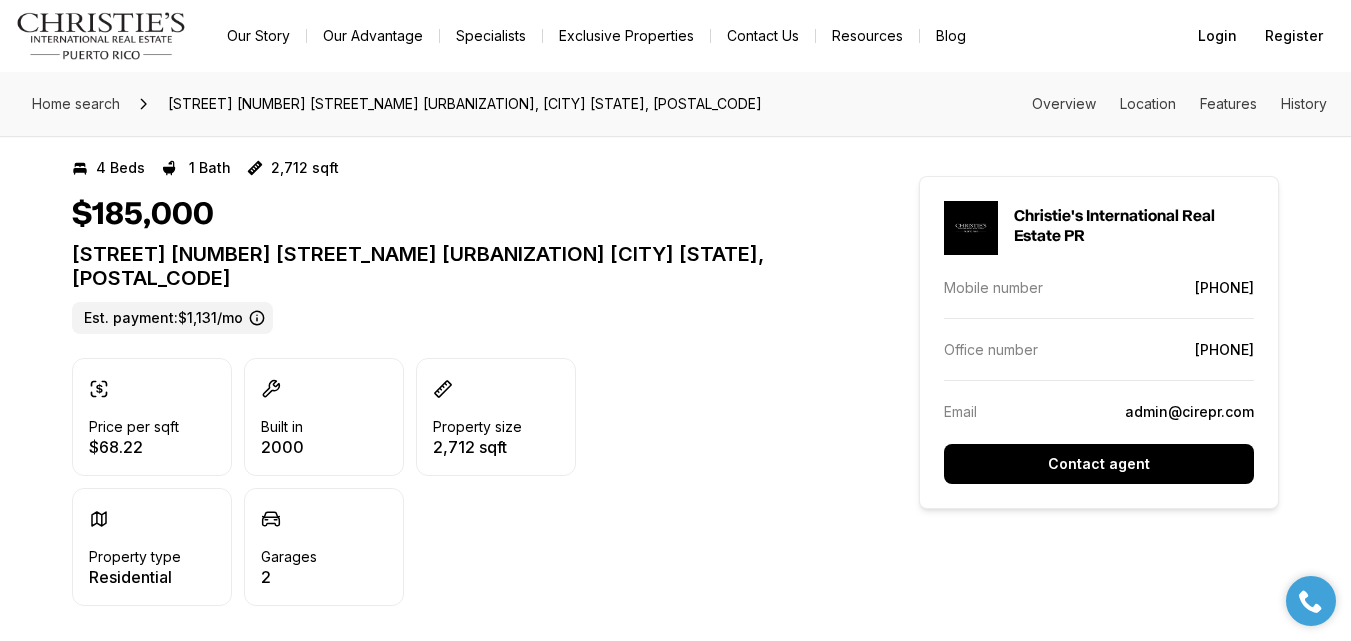click on "Calle 4 F-27 URBANIZACIÓN VILLA COOPERATIVA CAROLINA PR, 00985" at bounding box center (459, 266) 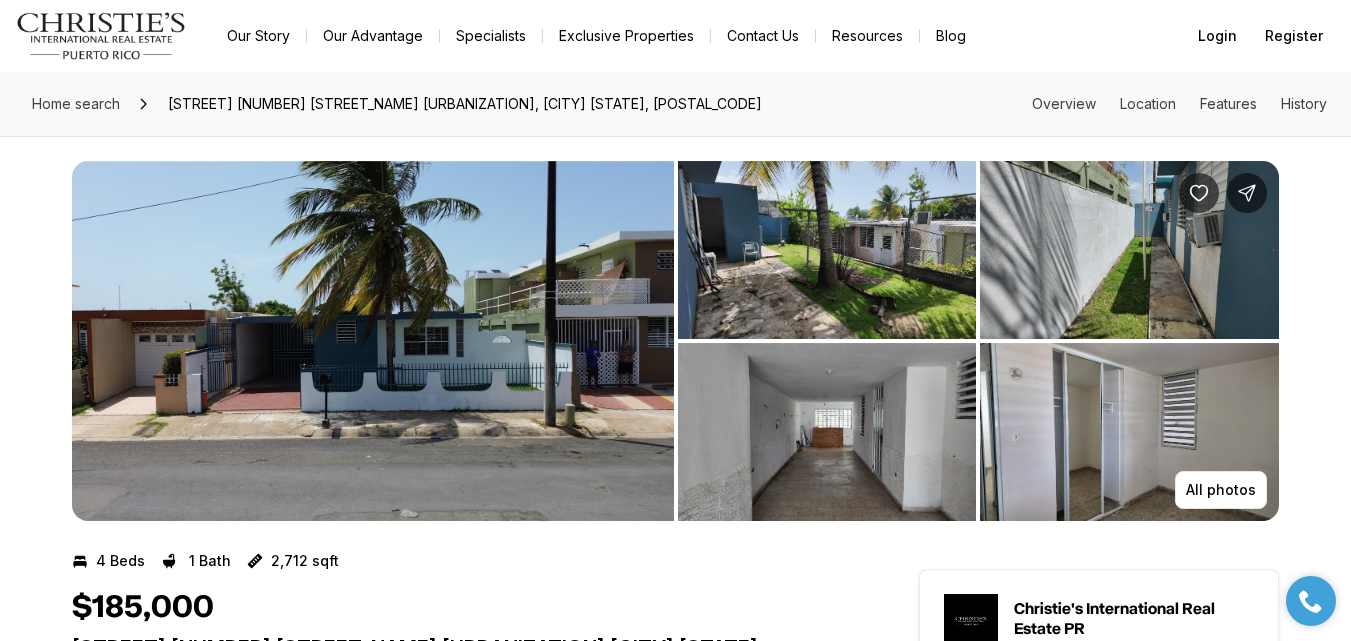 scroll, scrollTop: 0, scrollLeft: 0, axis: both 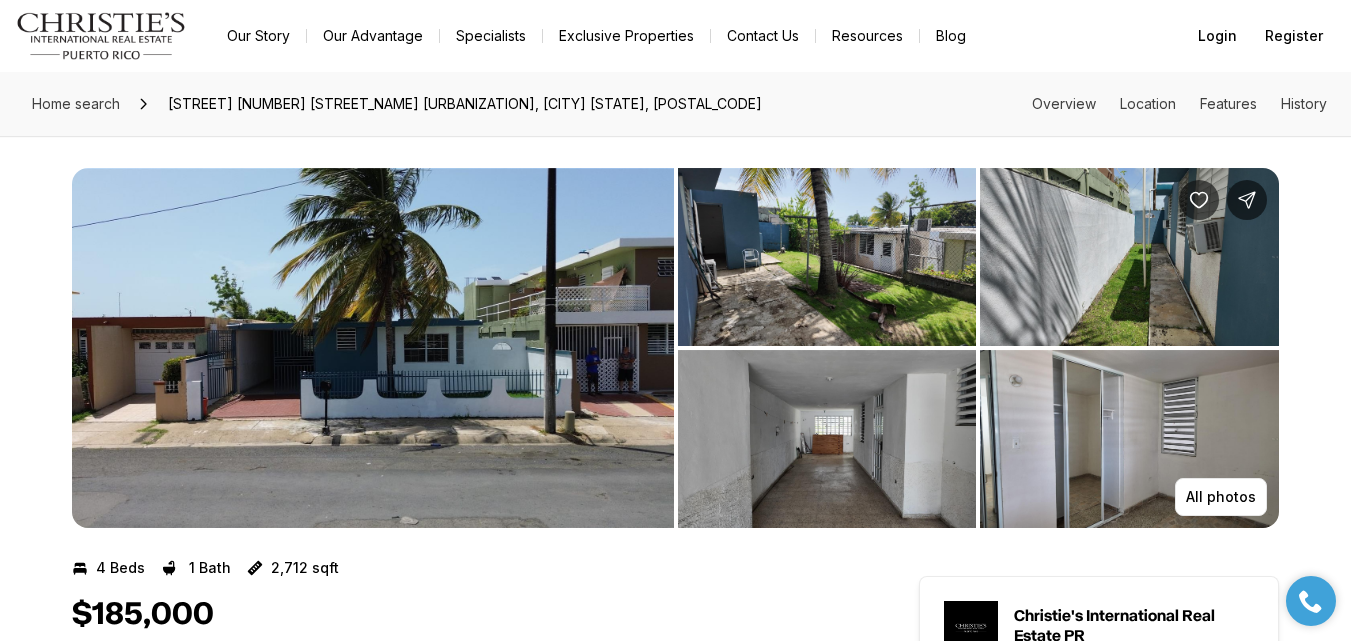 click at bounding box center [373, 348] 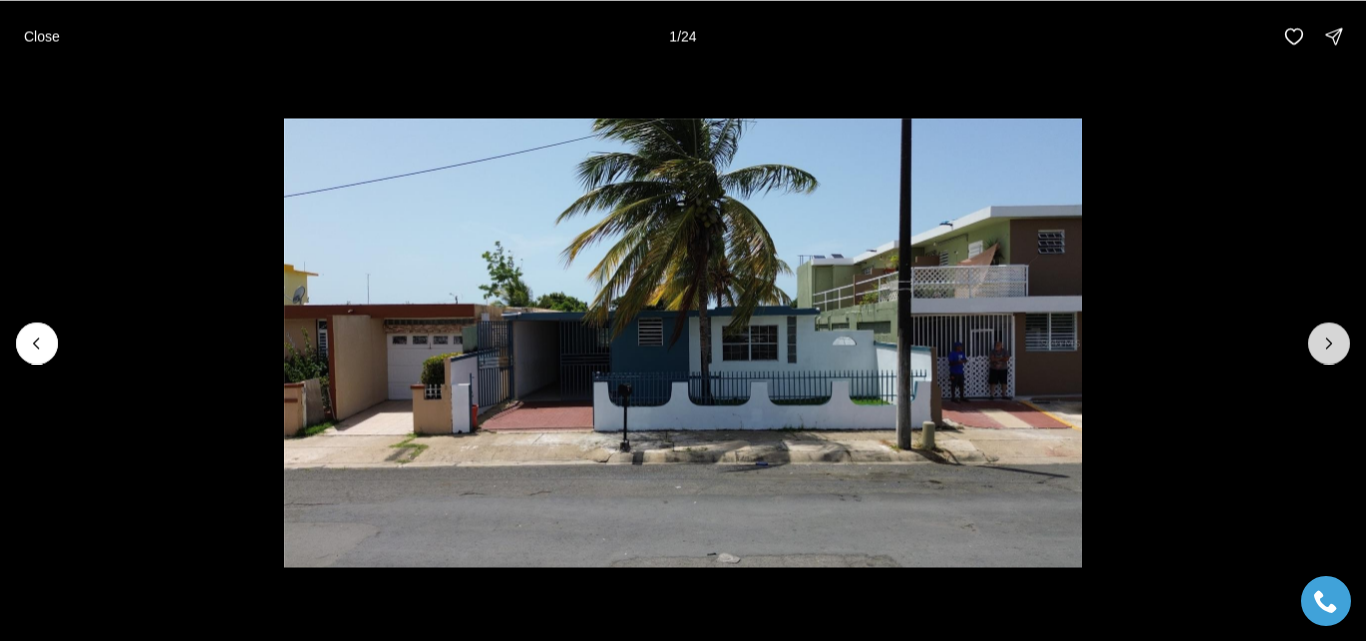 click 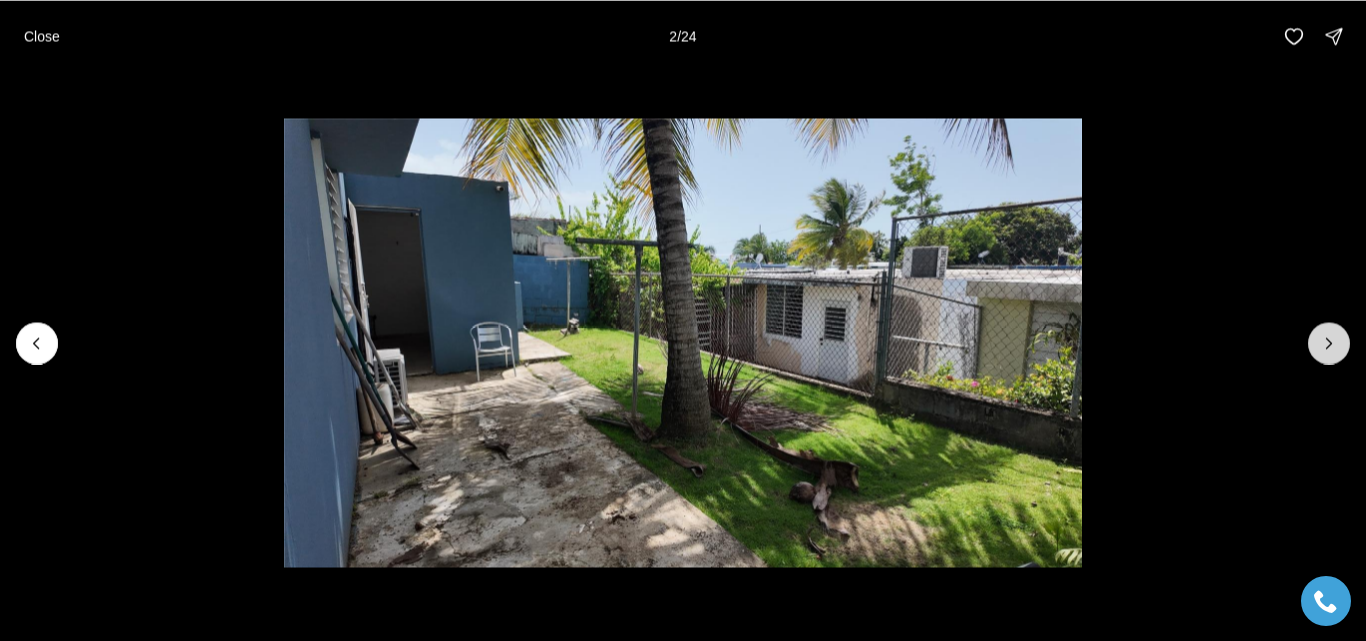 click 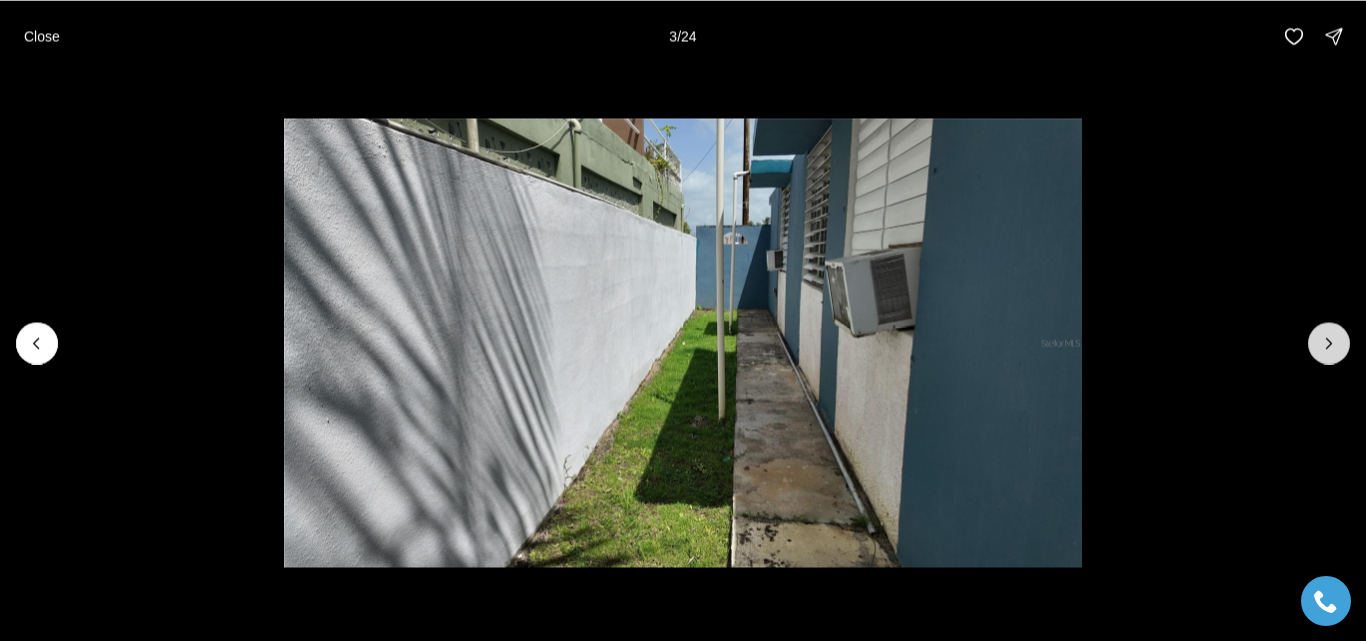 click 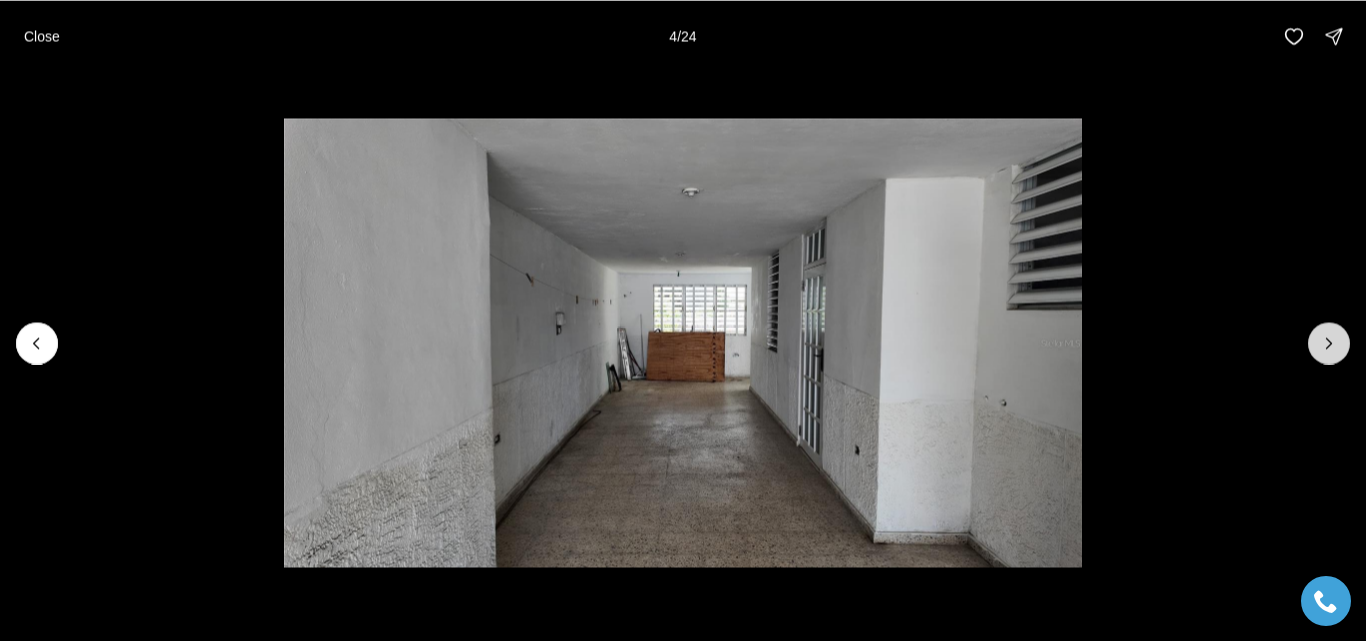 click 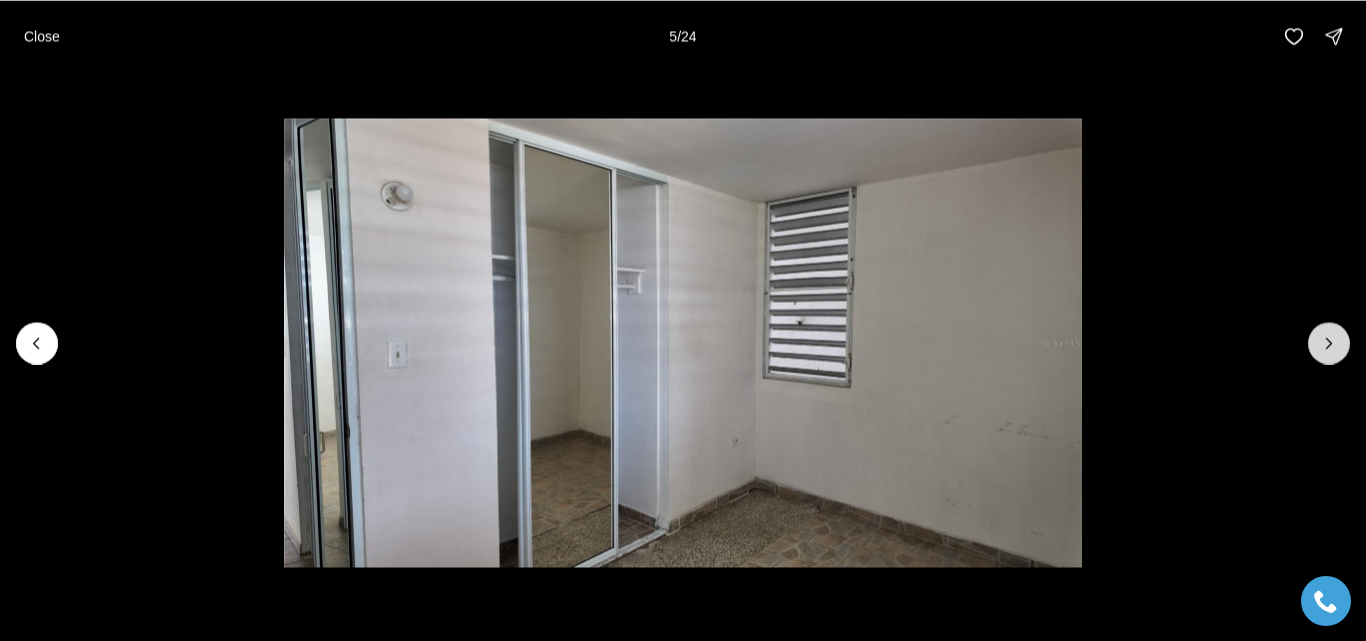 click 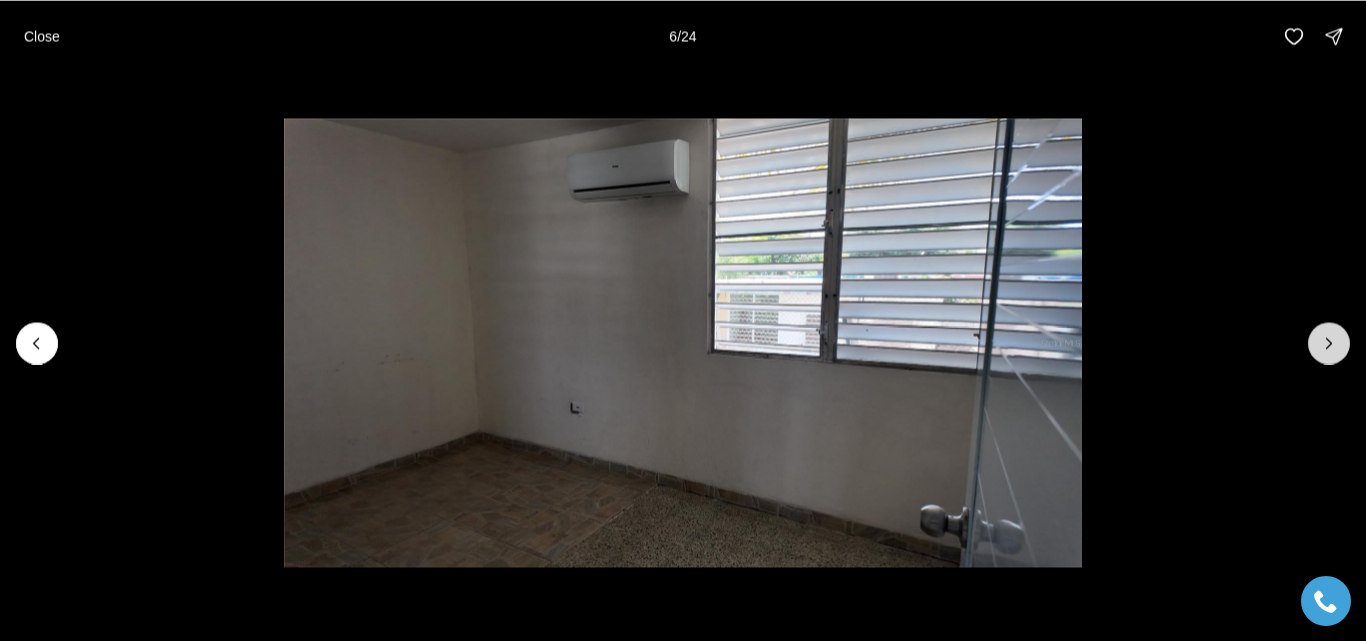 click 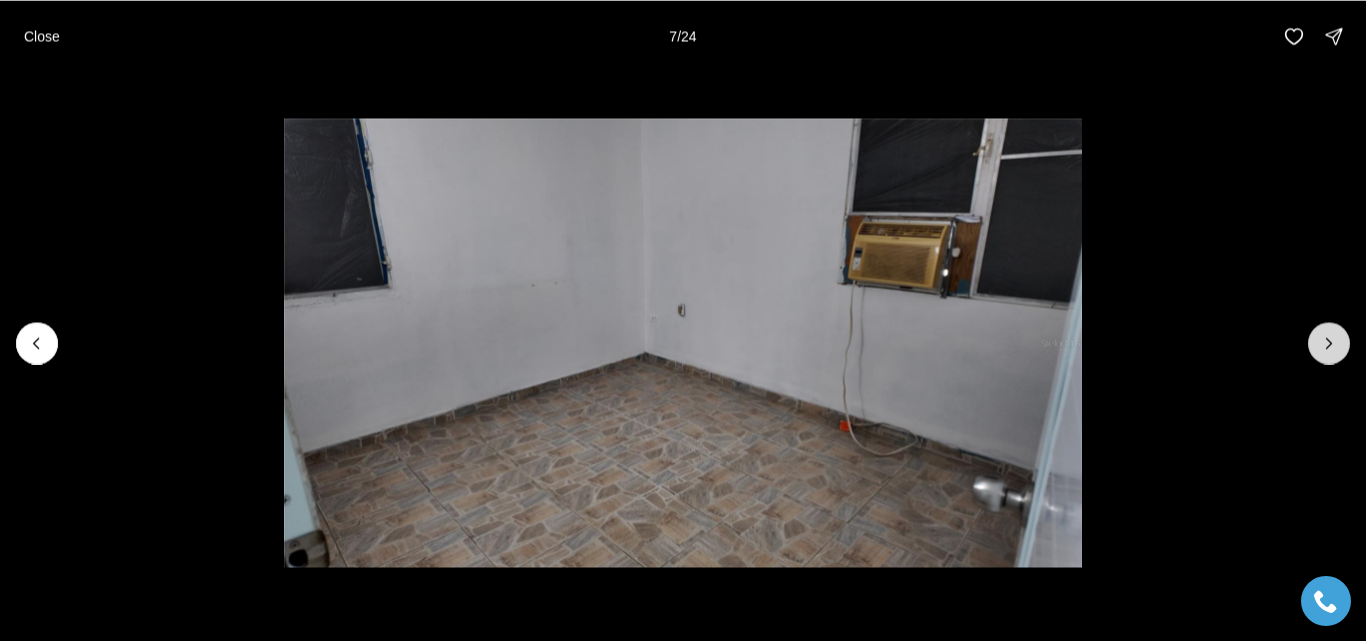 click 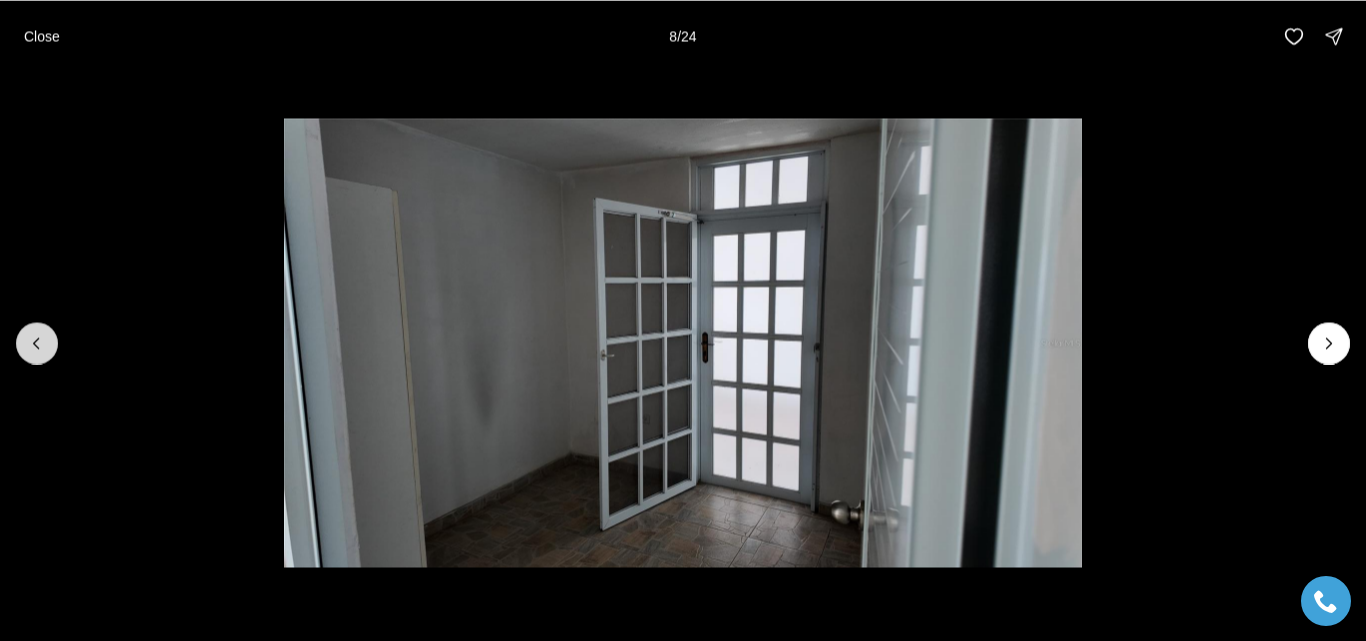 click 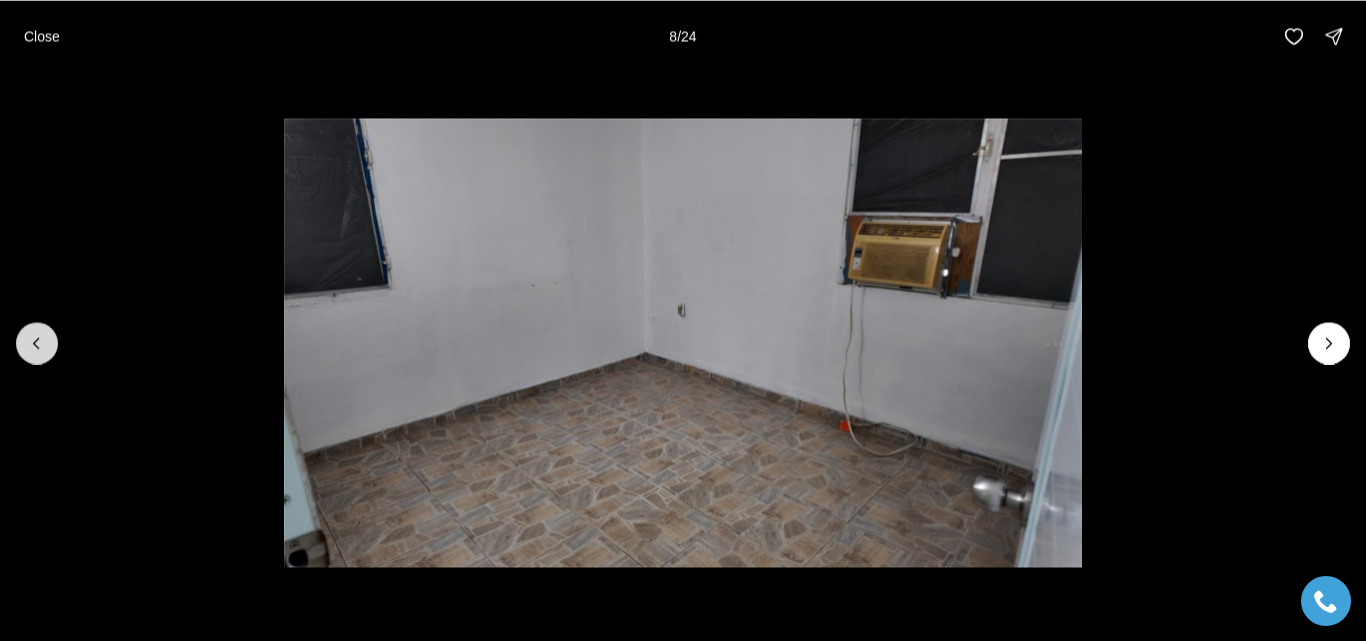click 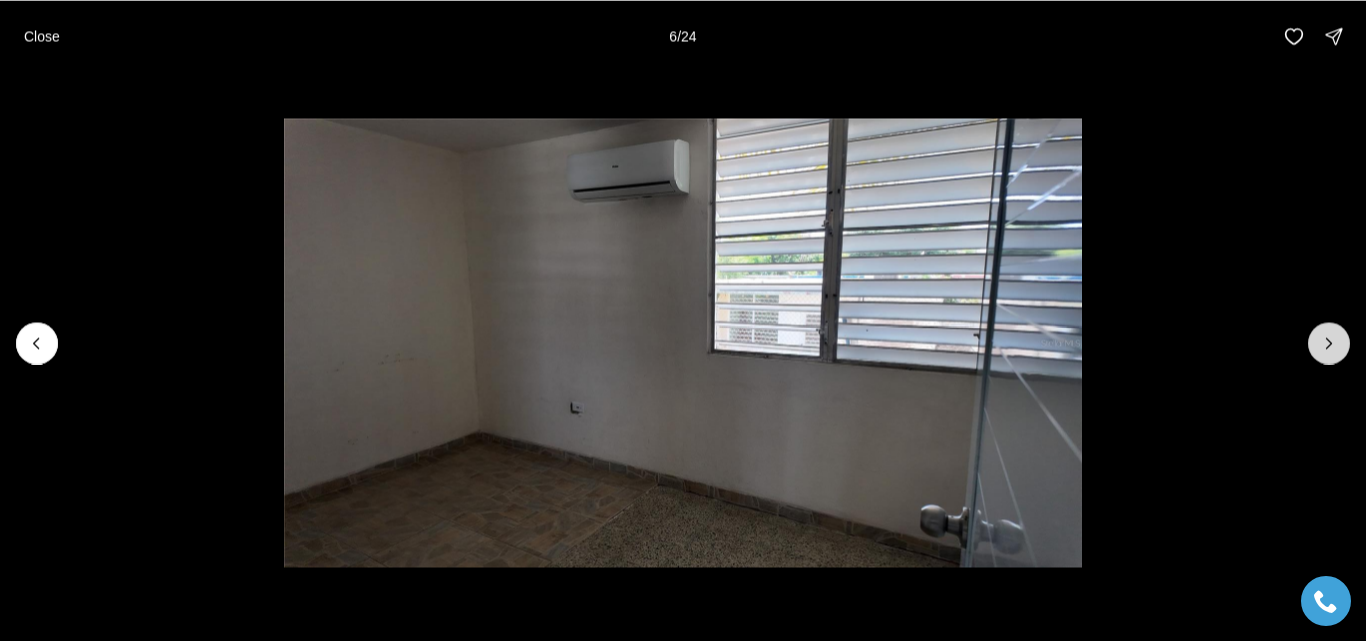 click 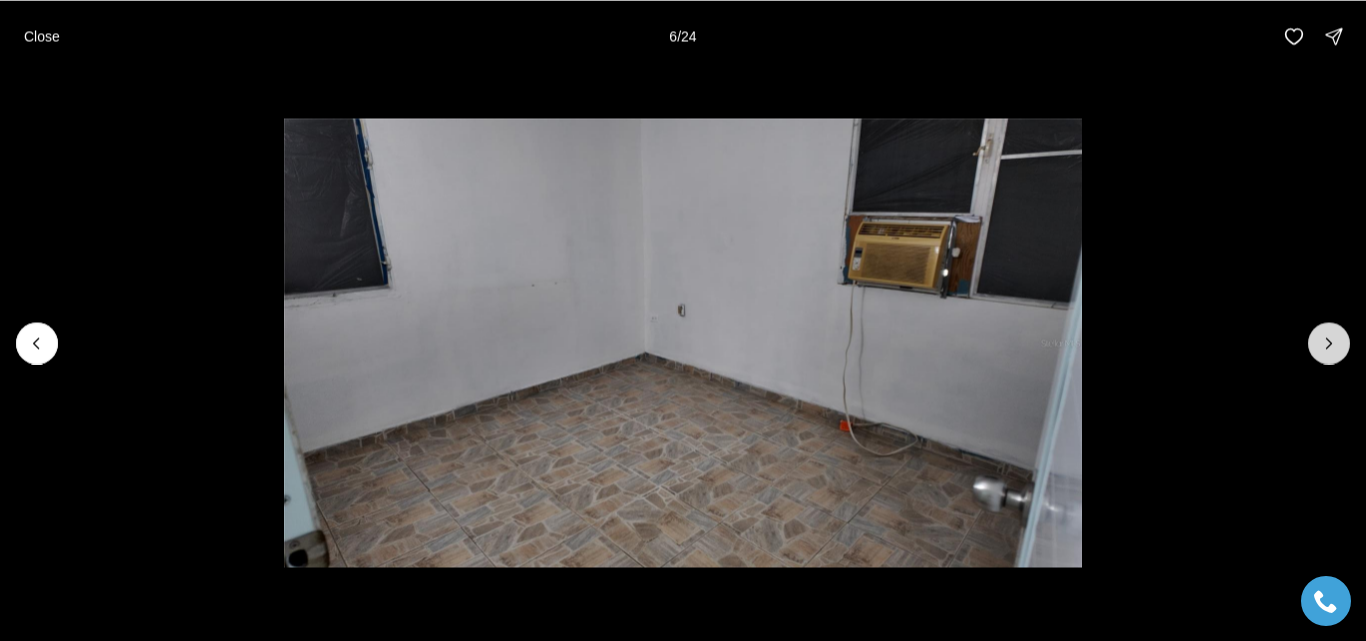 click 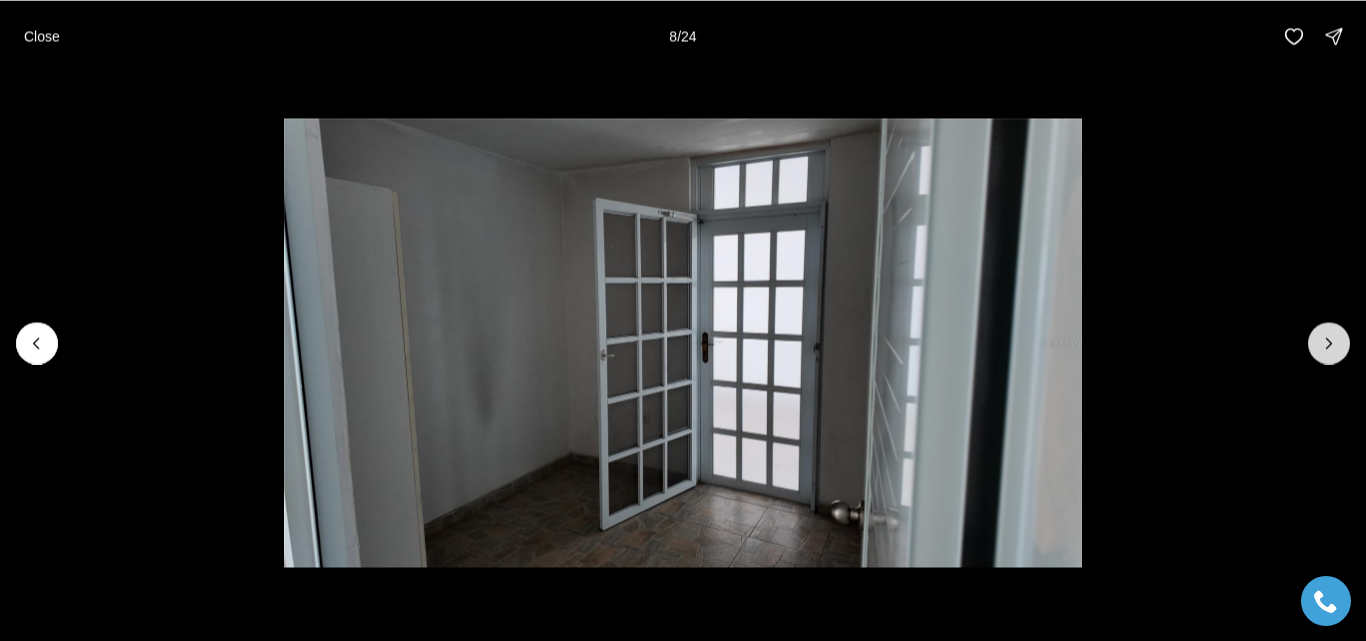 click 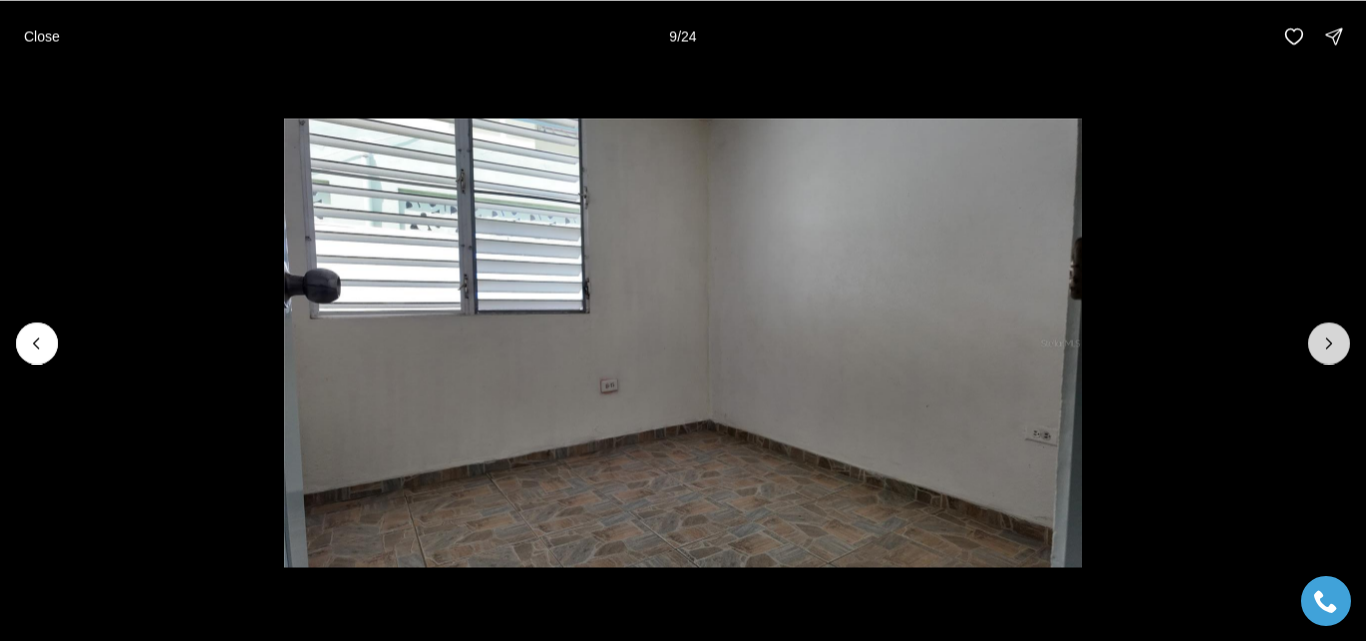 click 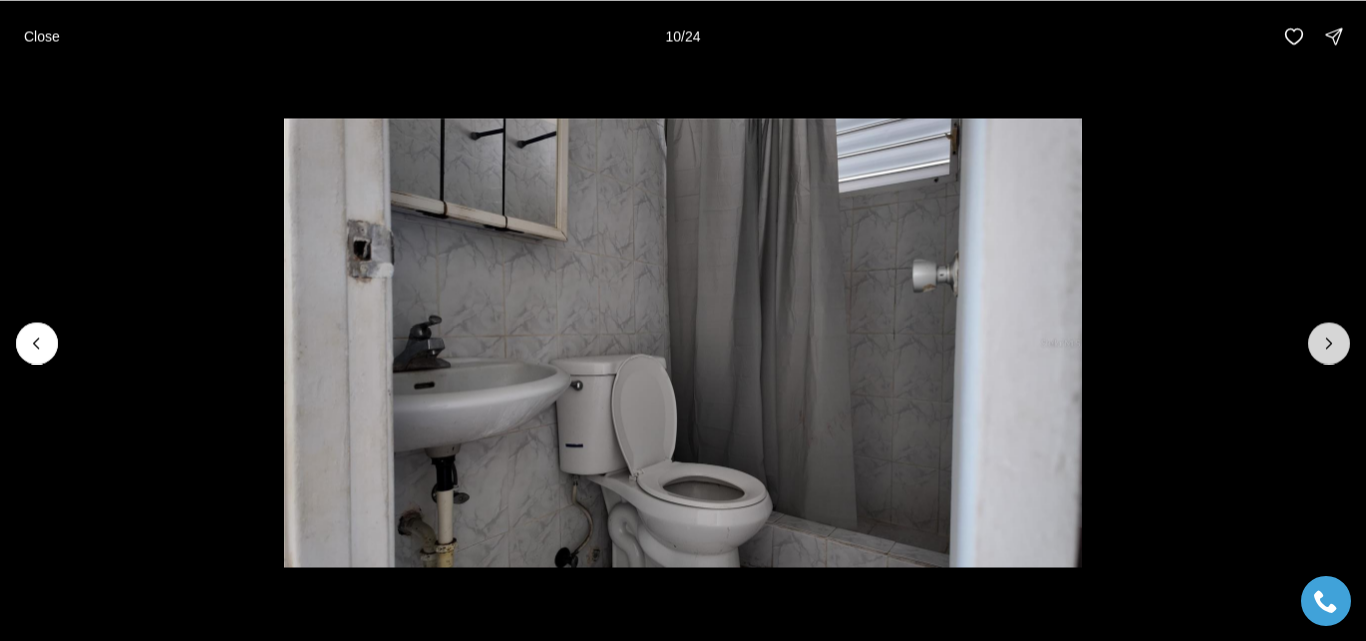 click 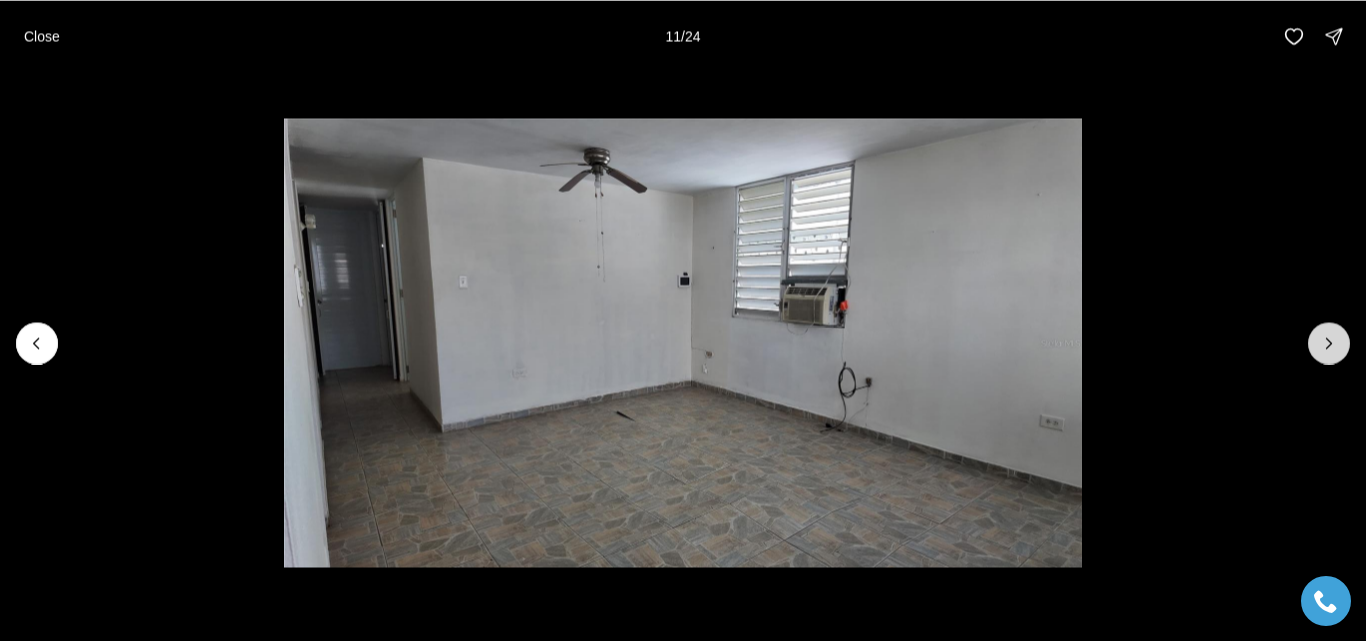 click 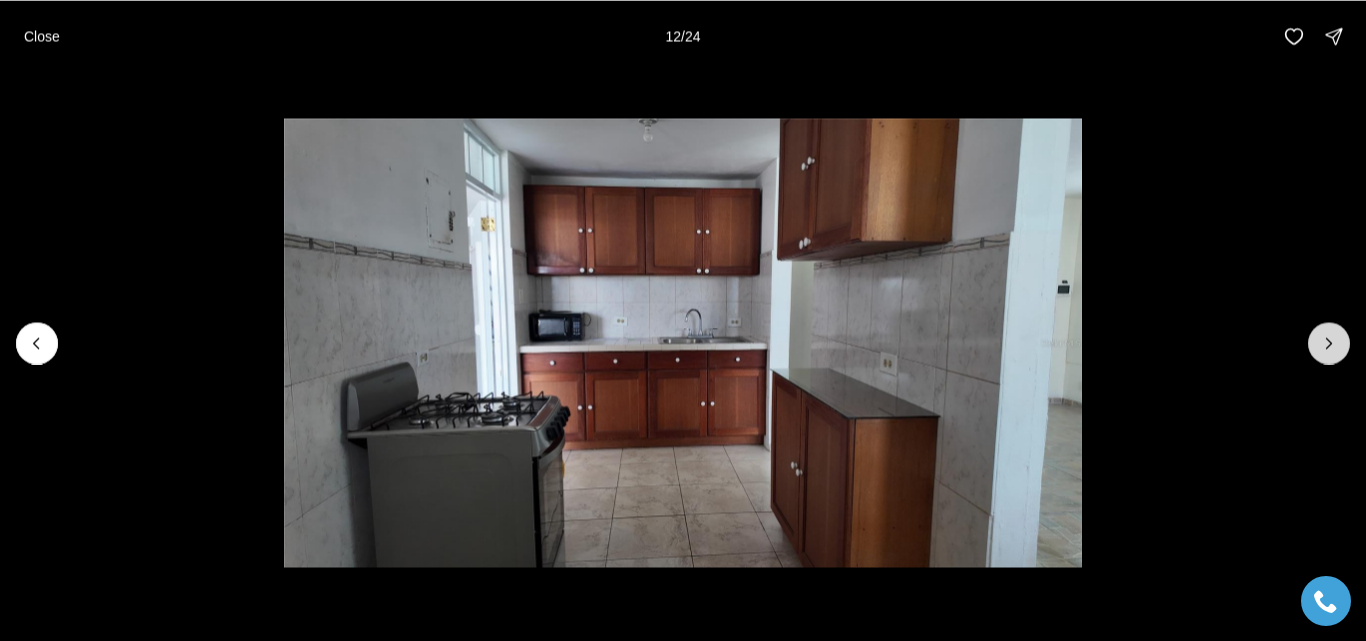 click 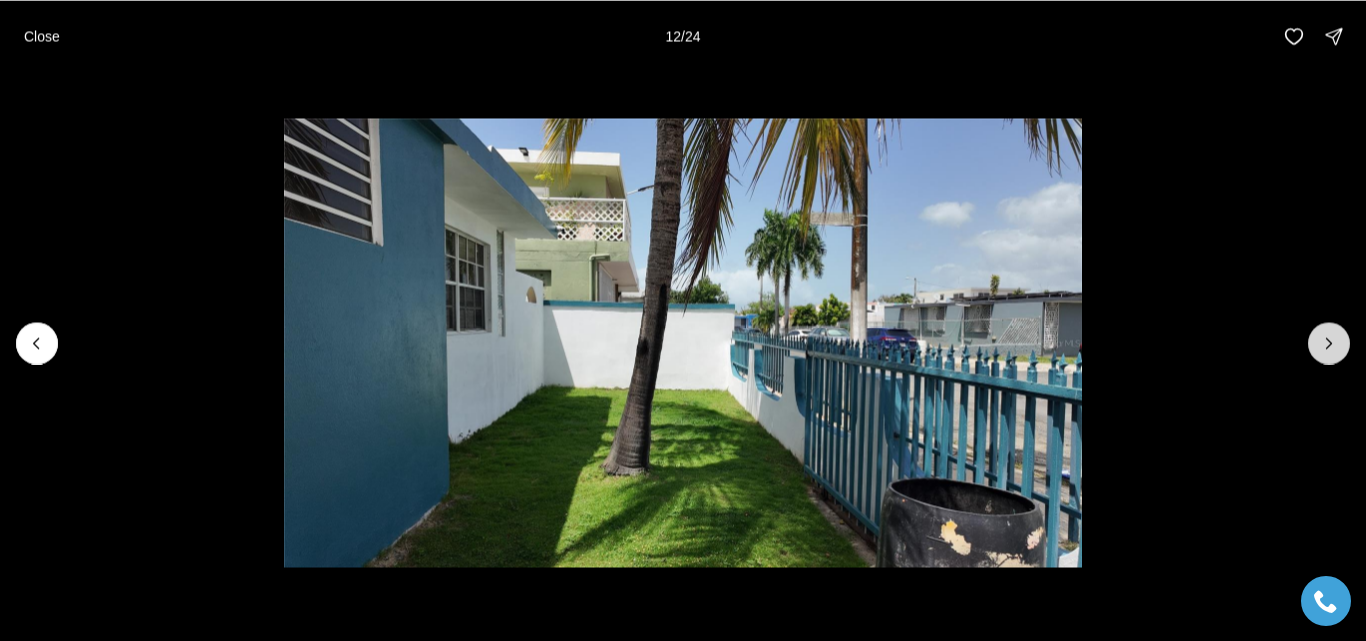 click 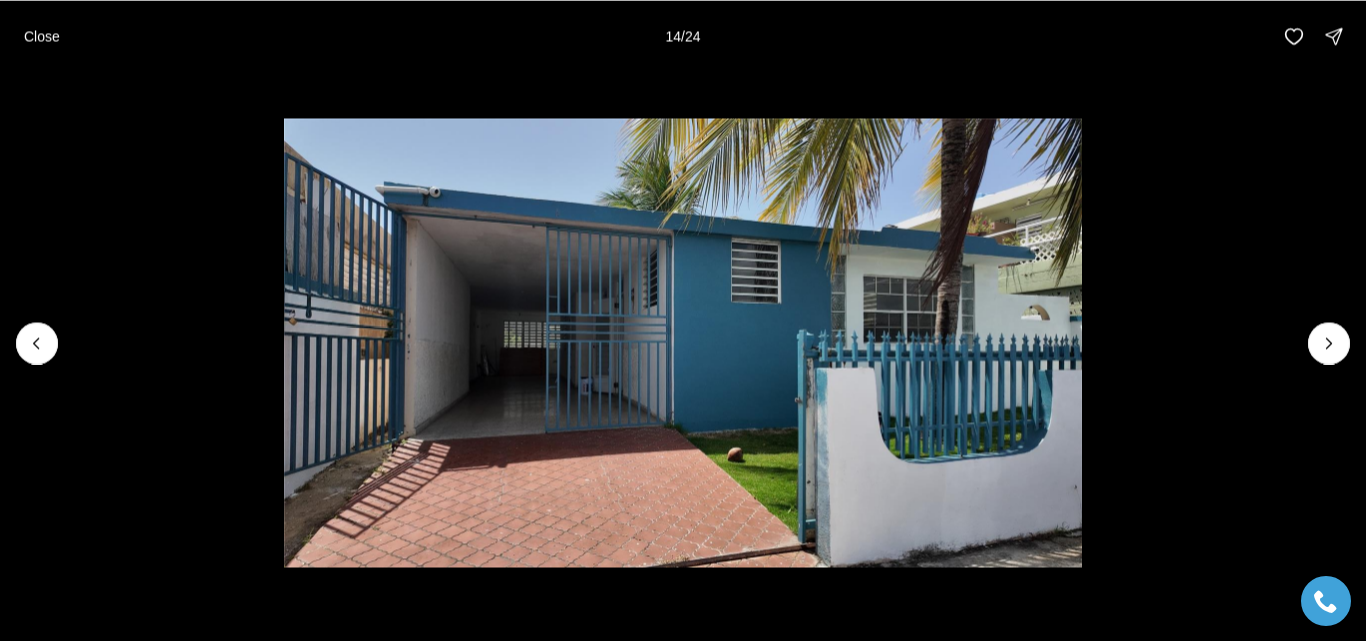 click at bounding box center [683, 342] 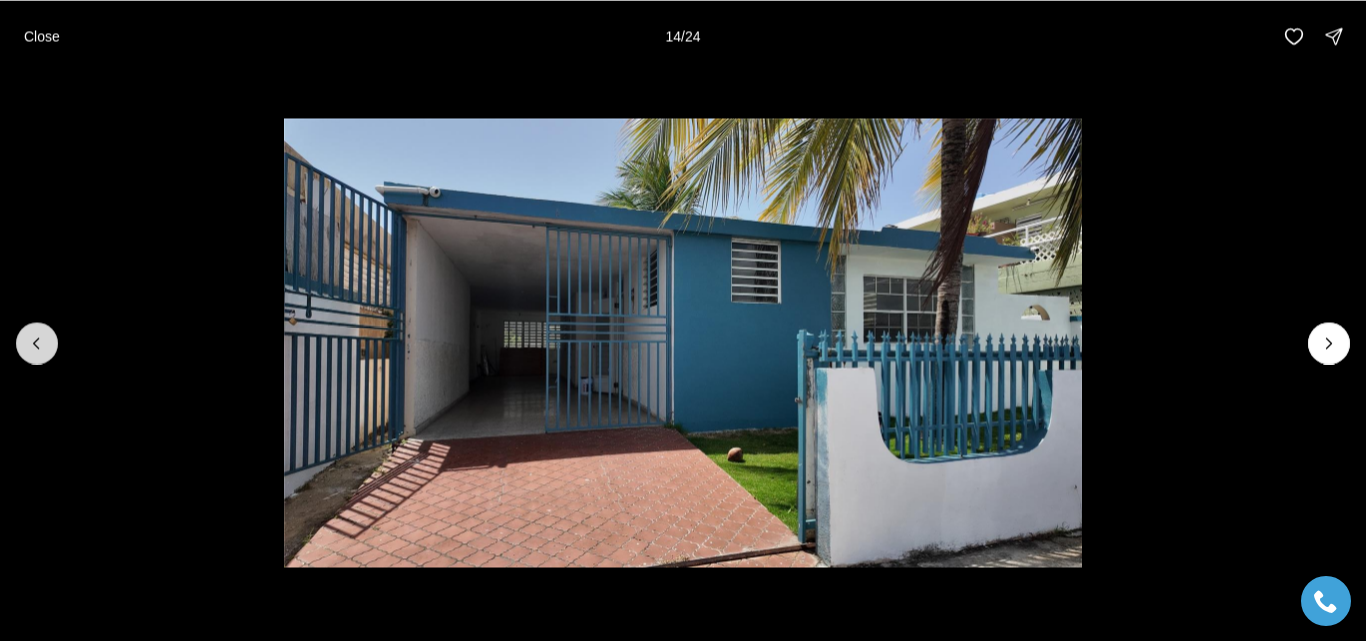 click 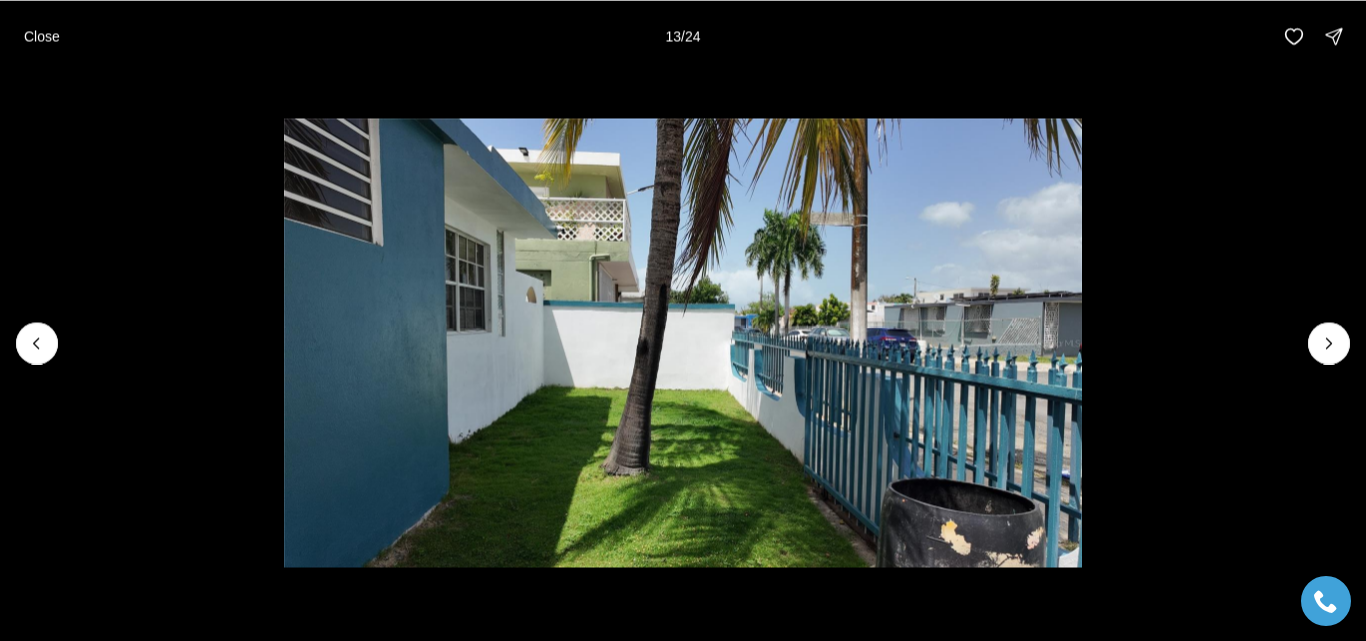 click on "Close" at bounding box center (42, 36) 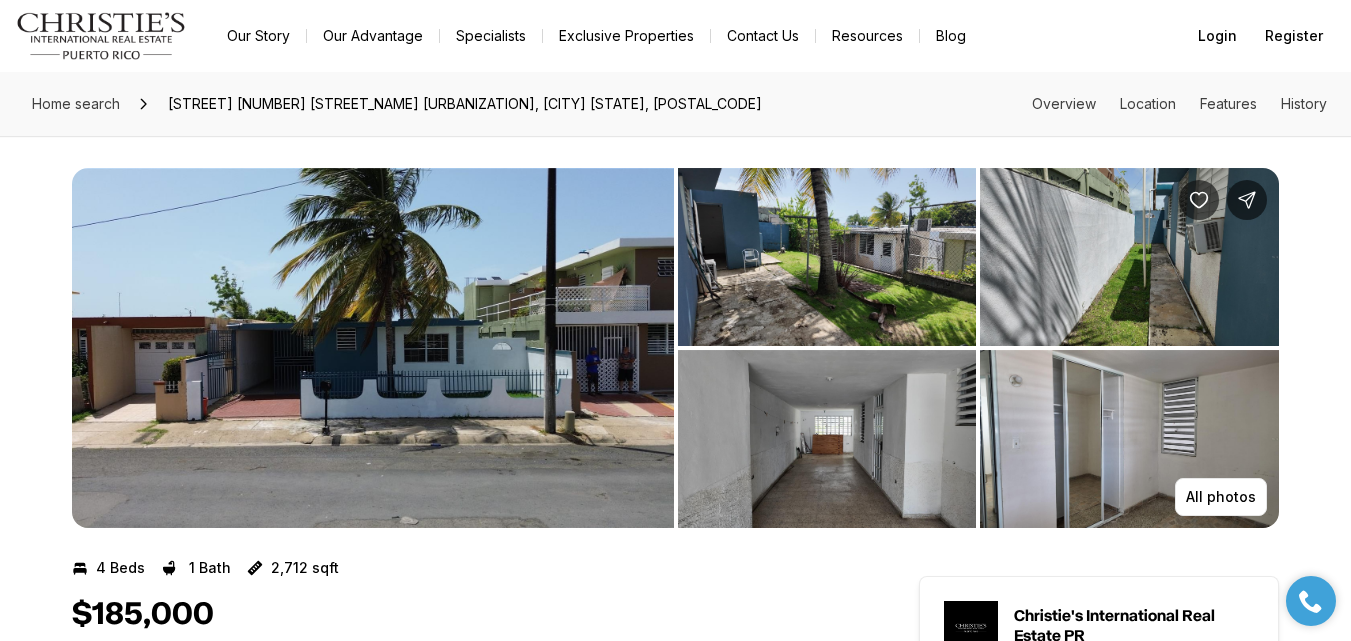 click at bounding box center (373, 348) 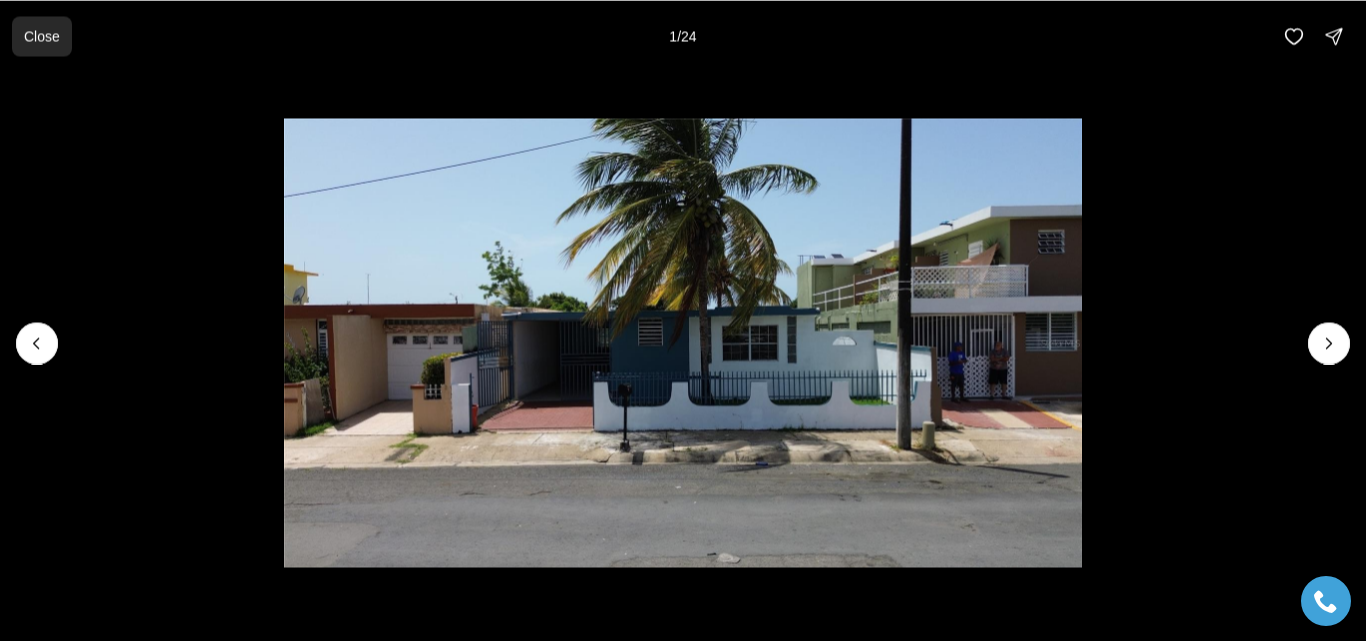 click on "Close" at bounding box center (42, 36) 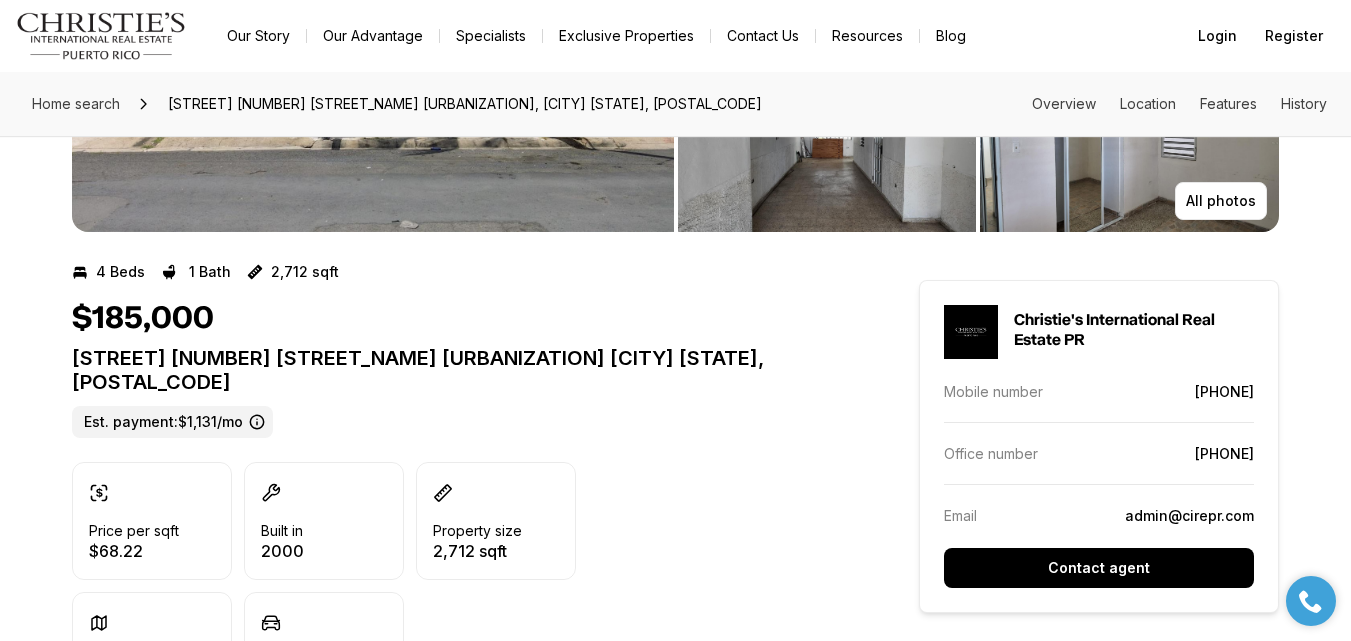 scroll, scrollTop: 300, scrollLeft: 0, axis: vertical 